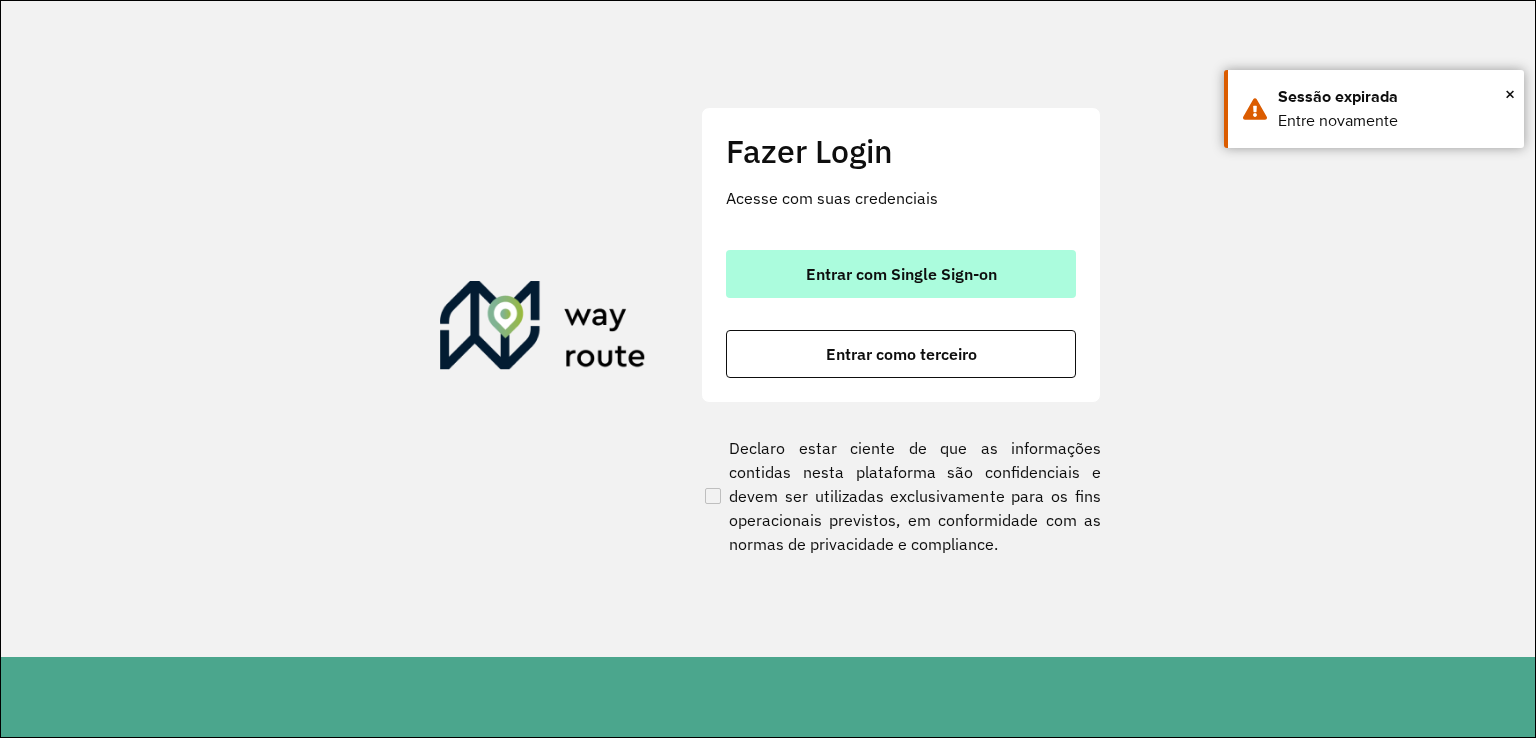 scroll, scrollTop: 0, scrollLeft: 0, axis: both 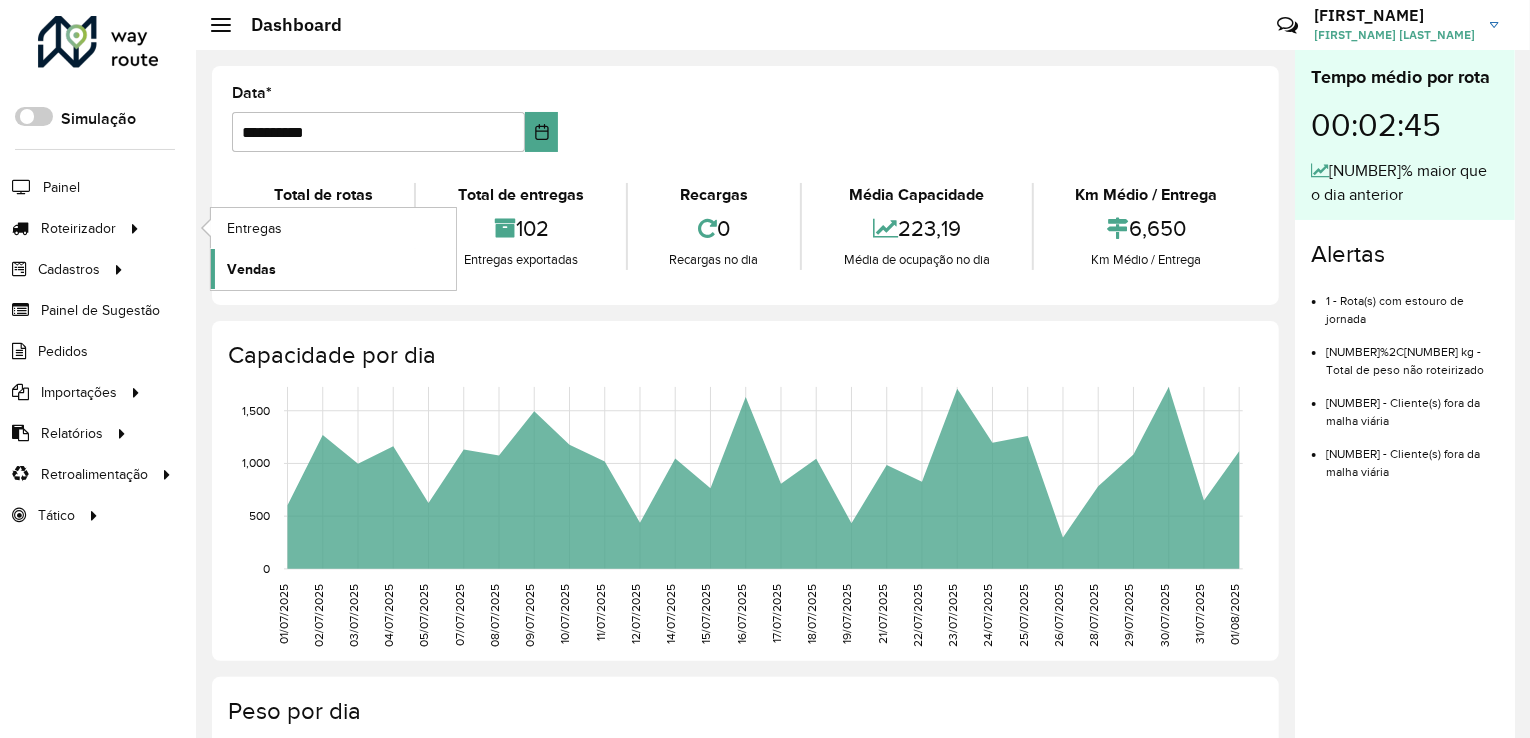 click on "Vendas" 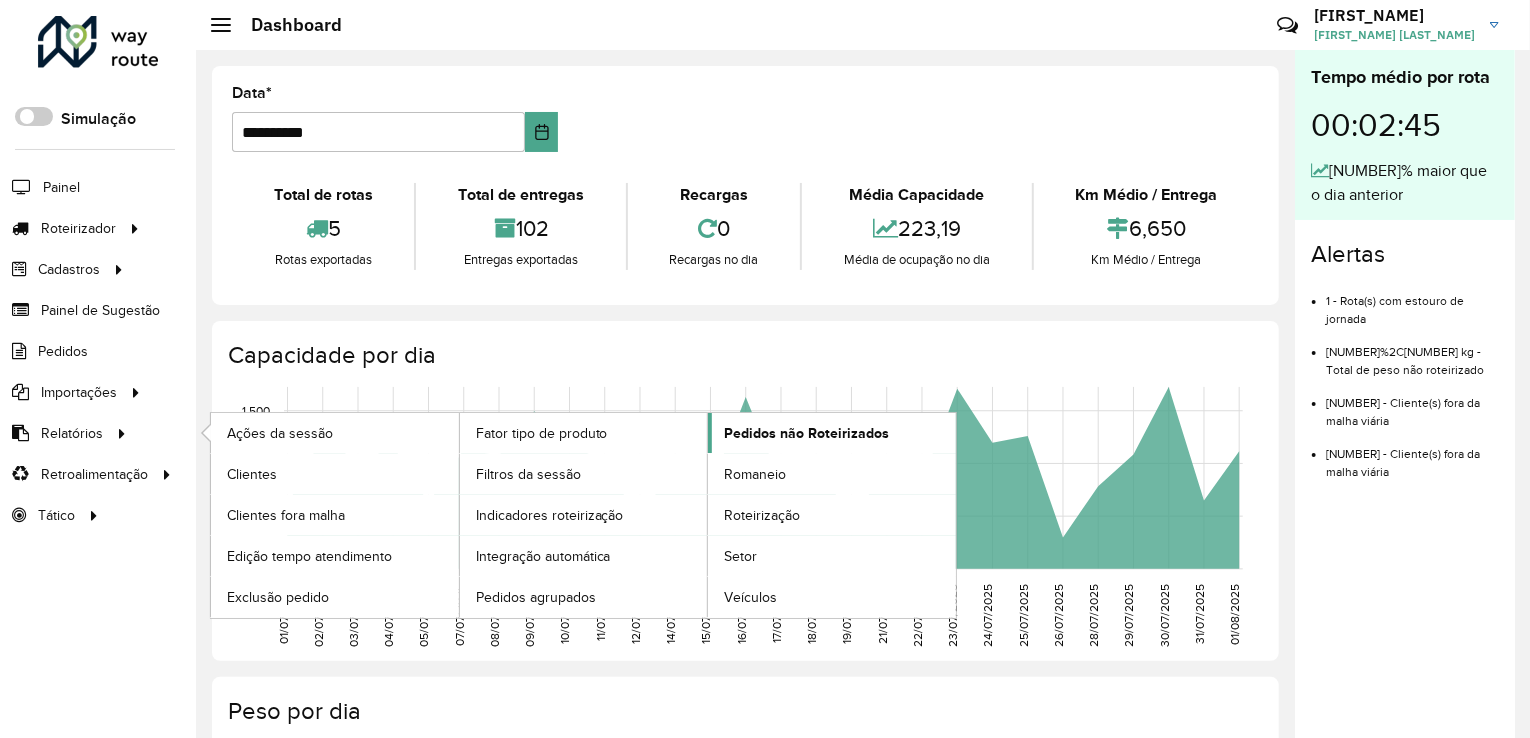 click on "Pedidos não Roteirizados" 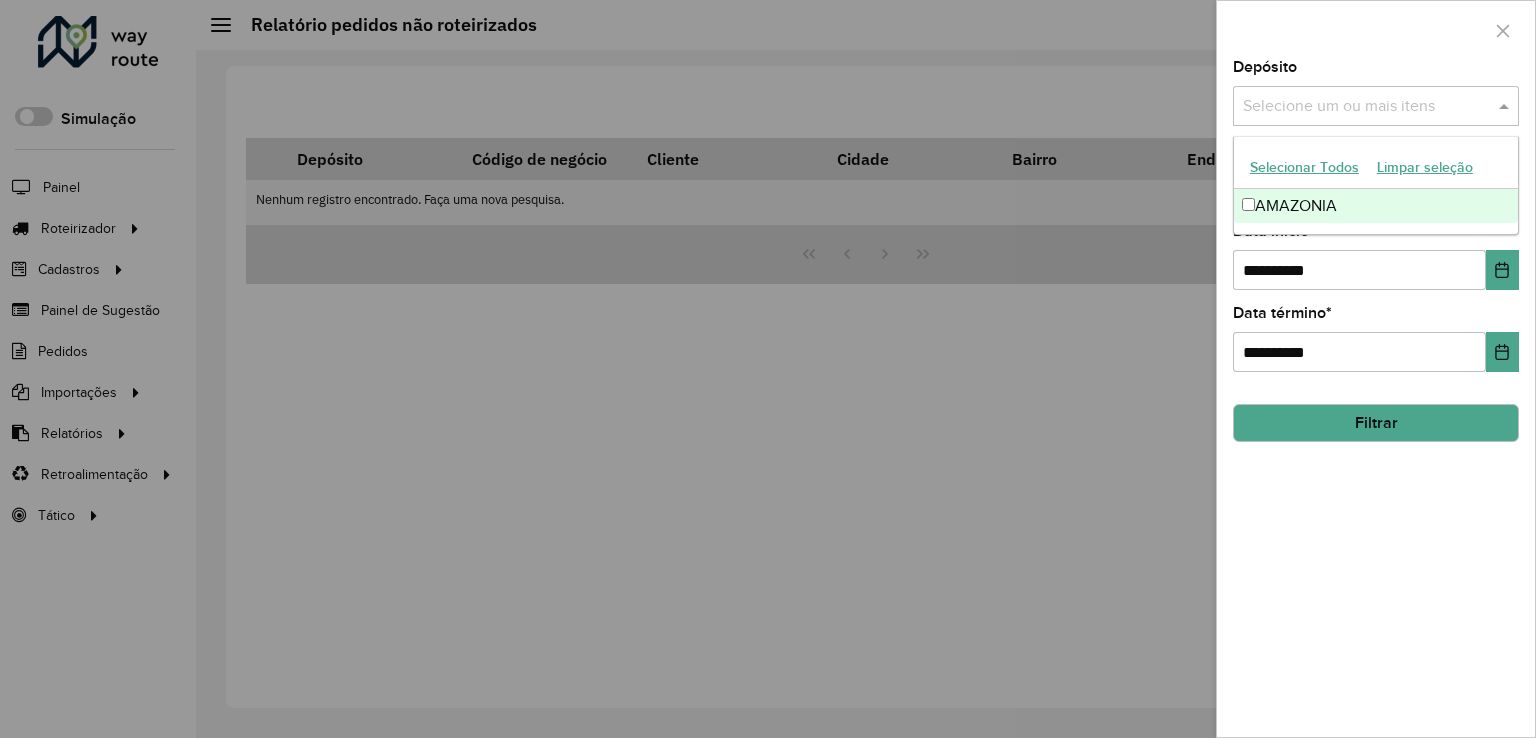 click at bounding box center [1366, 107] 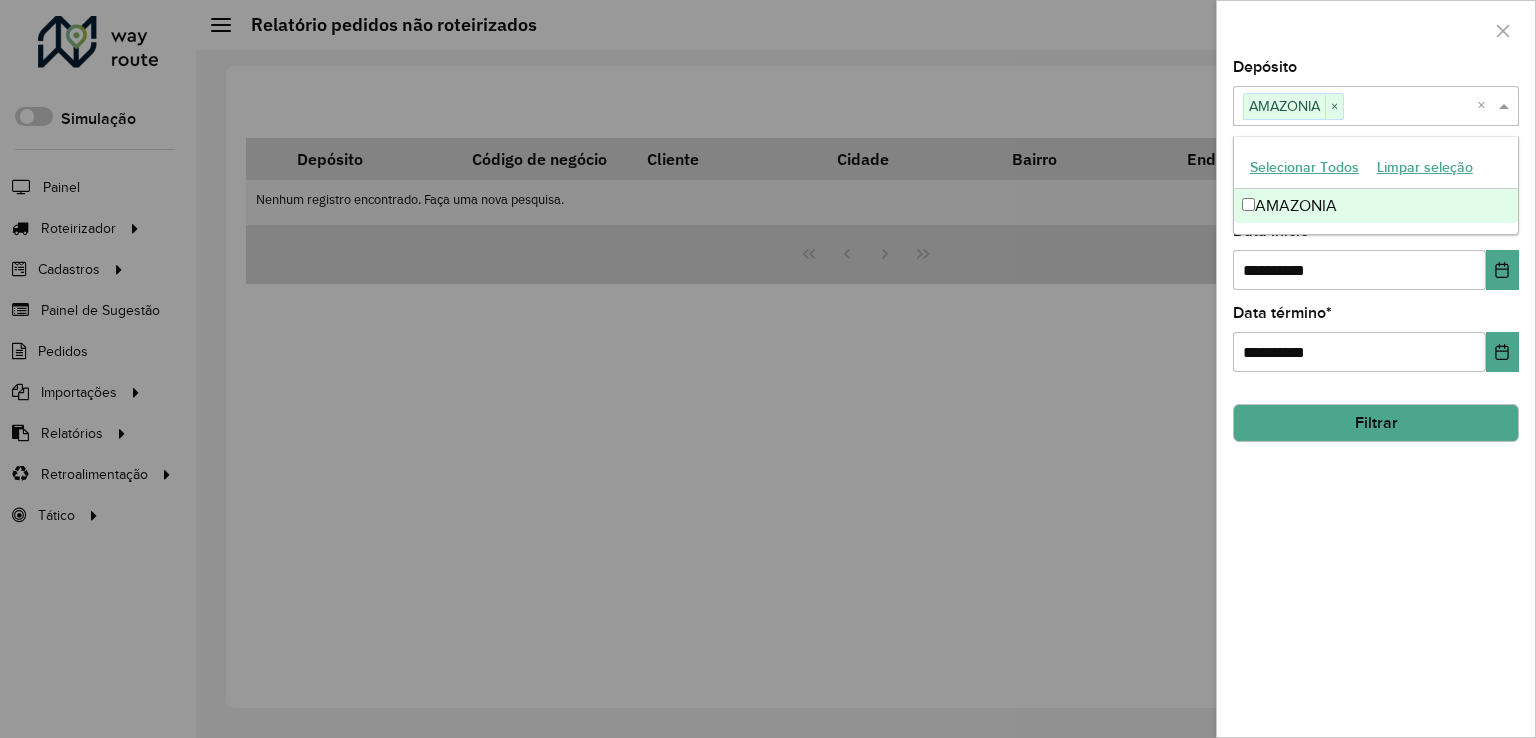 click on "**********" 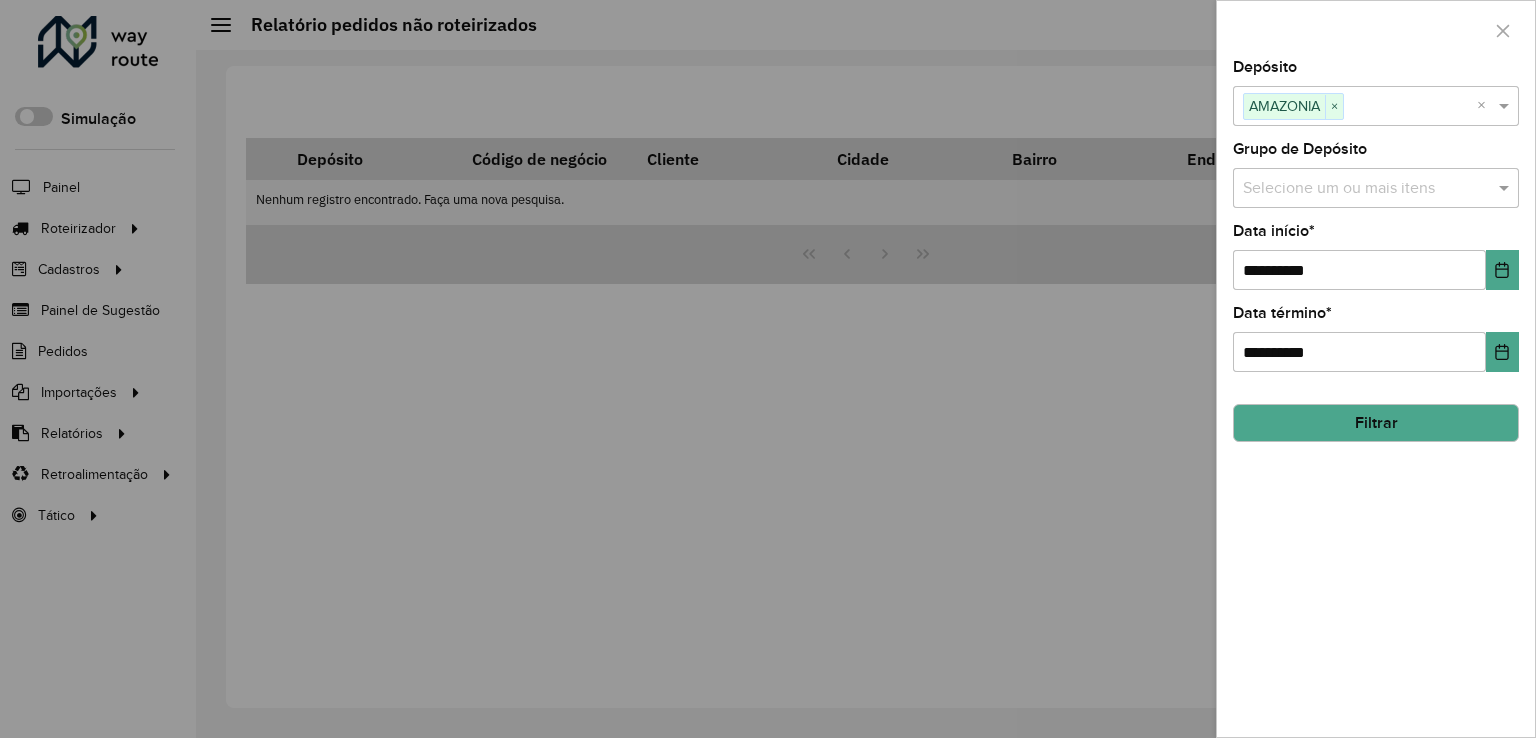 click at bounding box center (1366, 189) 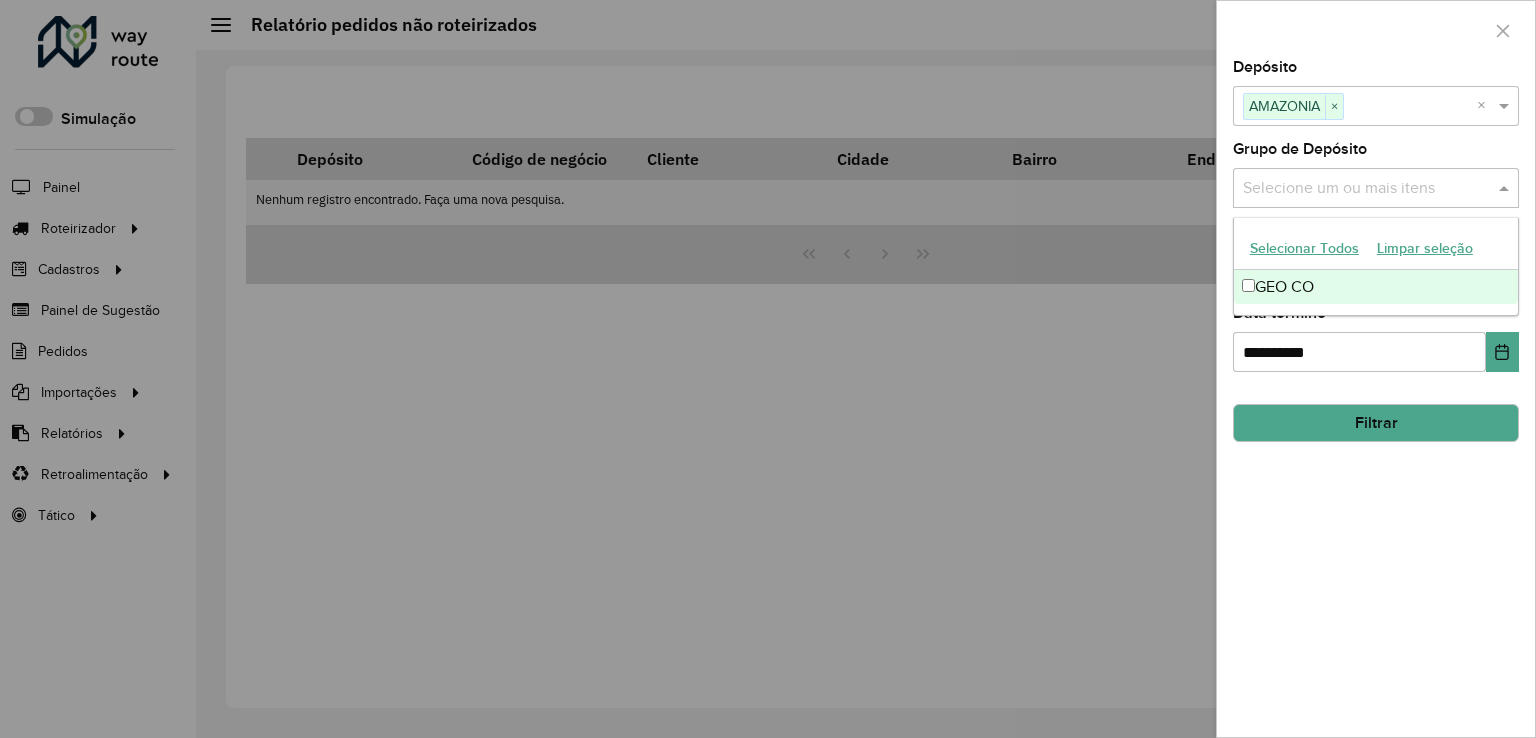 click on "GEO CO" at bounding box center [1376, 287] 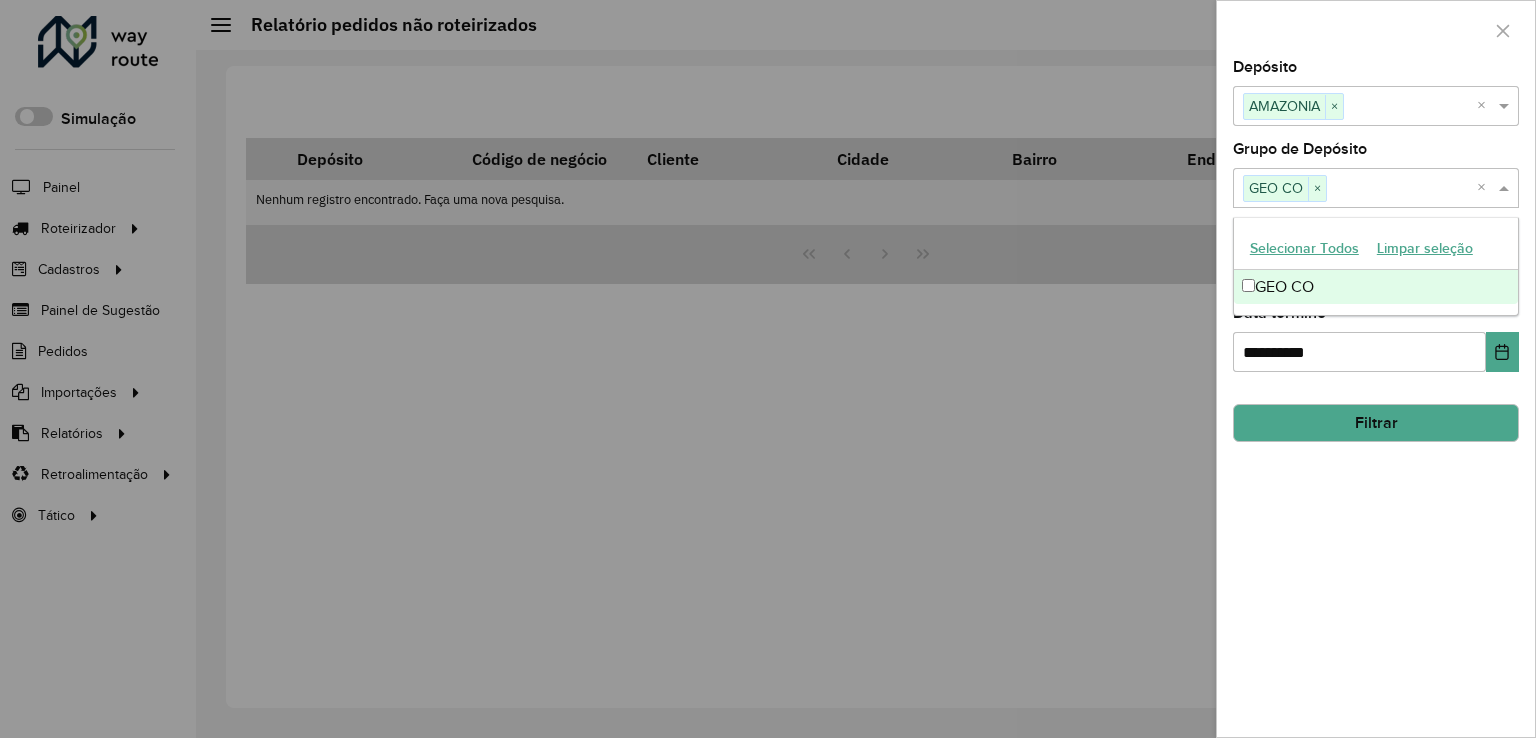 click on "**********" 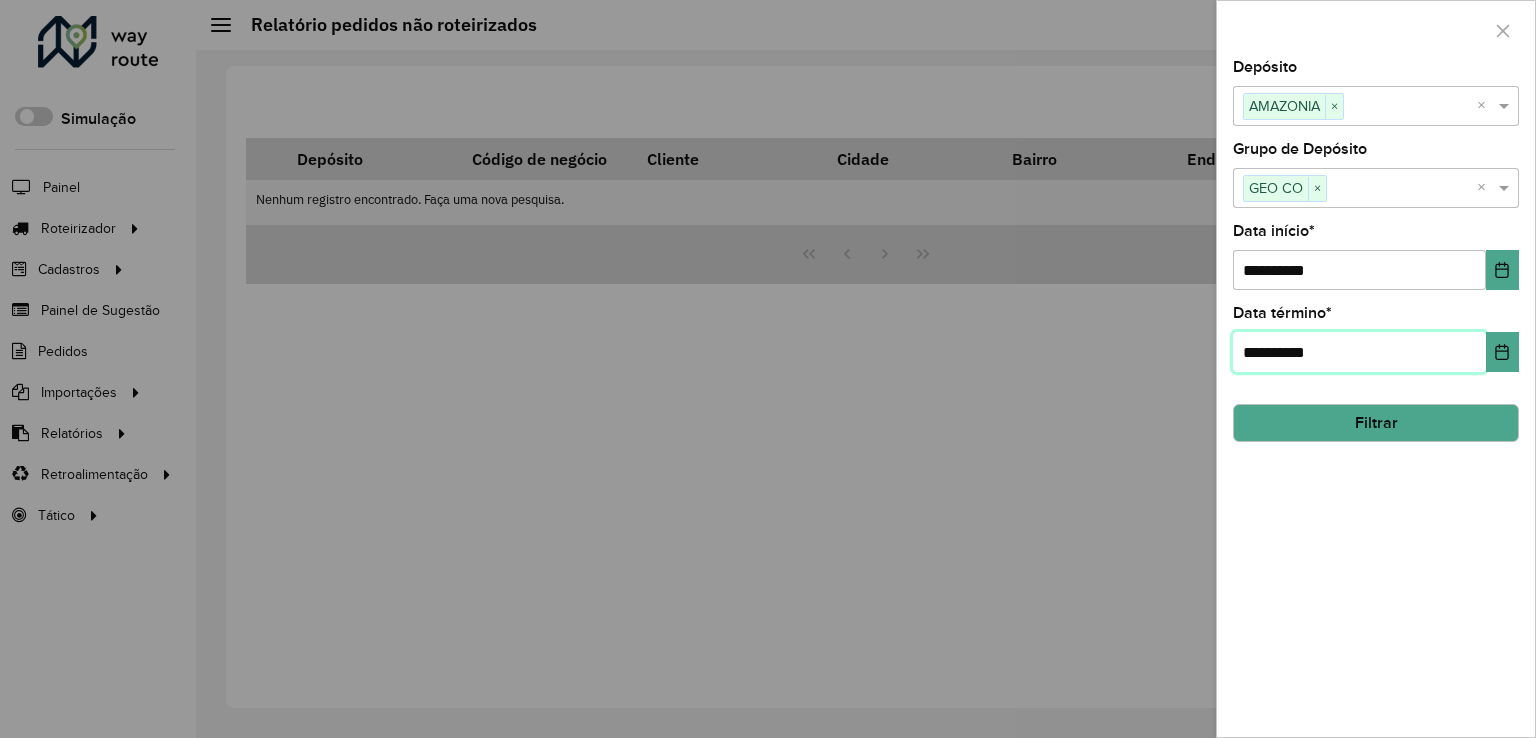 click on "**********" at bounding box center (1359, 352) 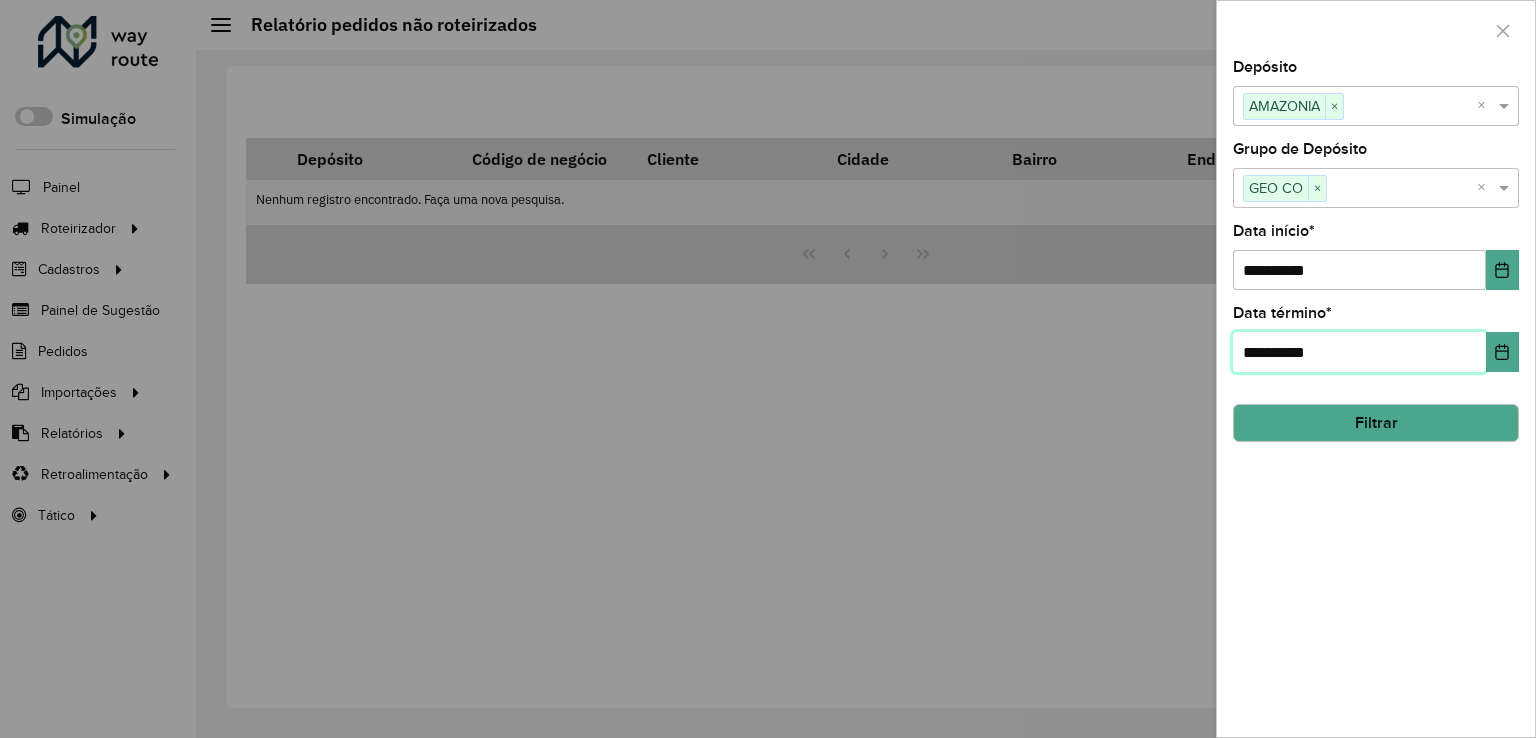 type on "**********" 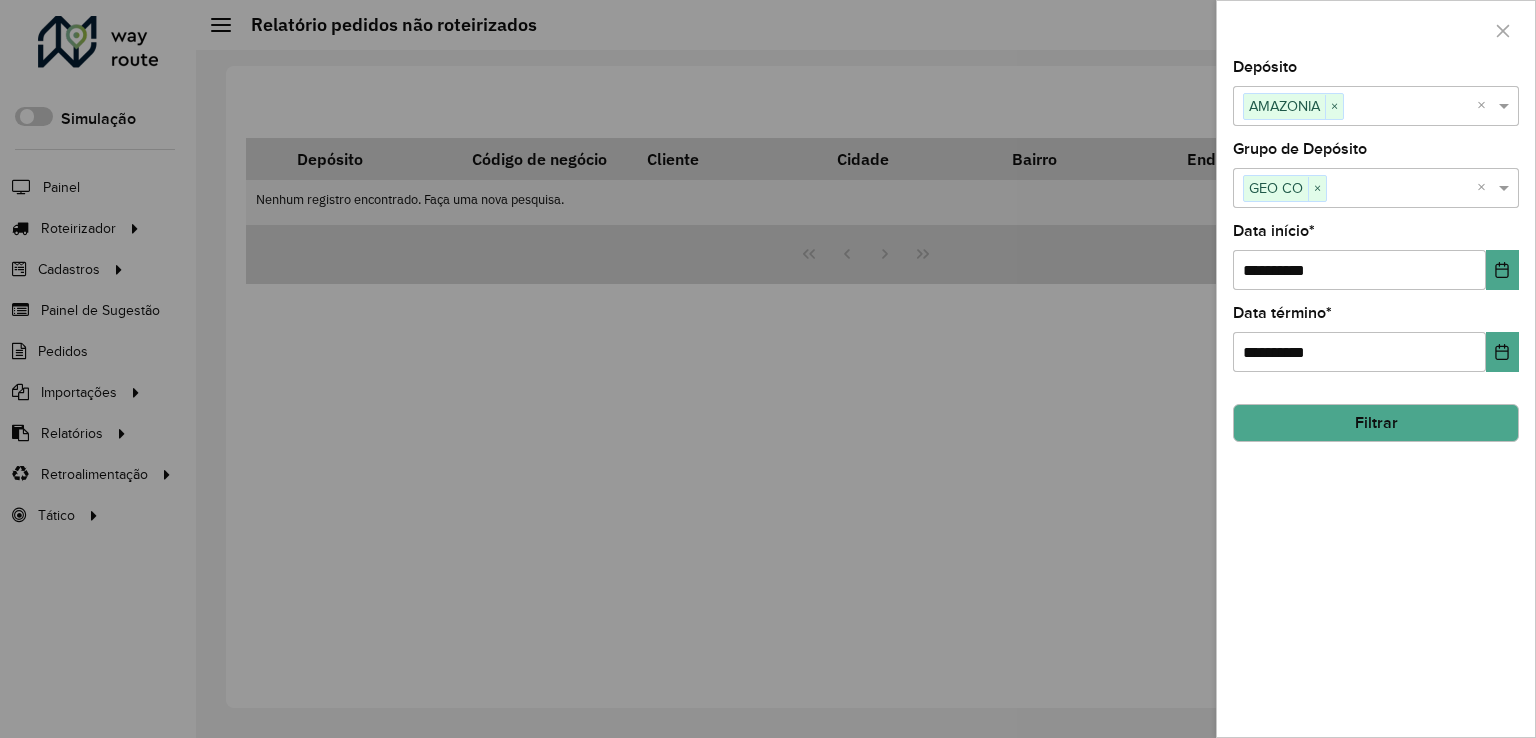 click on "**********" 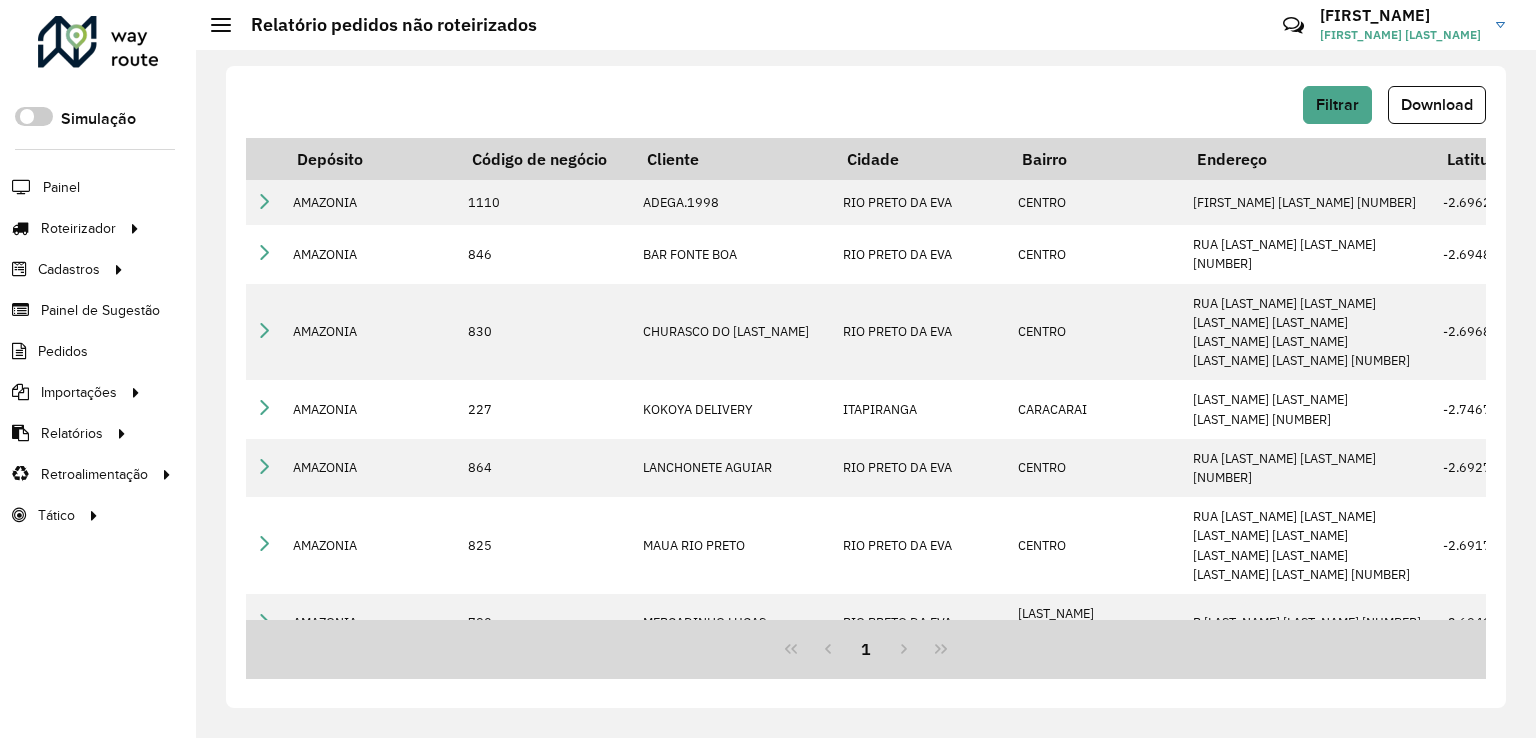 click on "Download" 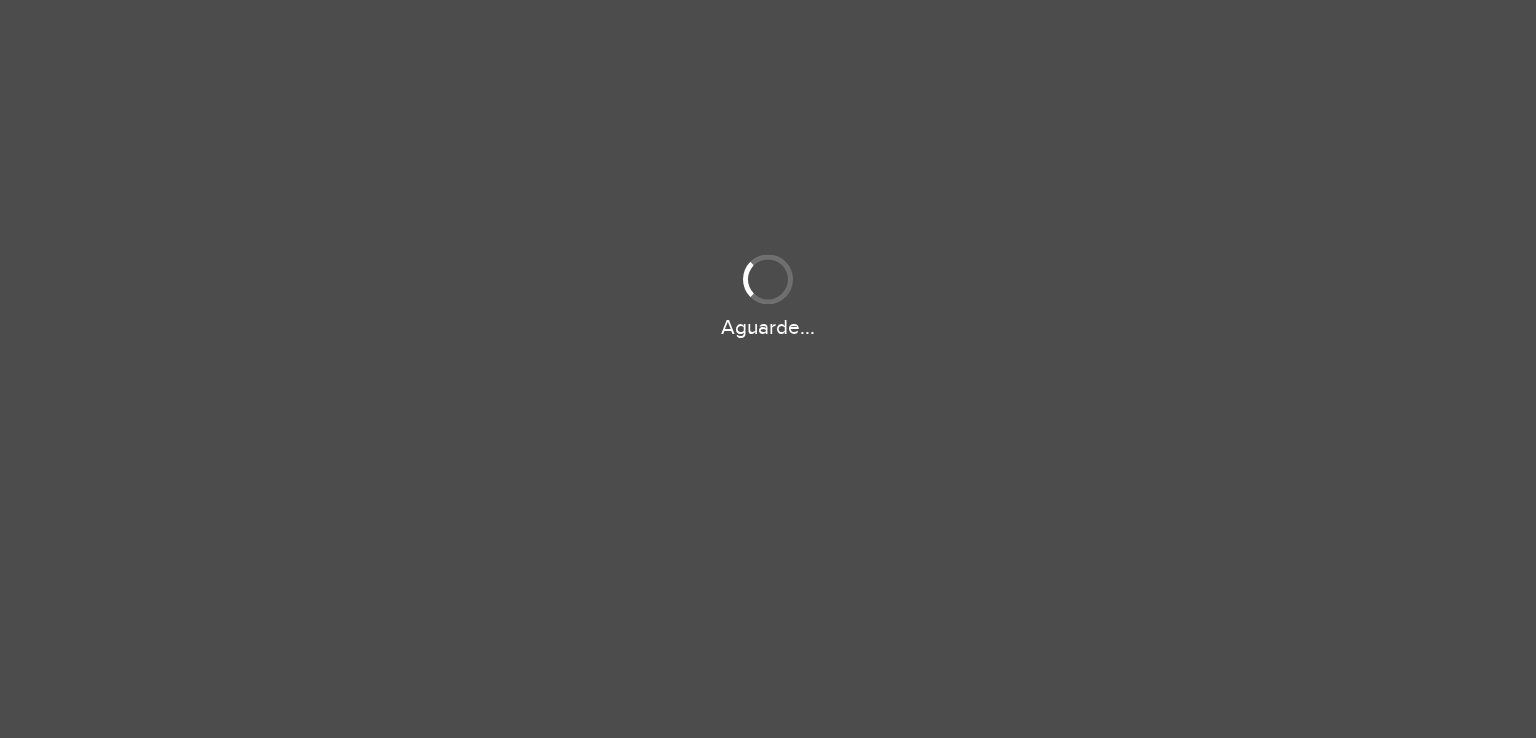 scroll, scrollTop: 0, scrollLeft: 0, axis: both 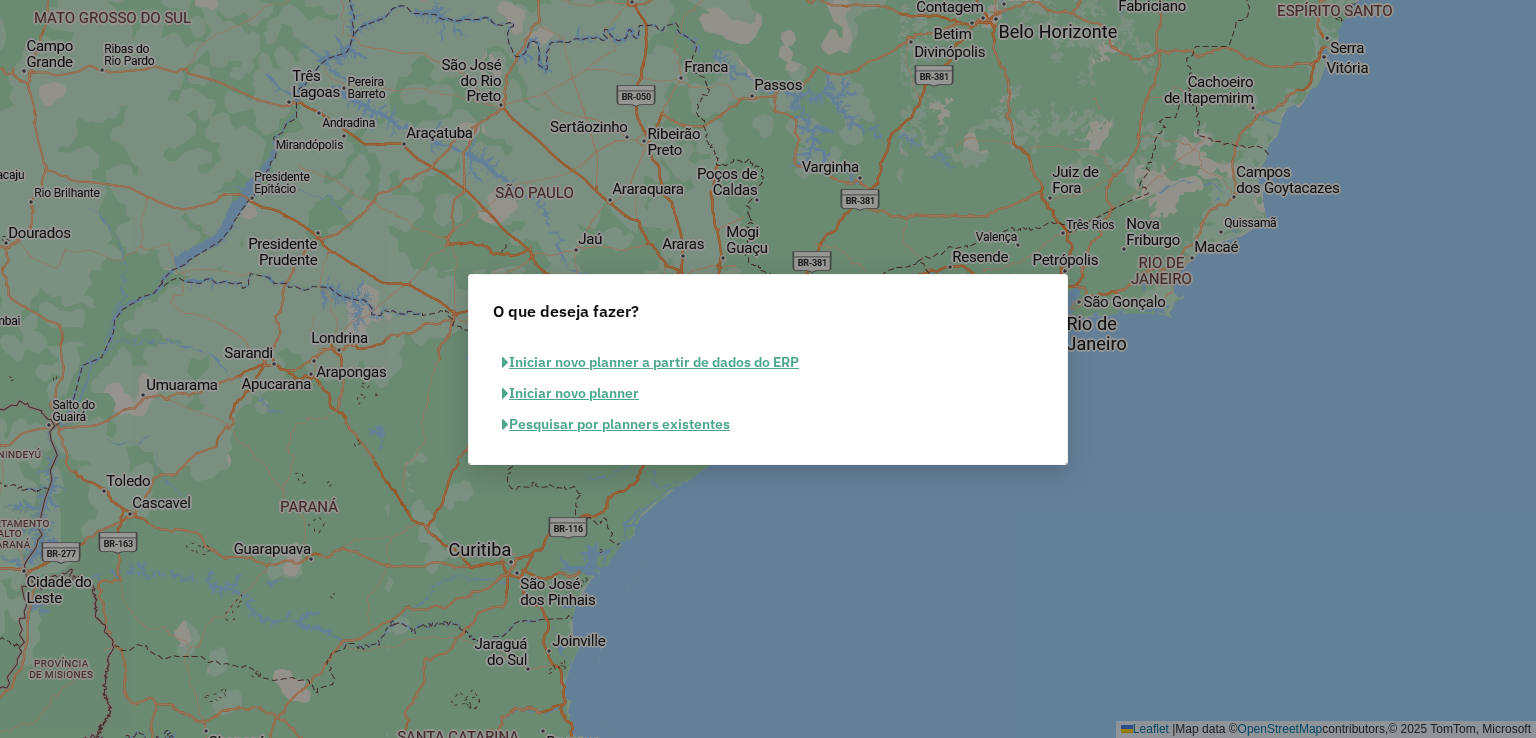 click on "Pesquisar por planners existentes" 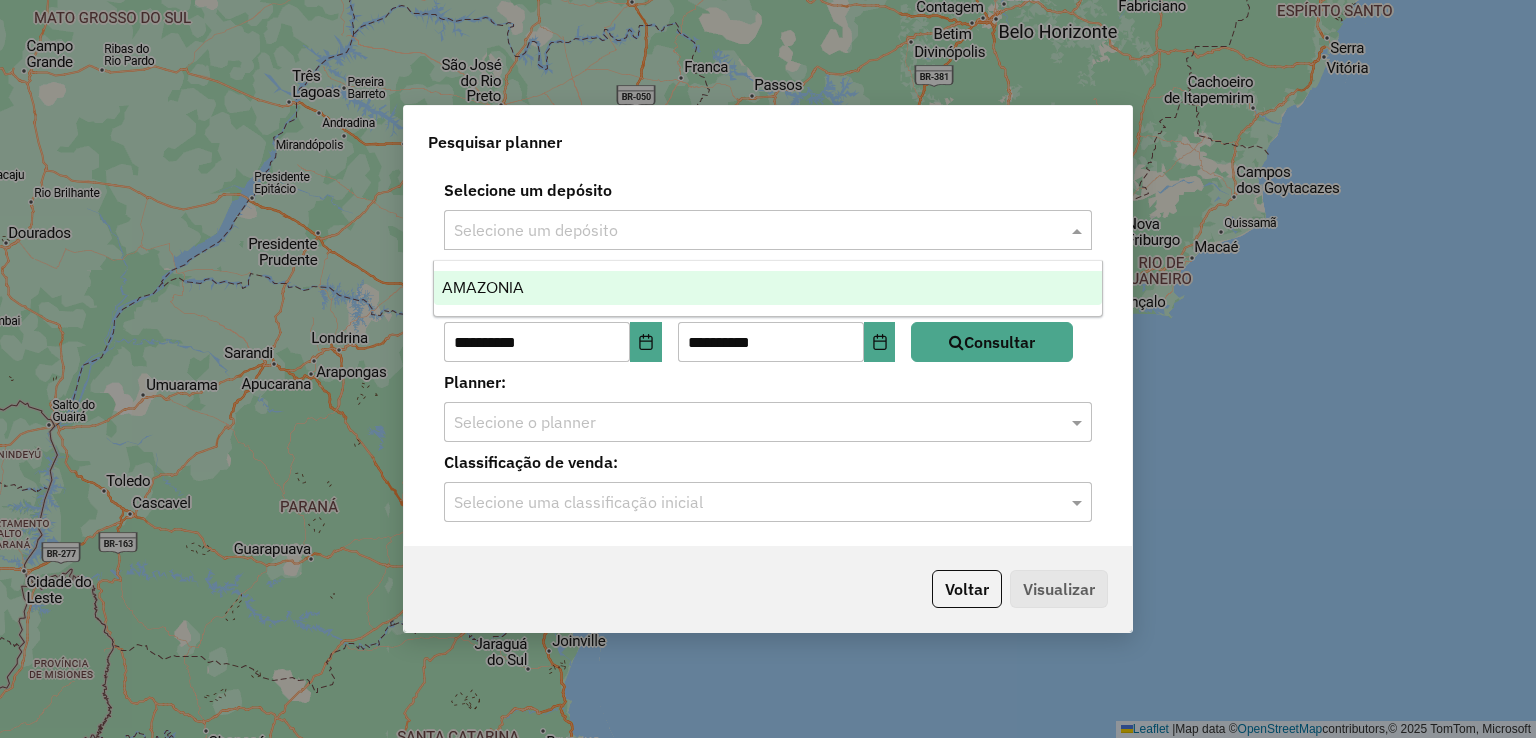 click 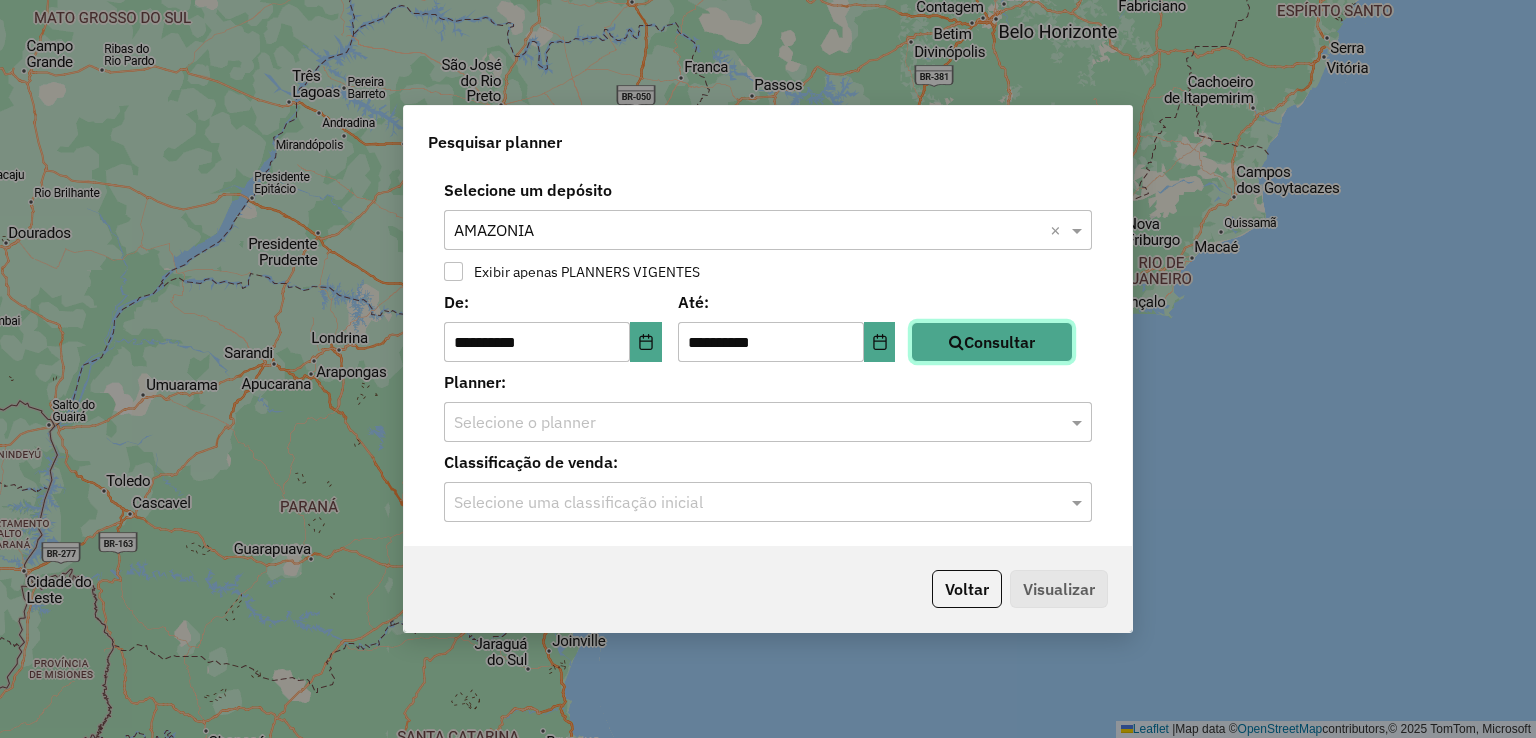 click on "Consultar" 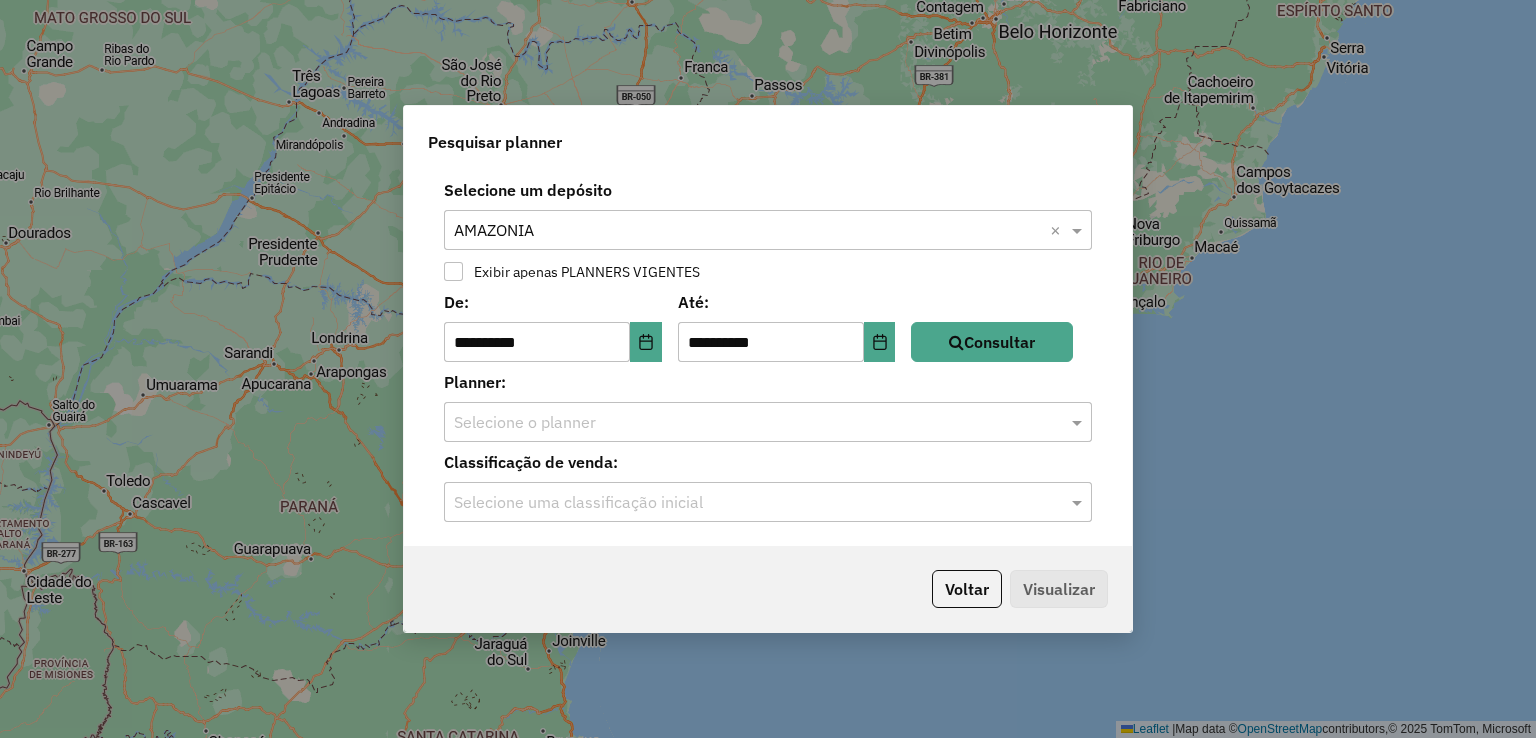 click 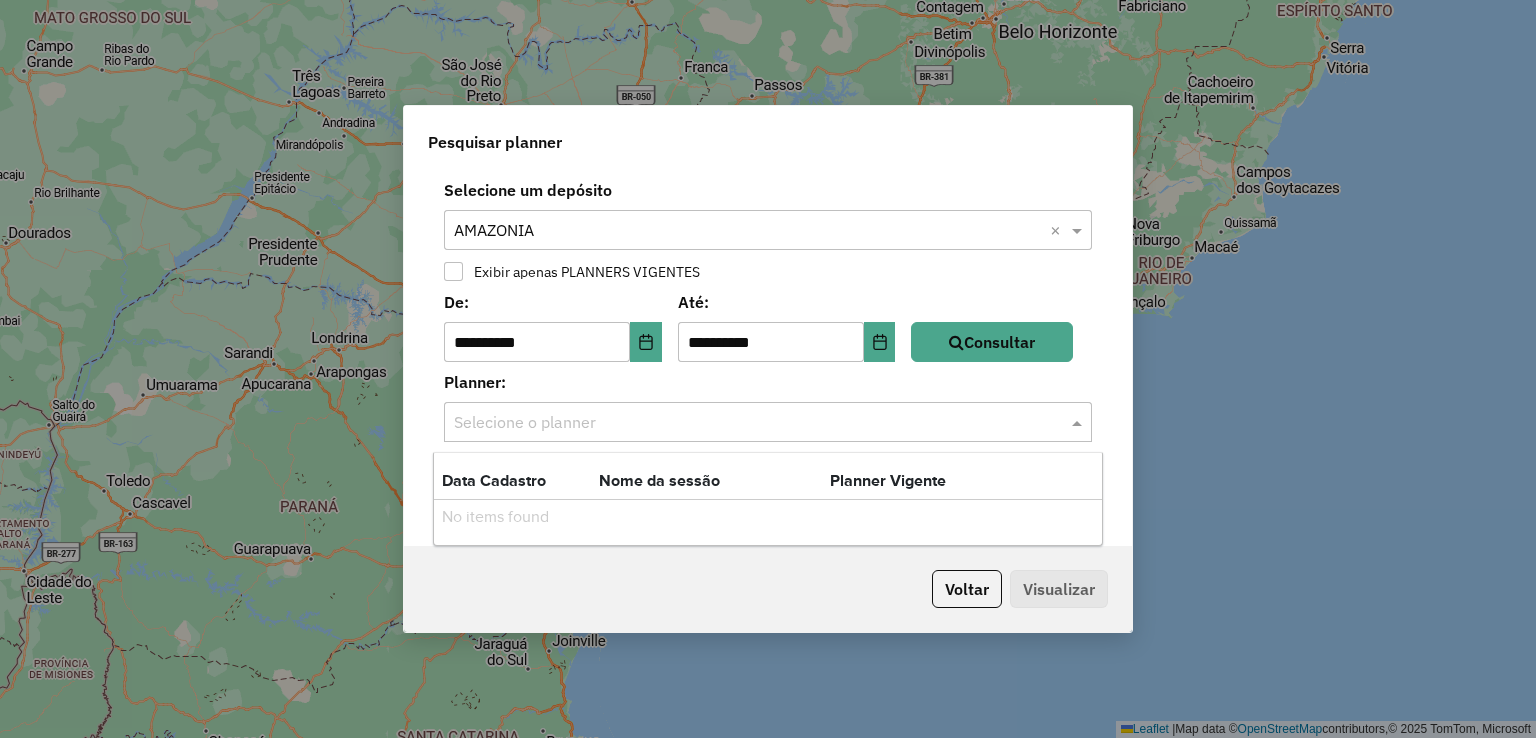 click on "**********" 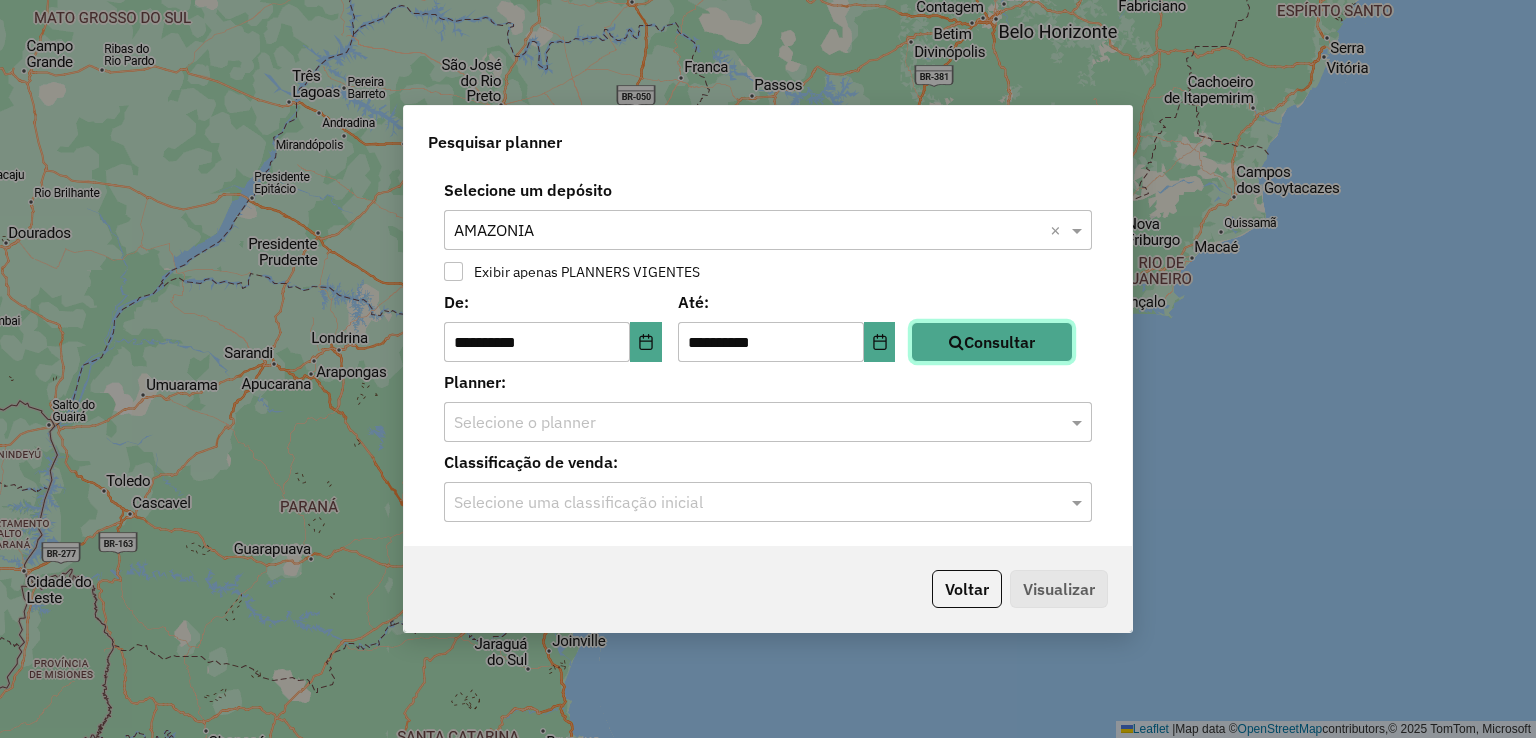 click on "Consultar" 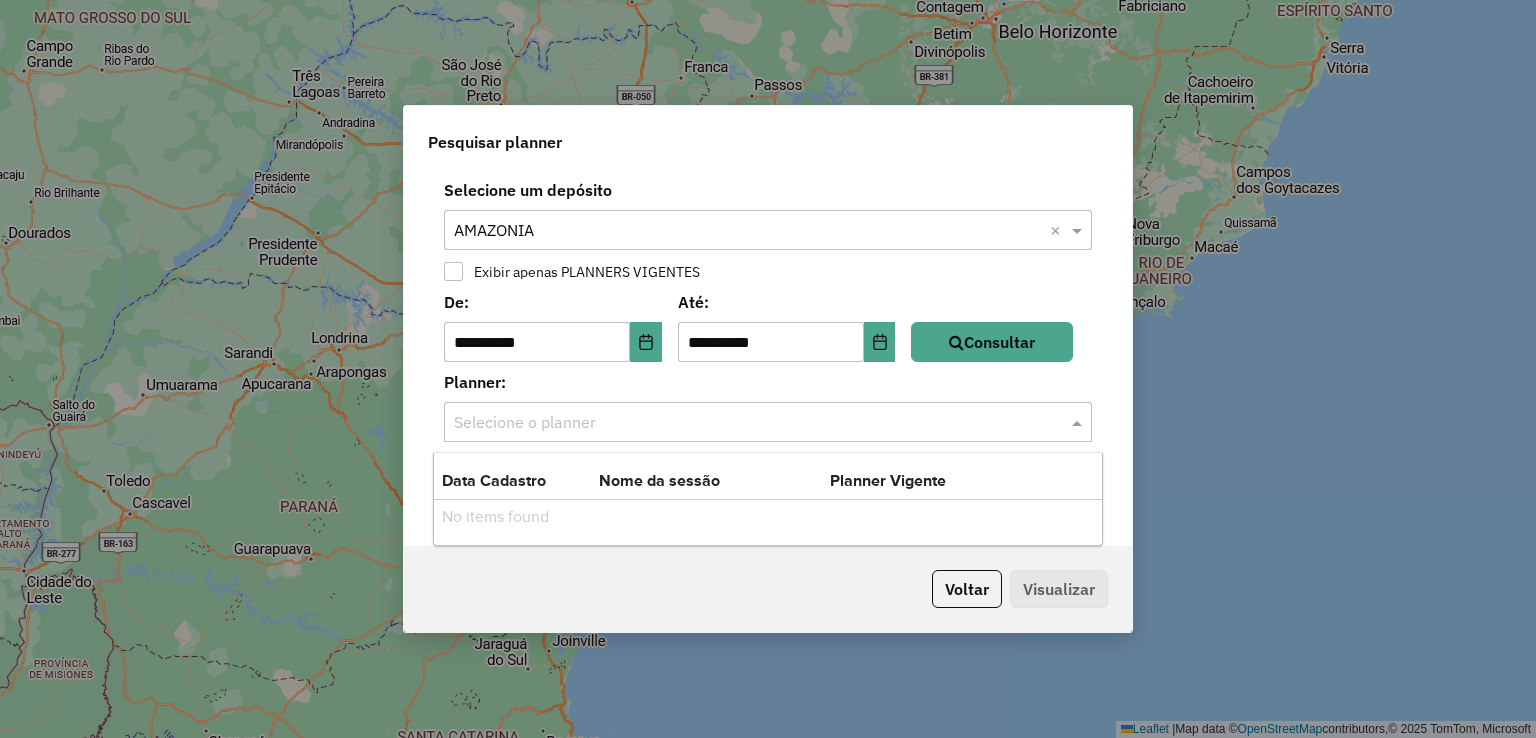 click on "Selecione o planner" 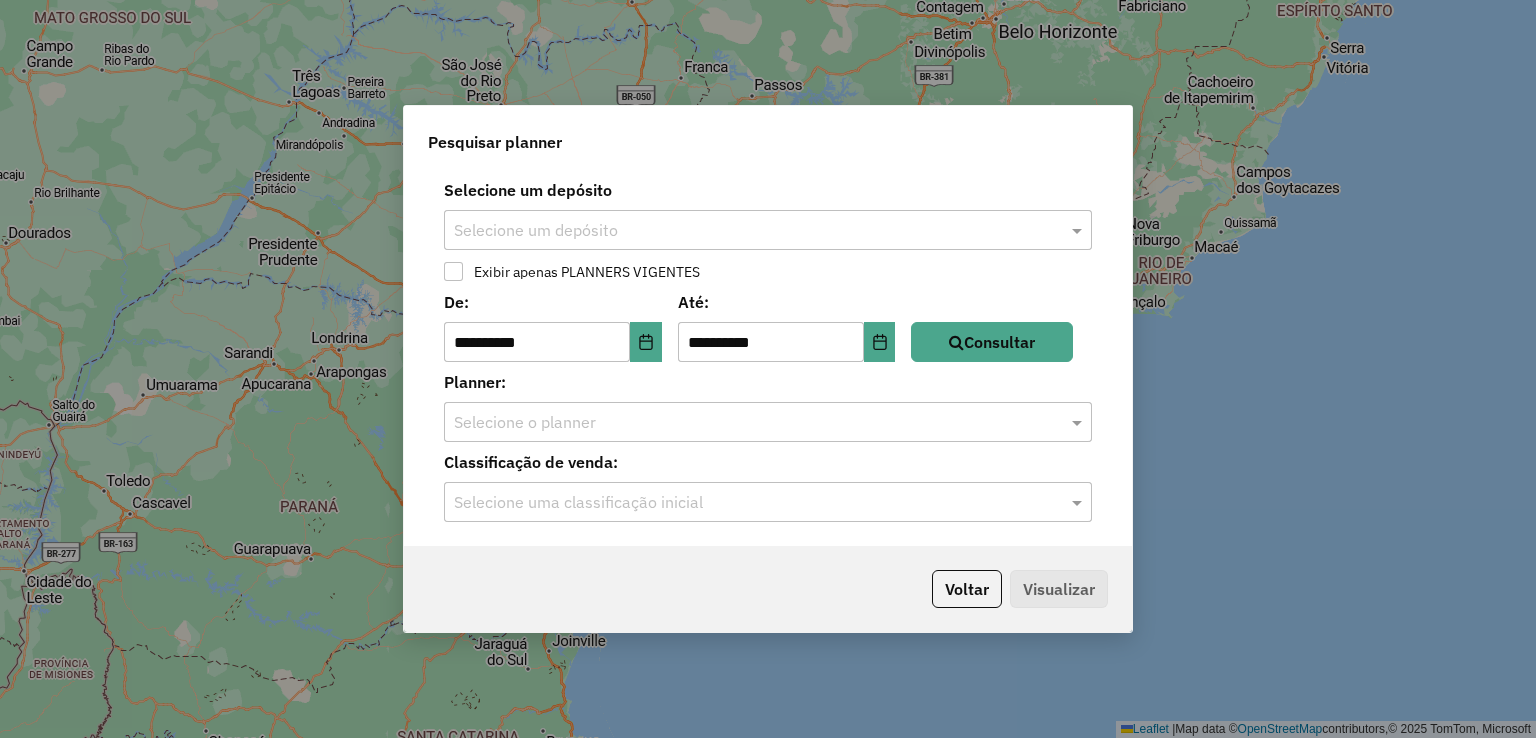 click 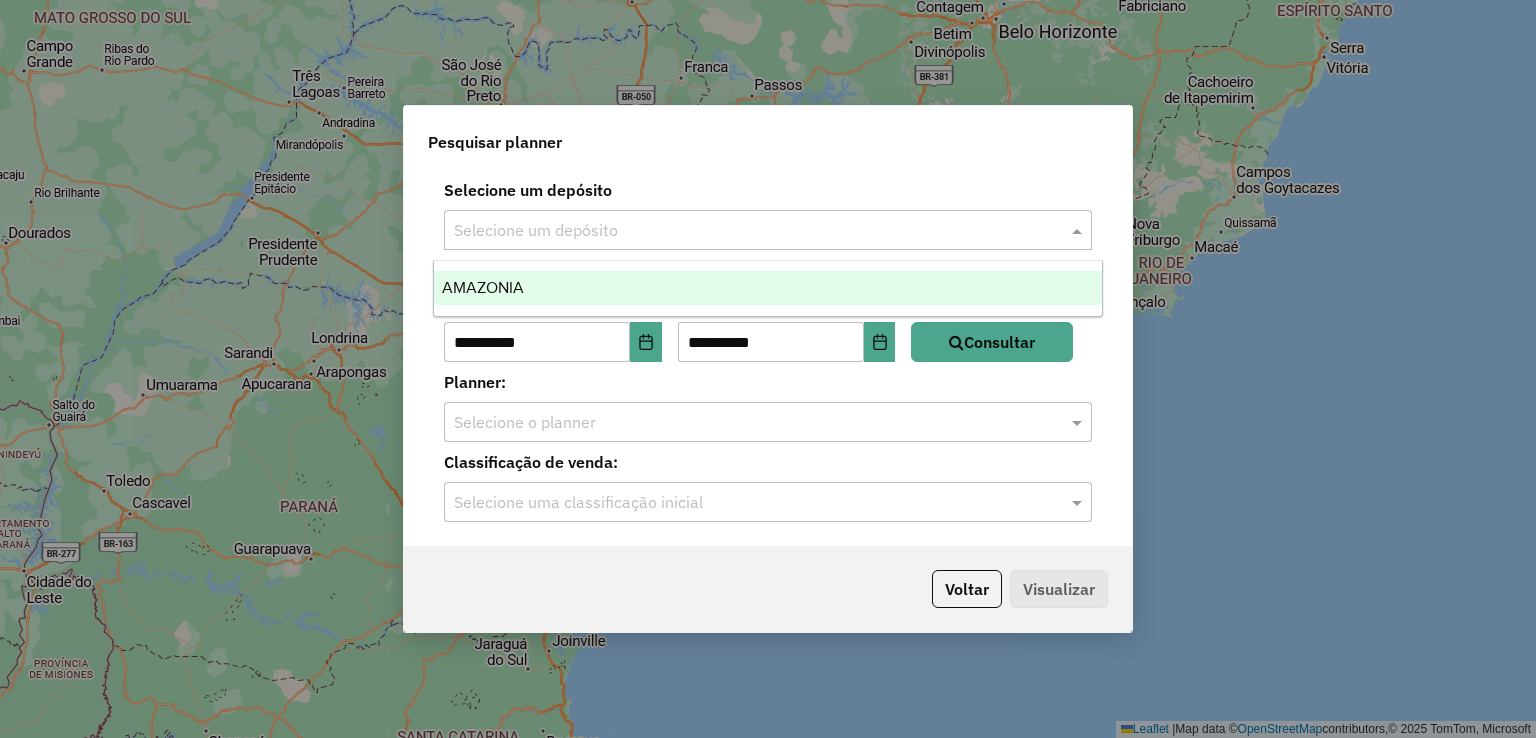 click on "AMAZONIA" at bounding box center [768, 288] 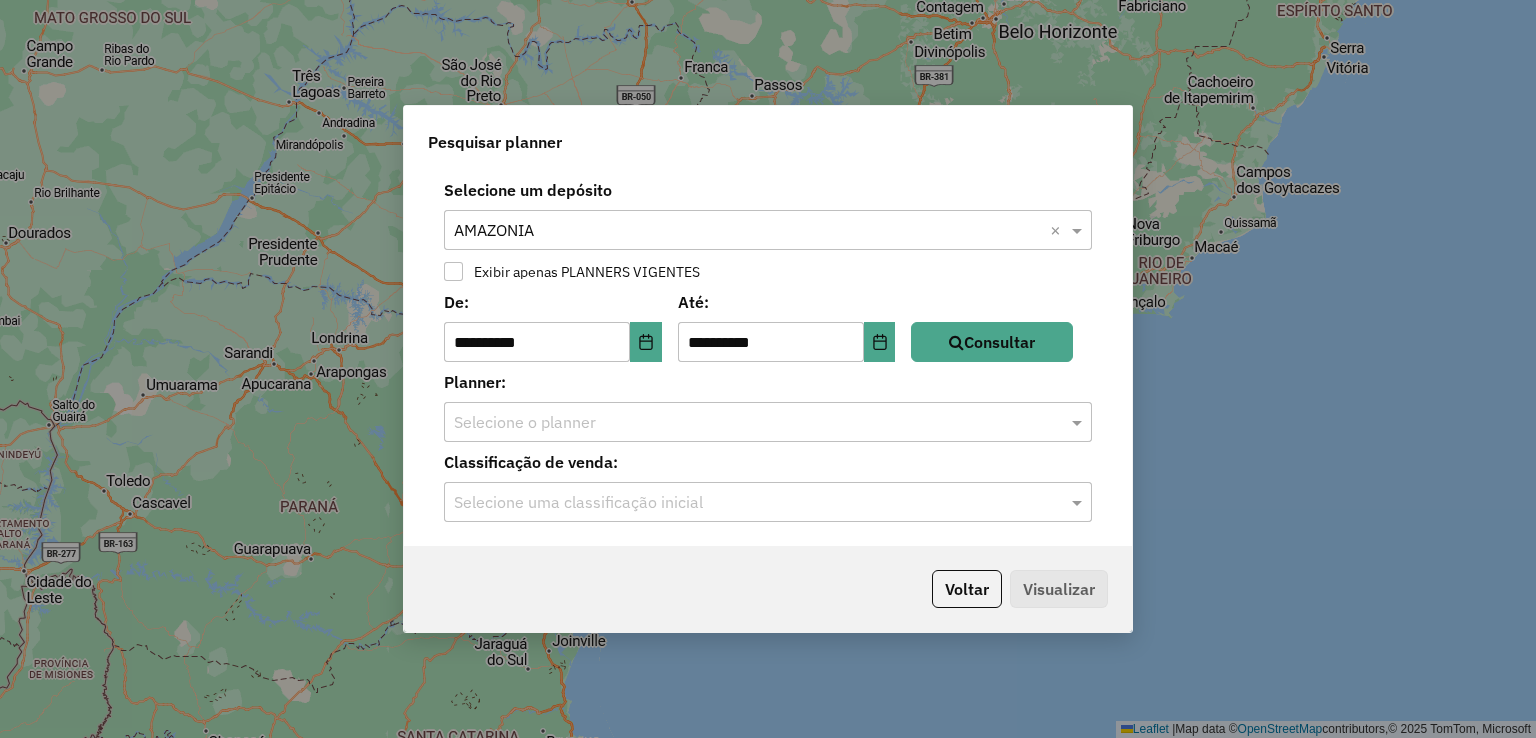 click 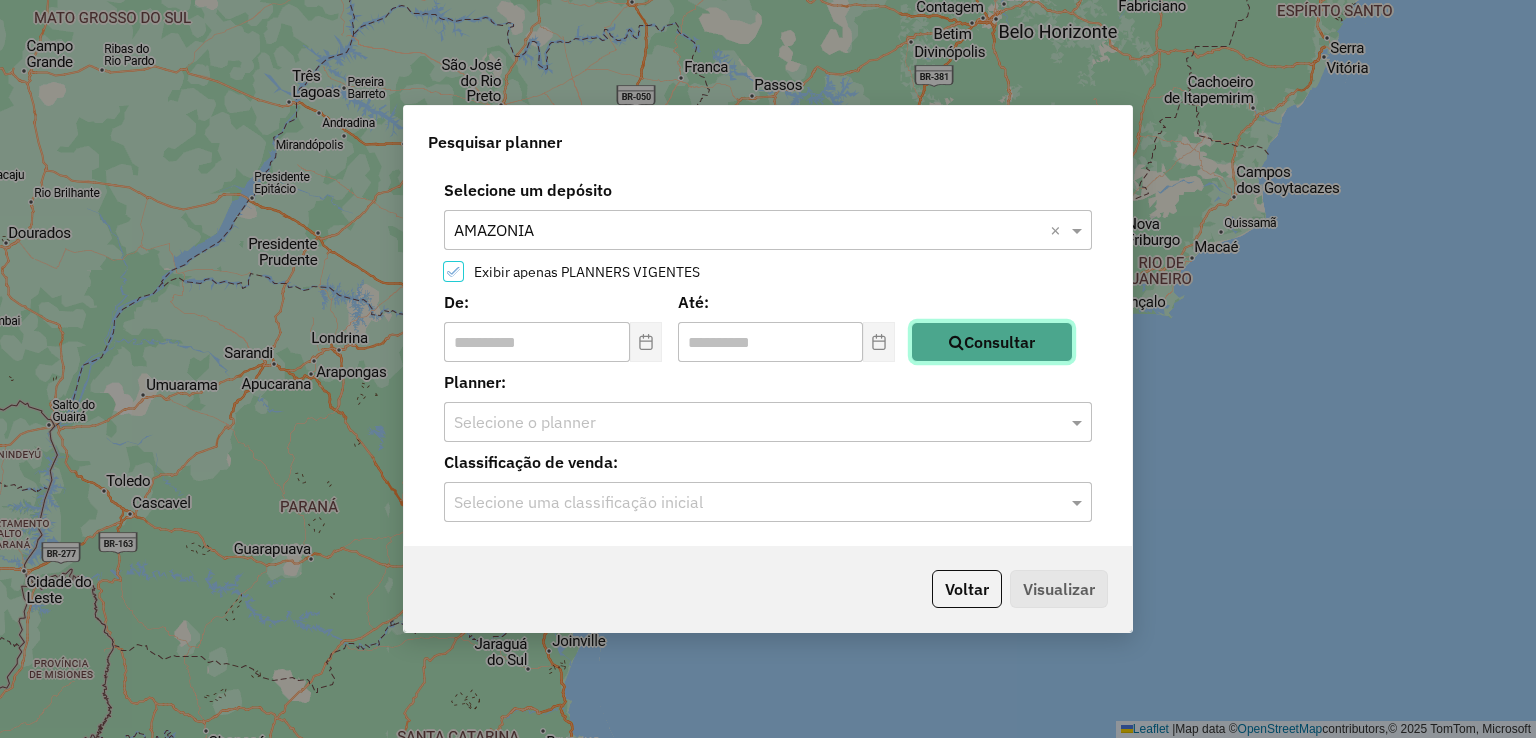 click on "Consultar" 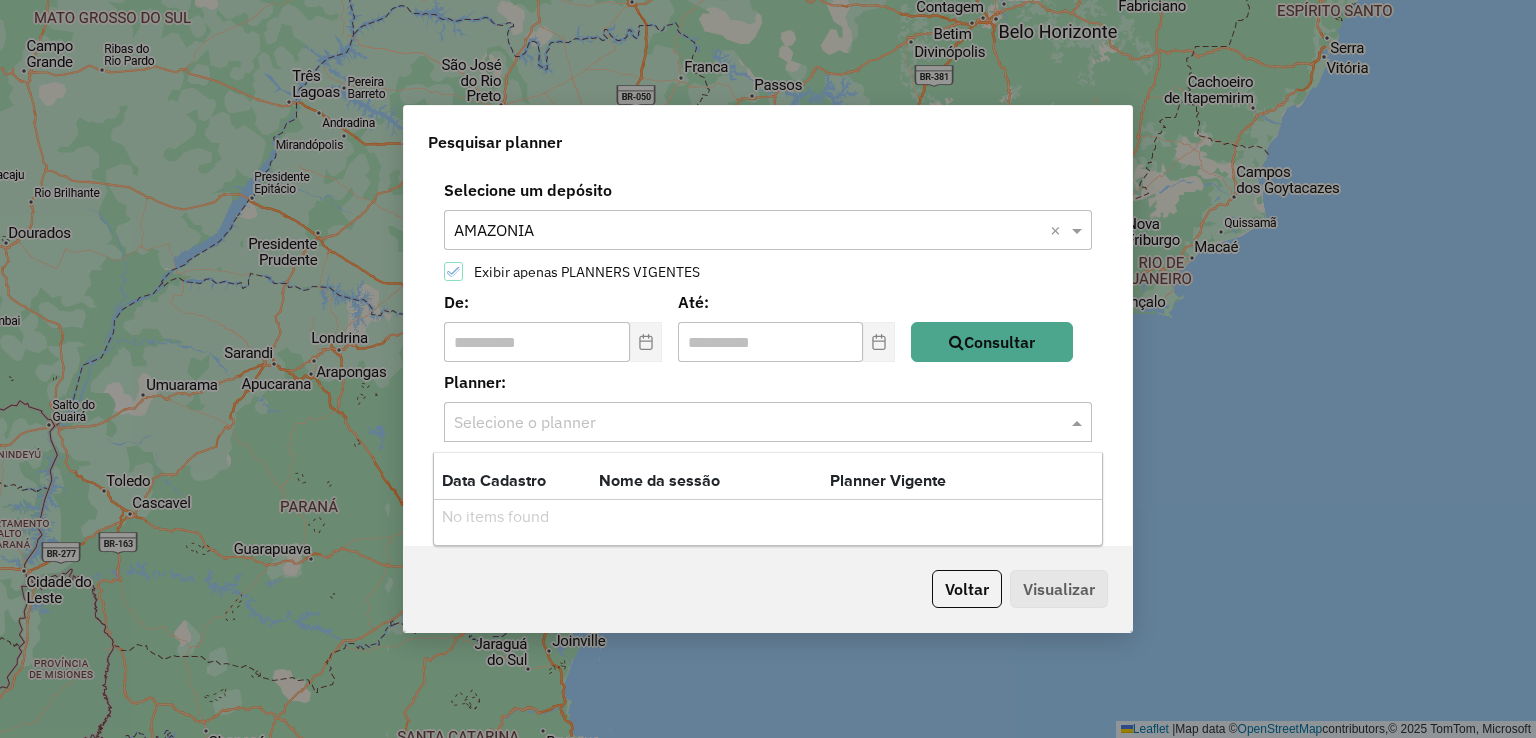 click 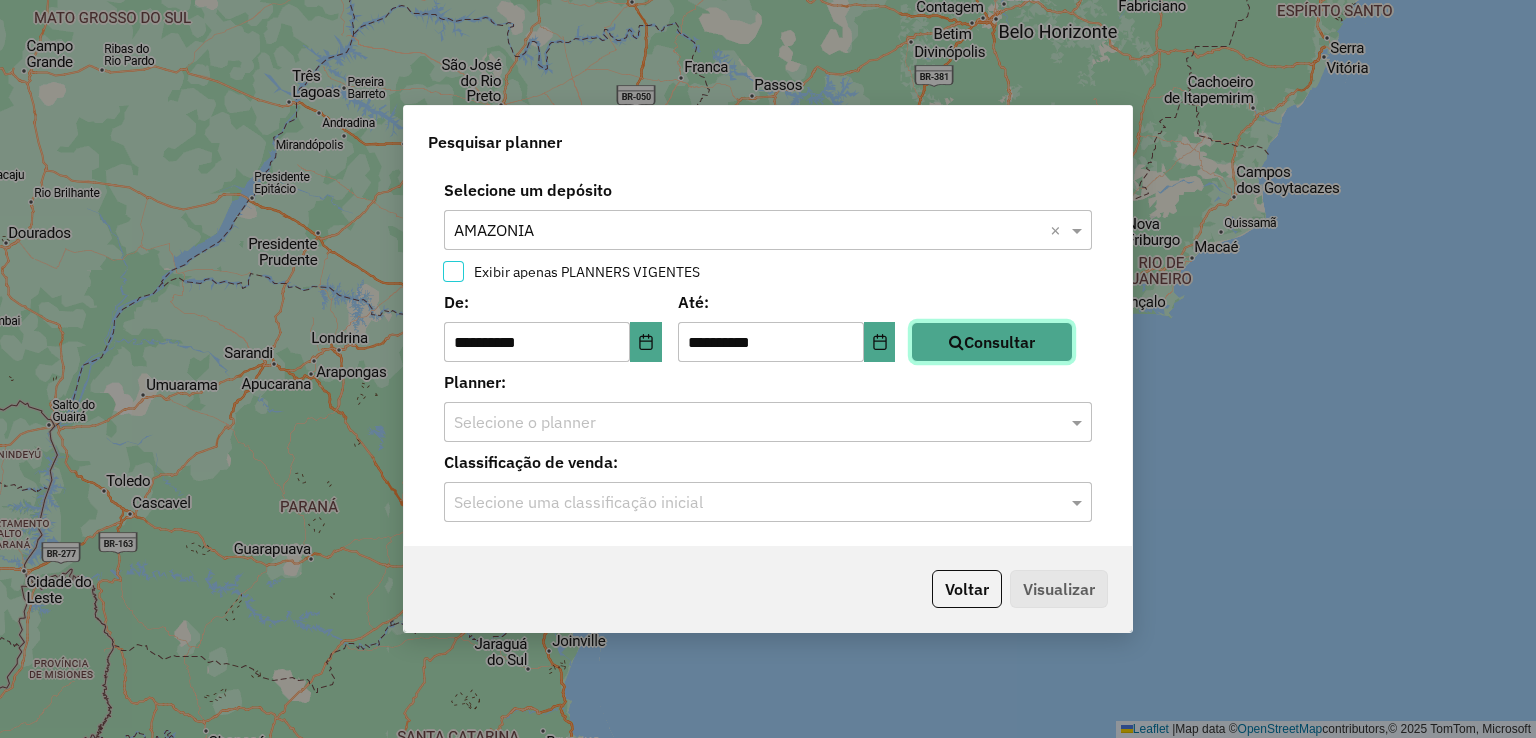 click on "Consultar" 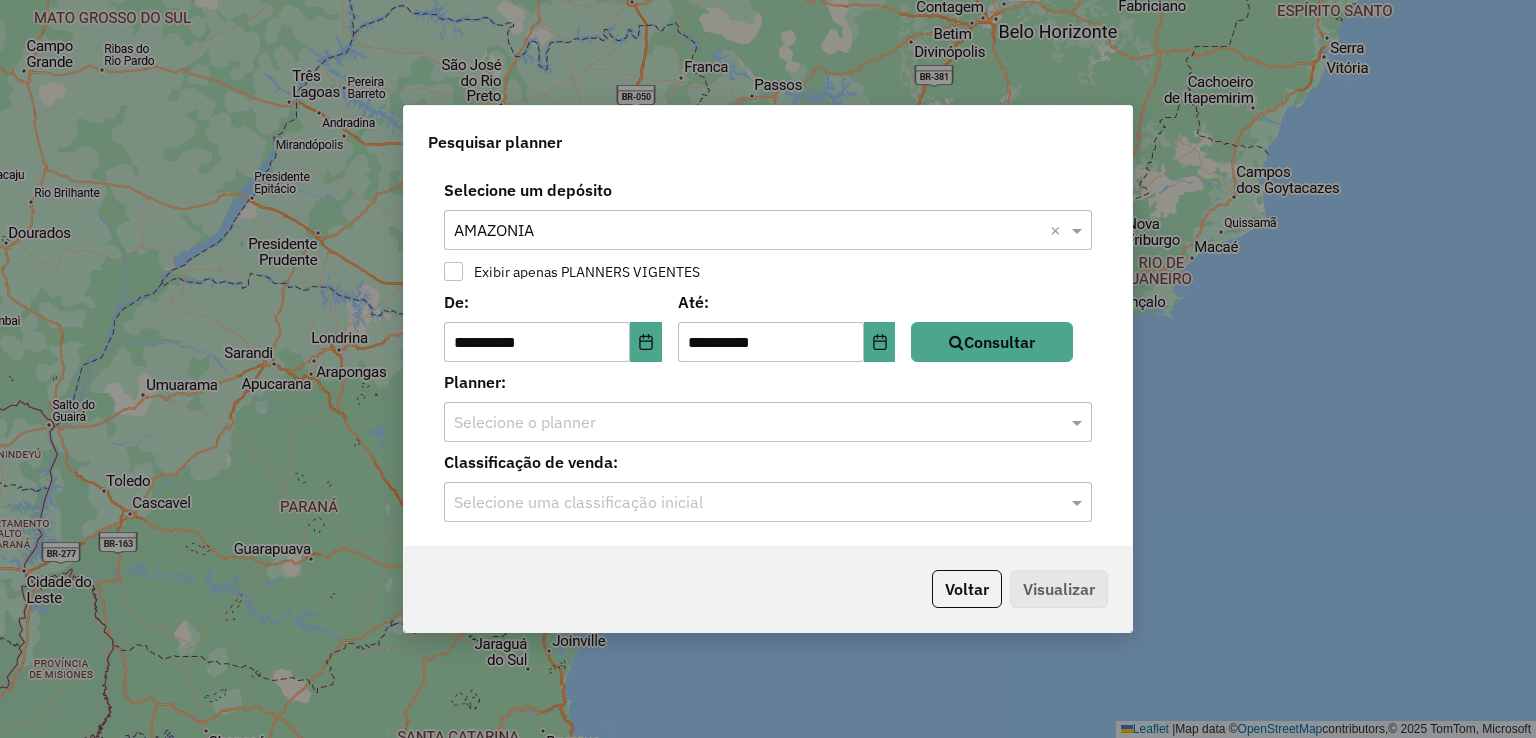 click 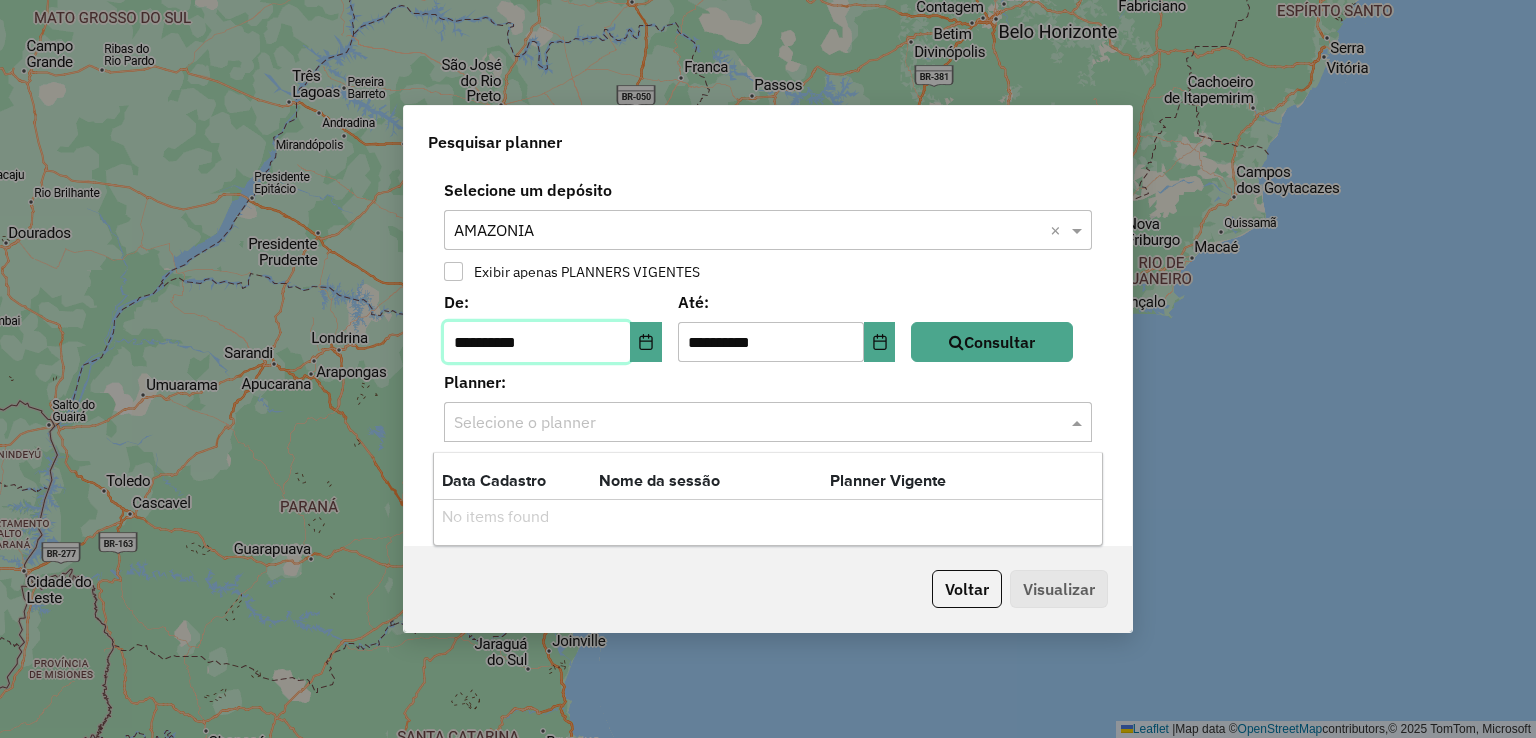 click on "**********" at bounding box center [537, 342] 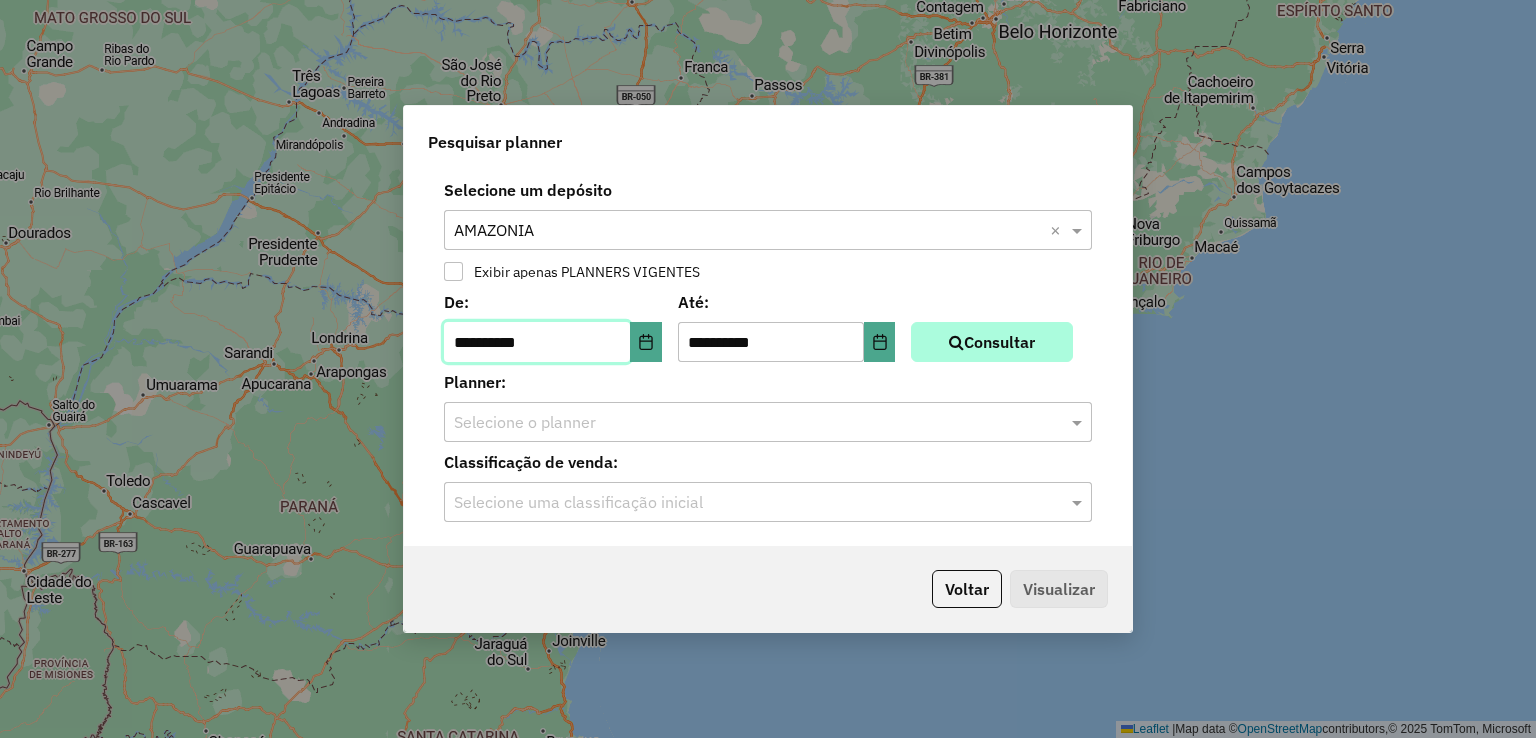 type on "**********" 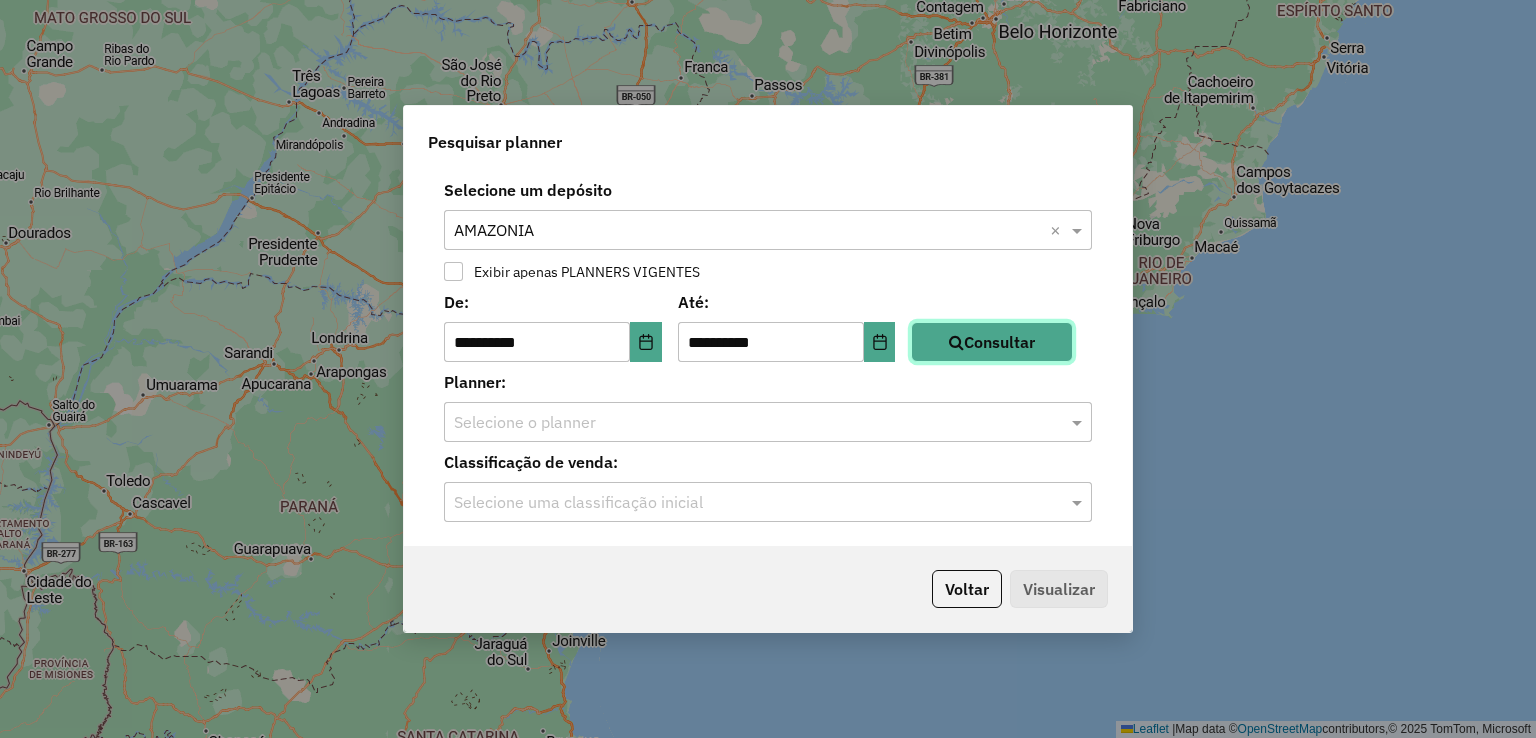 click on "Consultar" 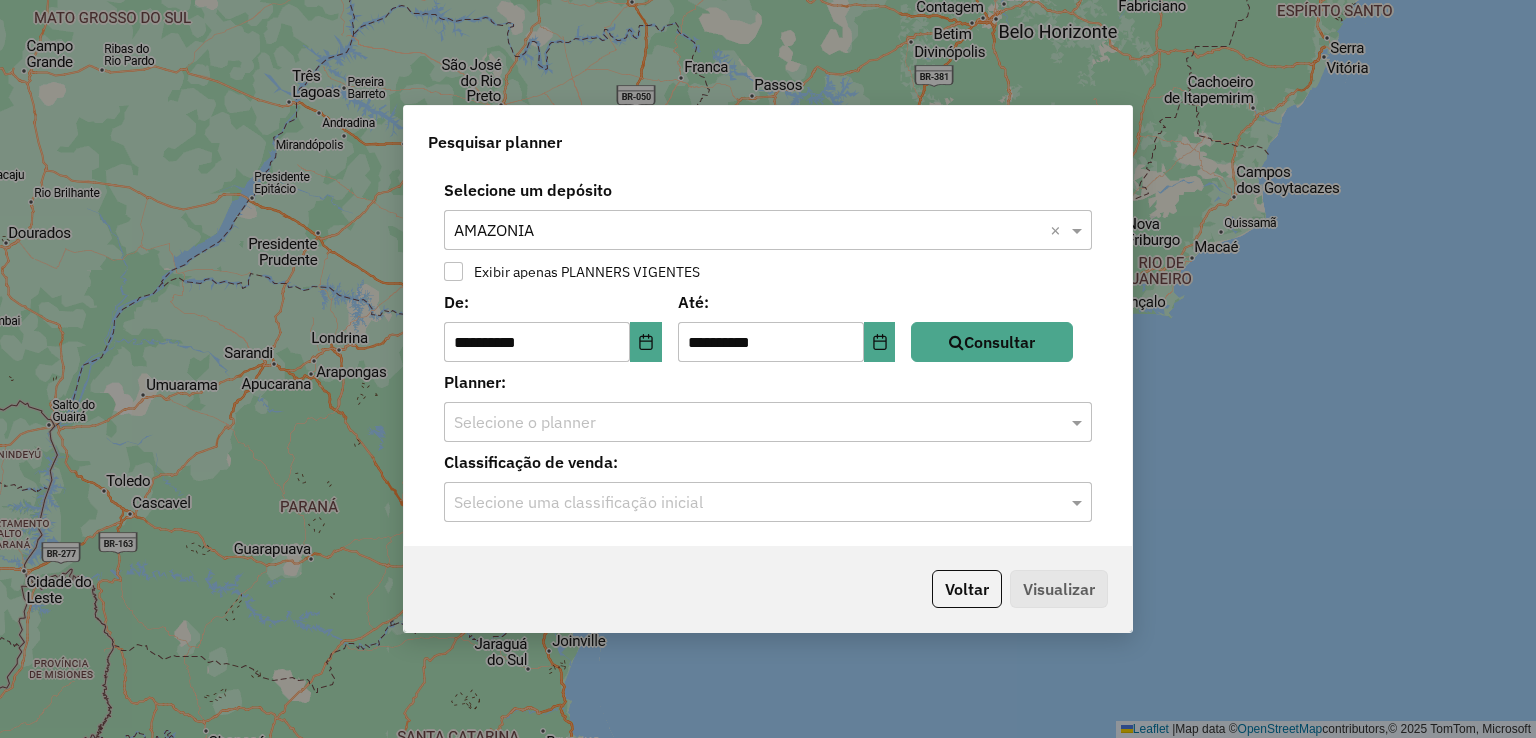 click 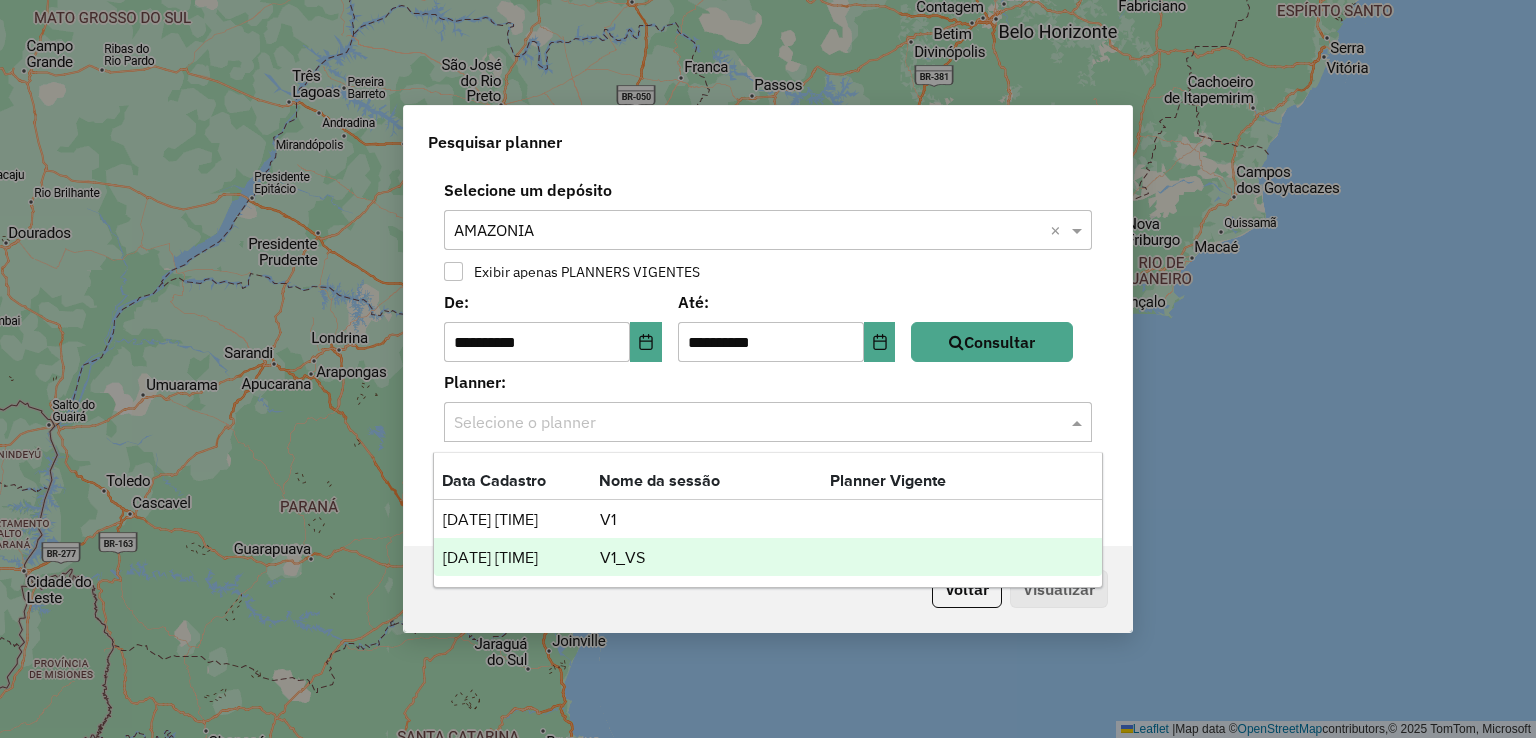 click on "[DATE] [TIME]" at bounding box center [520, 558] 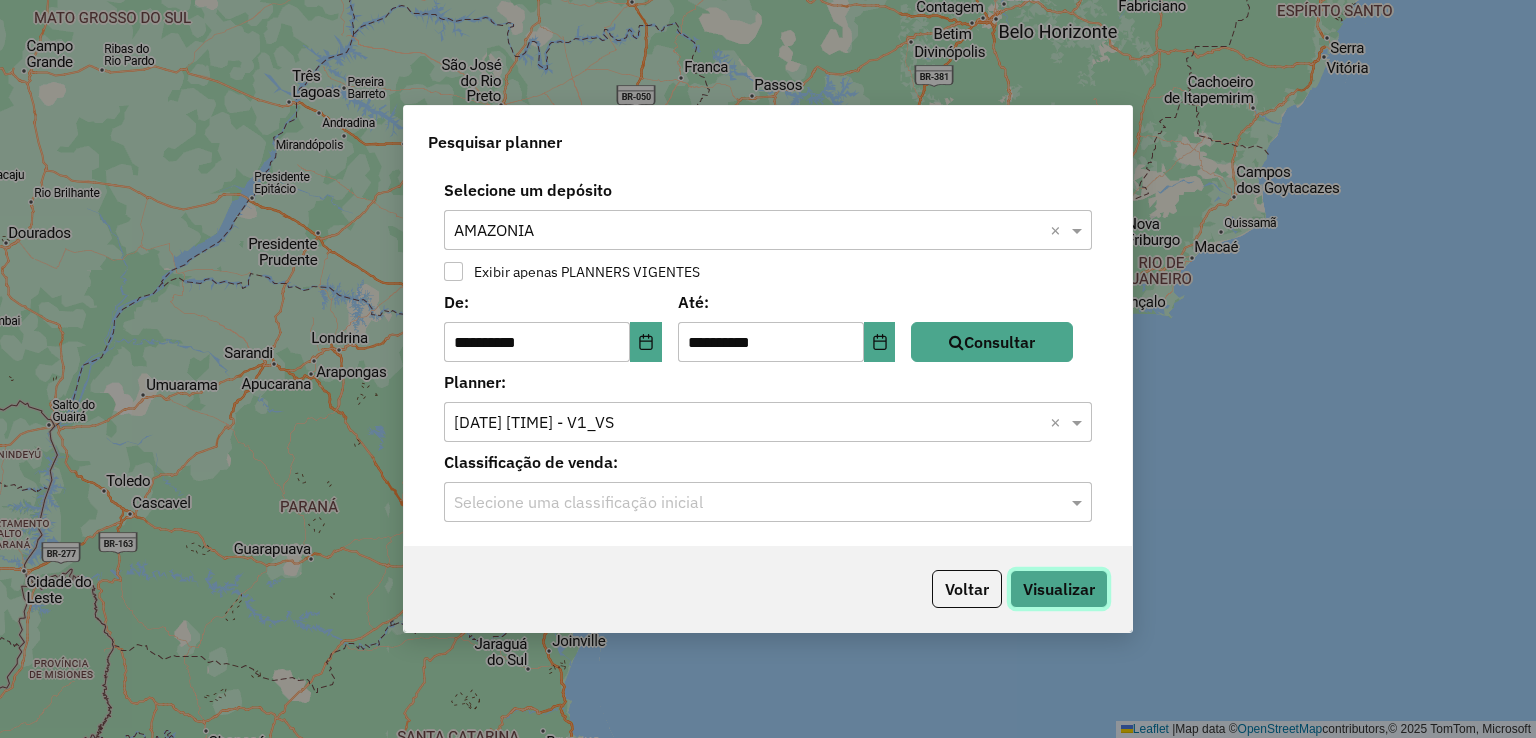 click on "Visualizar" 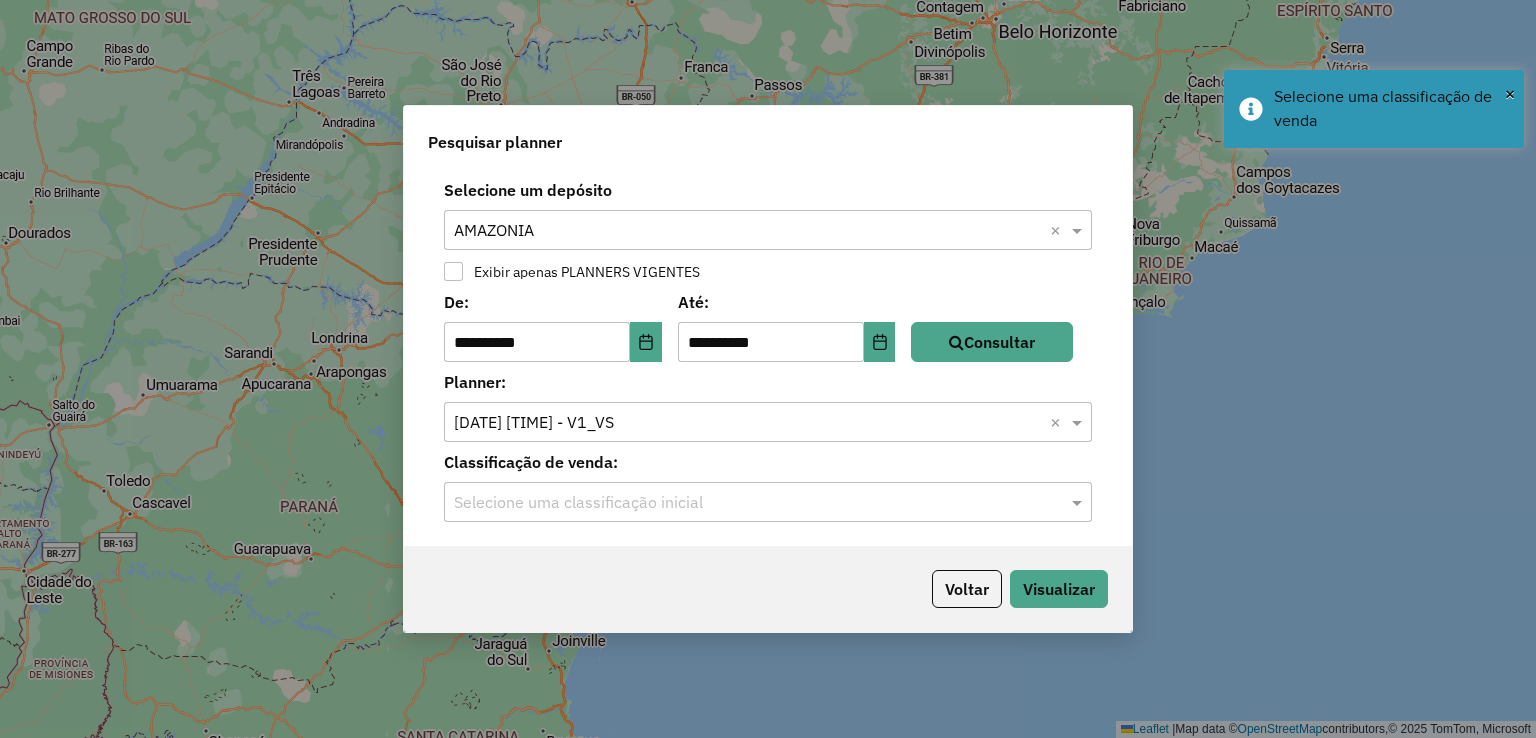 click 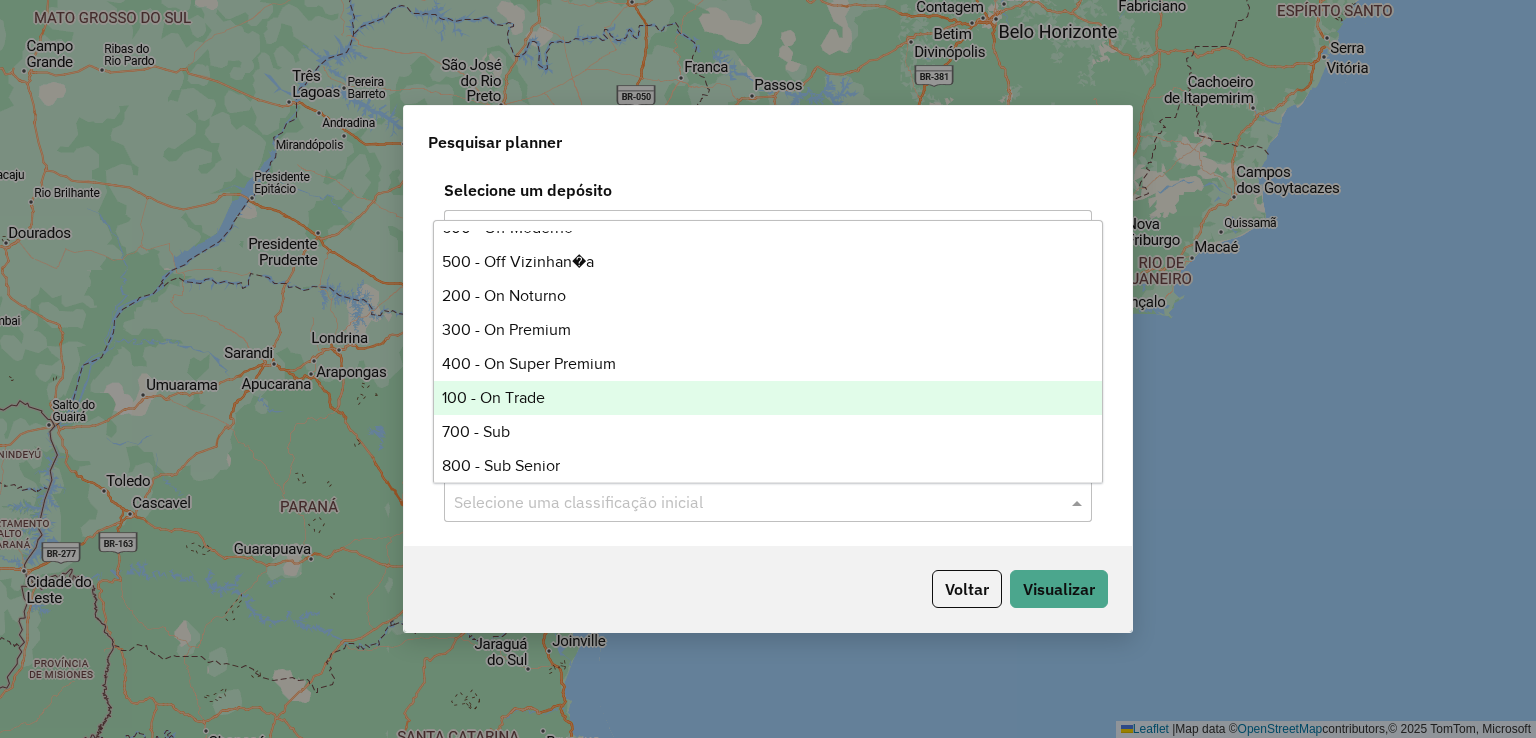 scroll, scrollTop: 32, scrollLeft: 0, axis: vertical 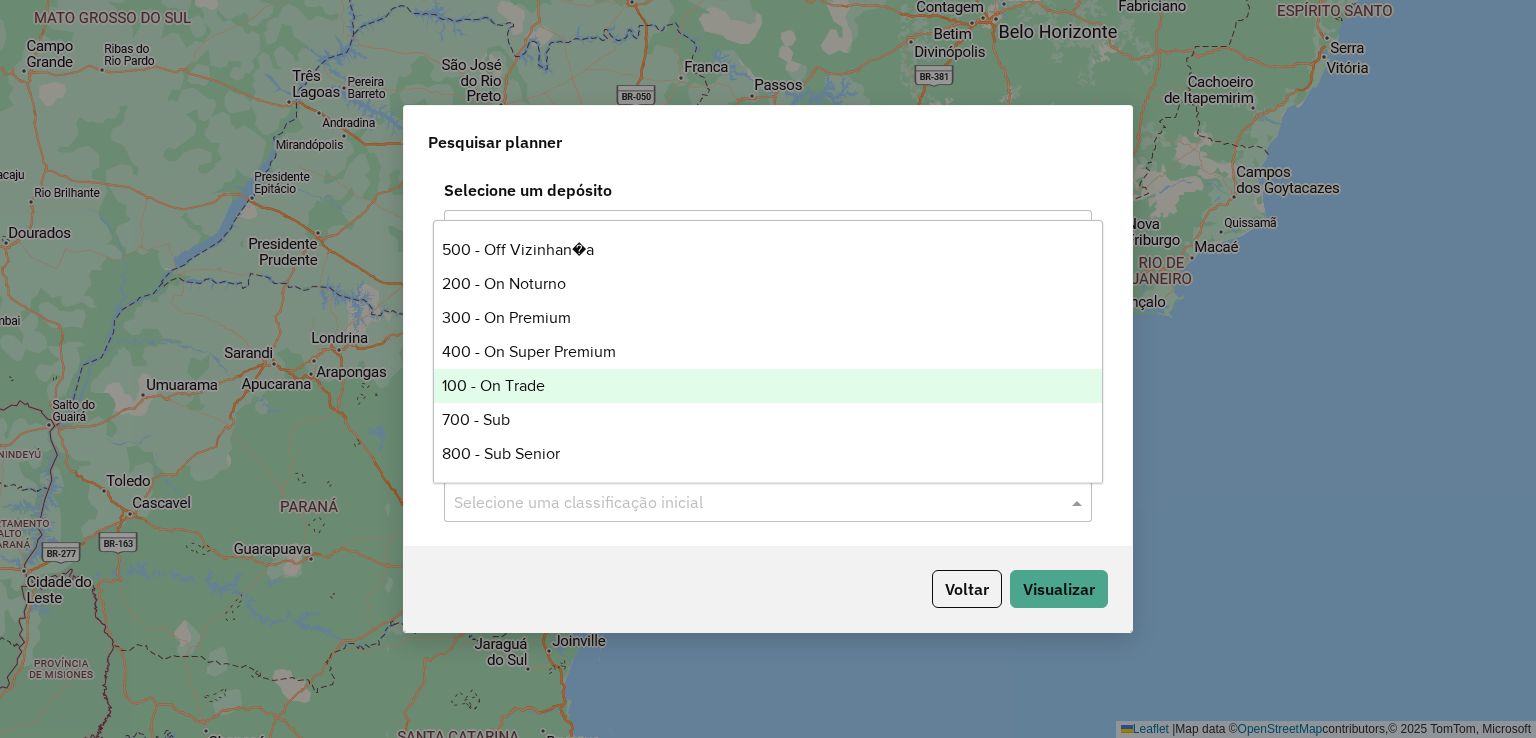 click on "100 - On Trade" at bounding box center [768, 386] 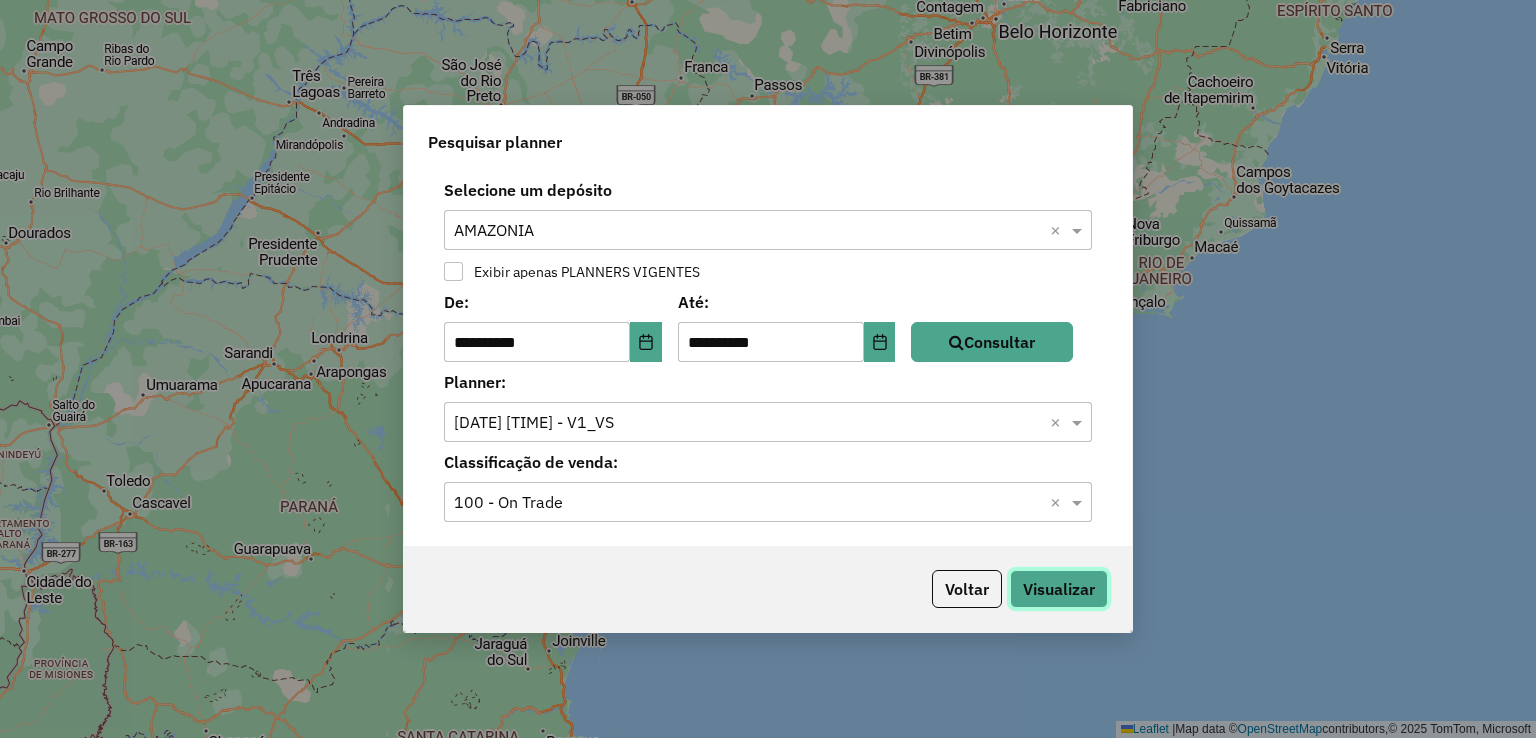 click on "Visualizar" 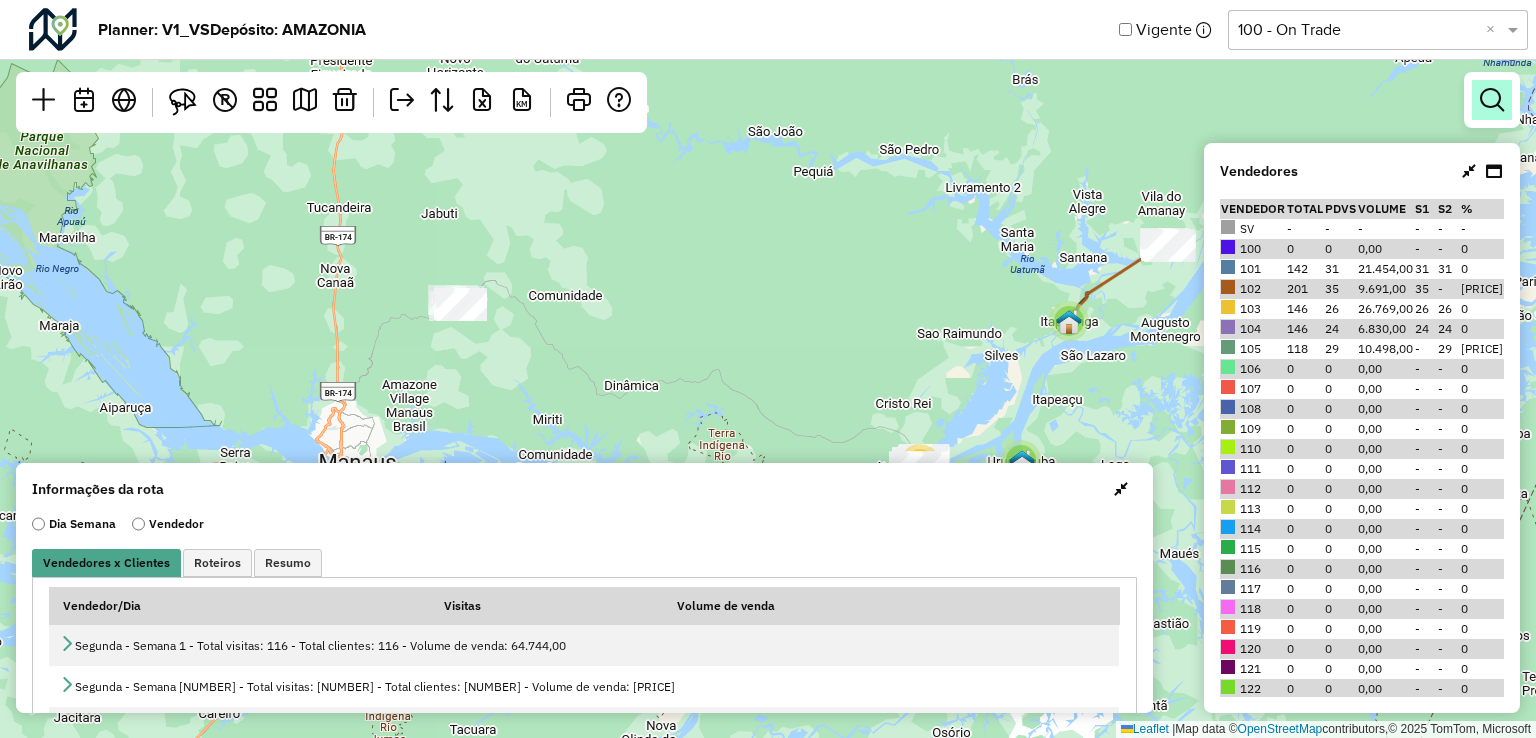 click at bounding box center [1492, 100] 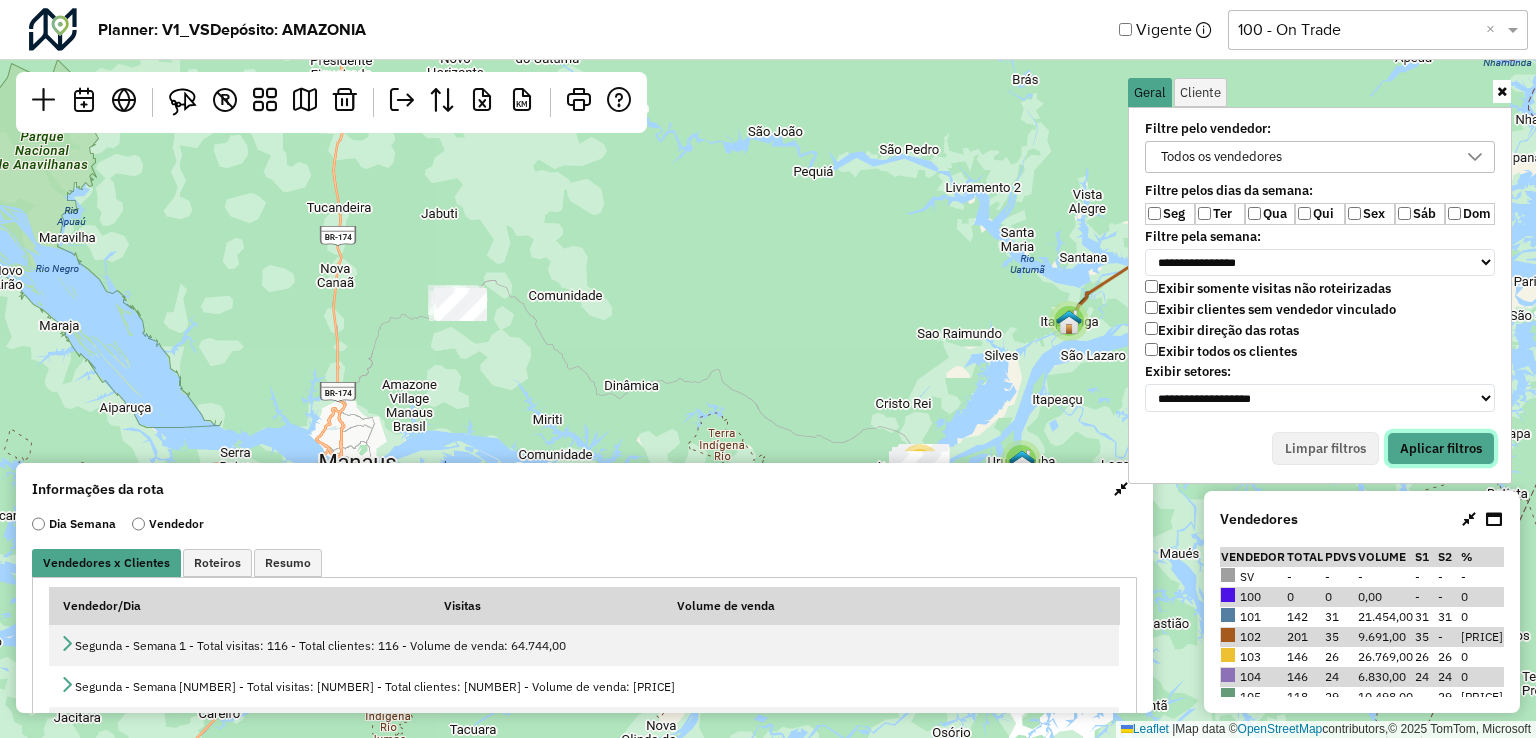 click on "Aplicar filtros" at bounding box center (1441, 449) 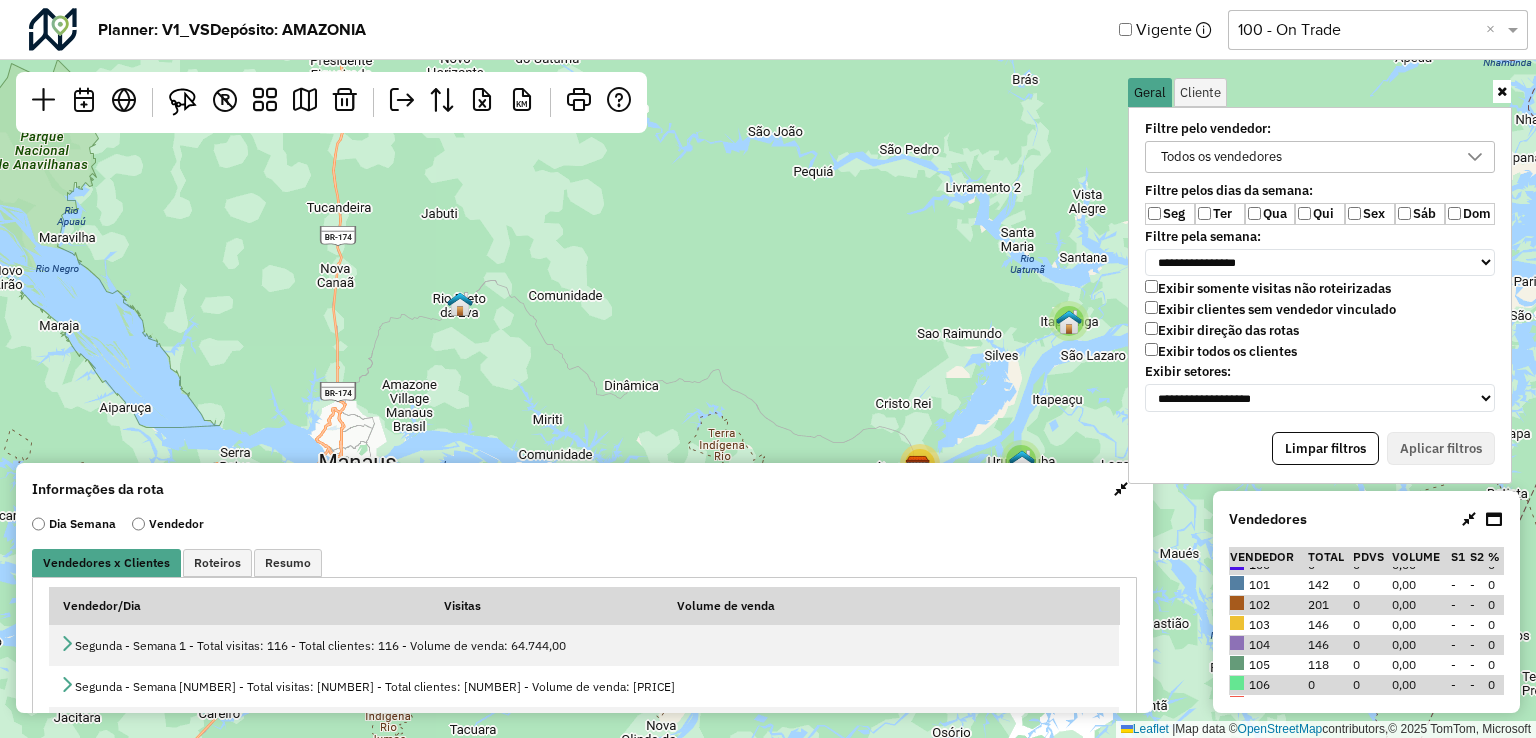 scroll, scrollTop: 0, scrollLeft: 0, axis: both 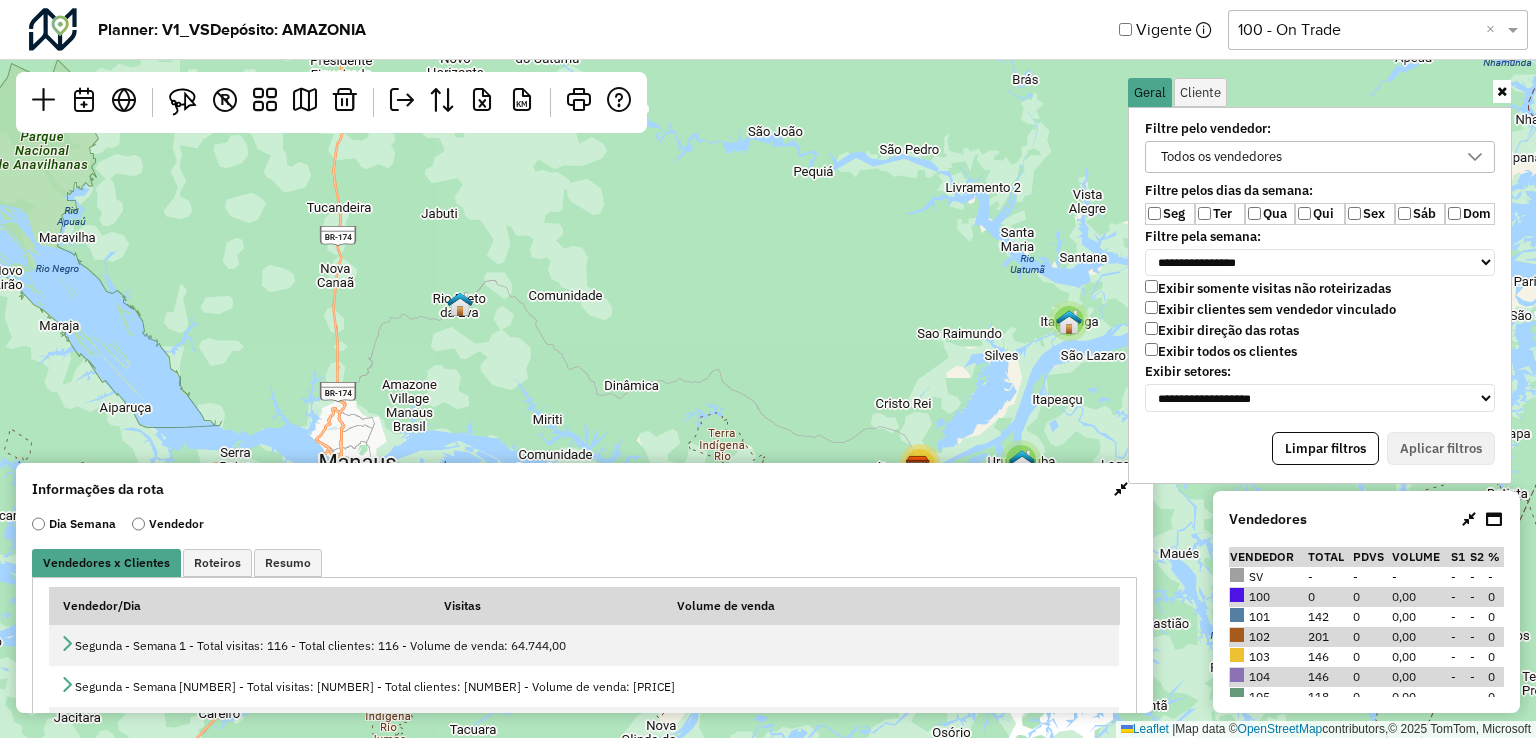 click at bounding box center [1121, 489] 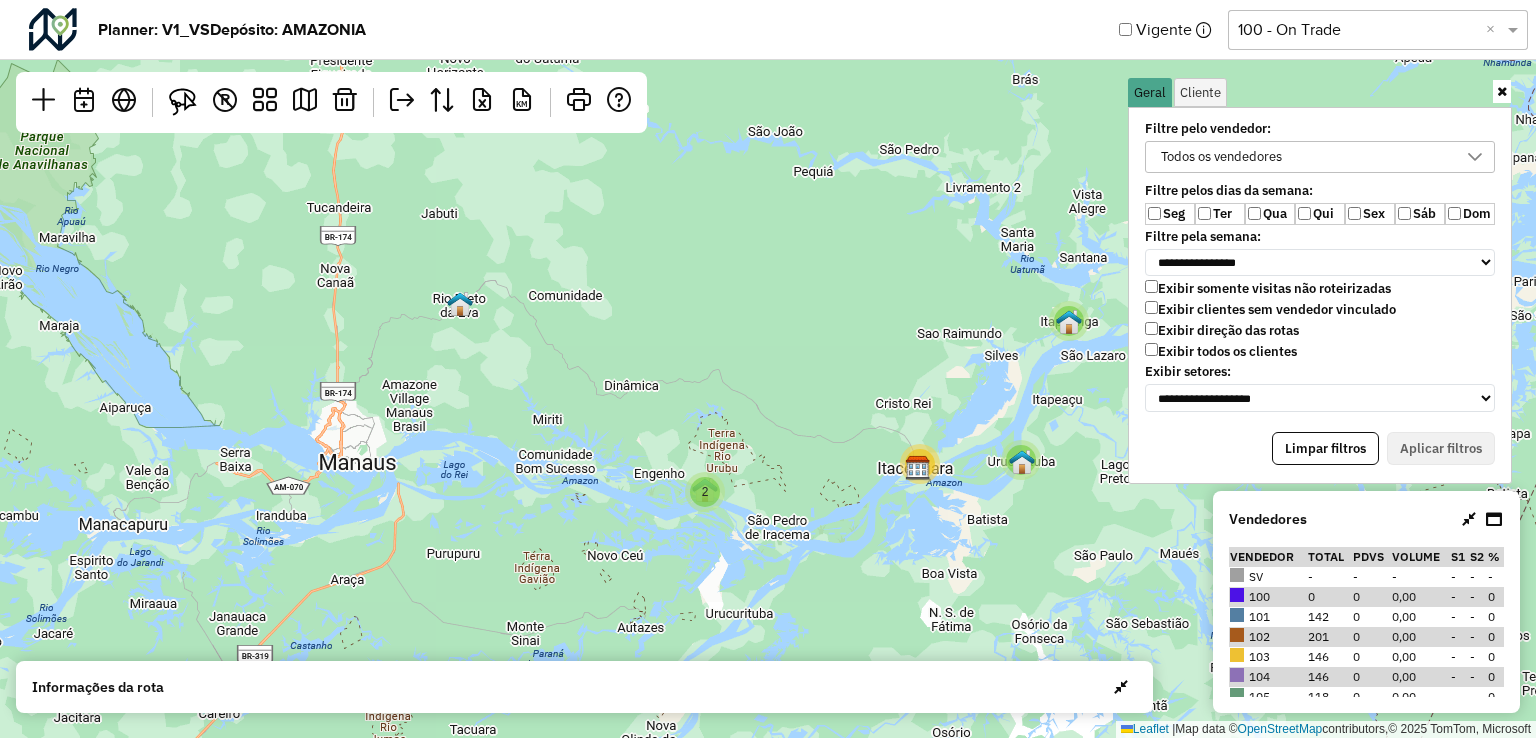 click at bounding box center [1502, 91] 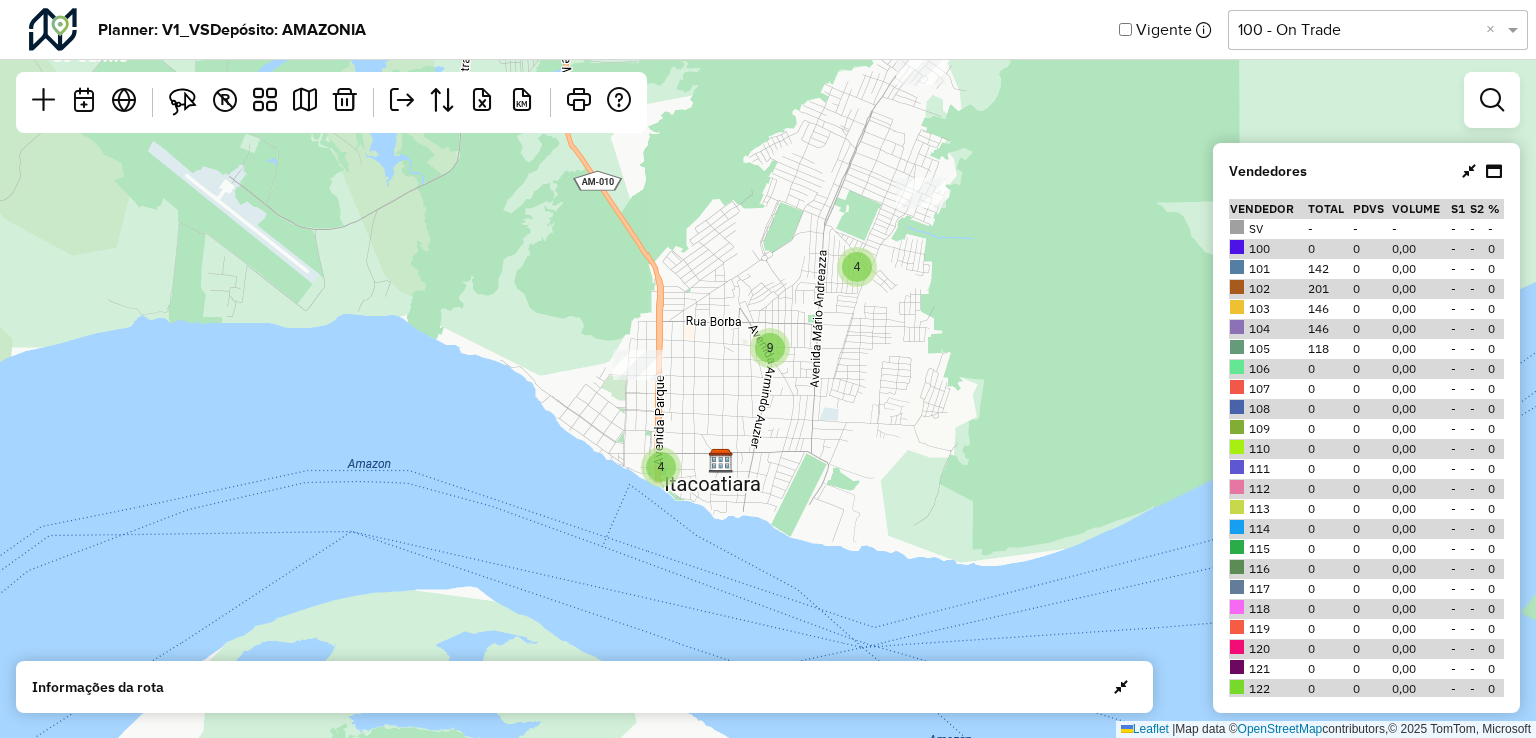 click at bounding box center (1494, 171) 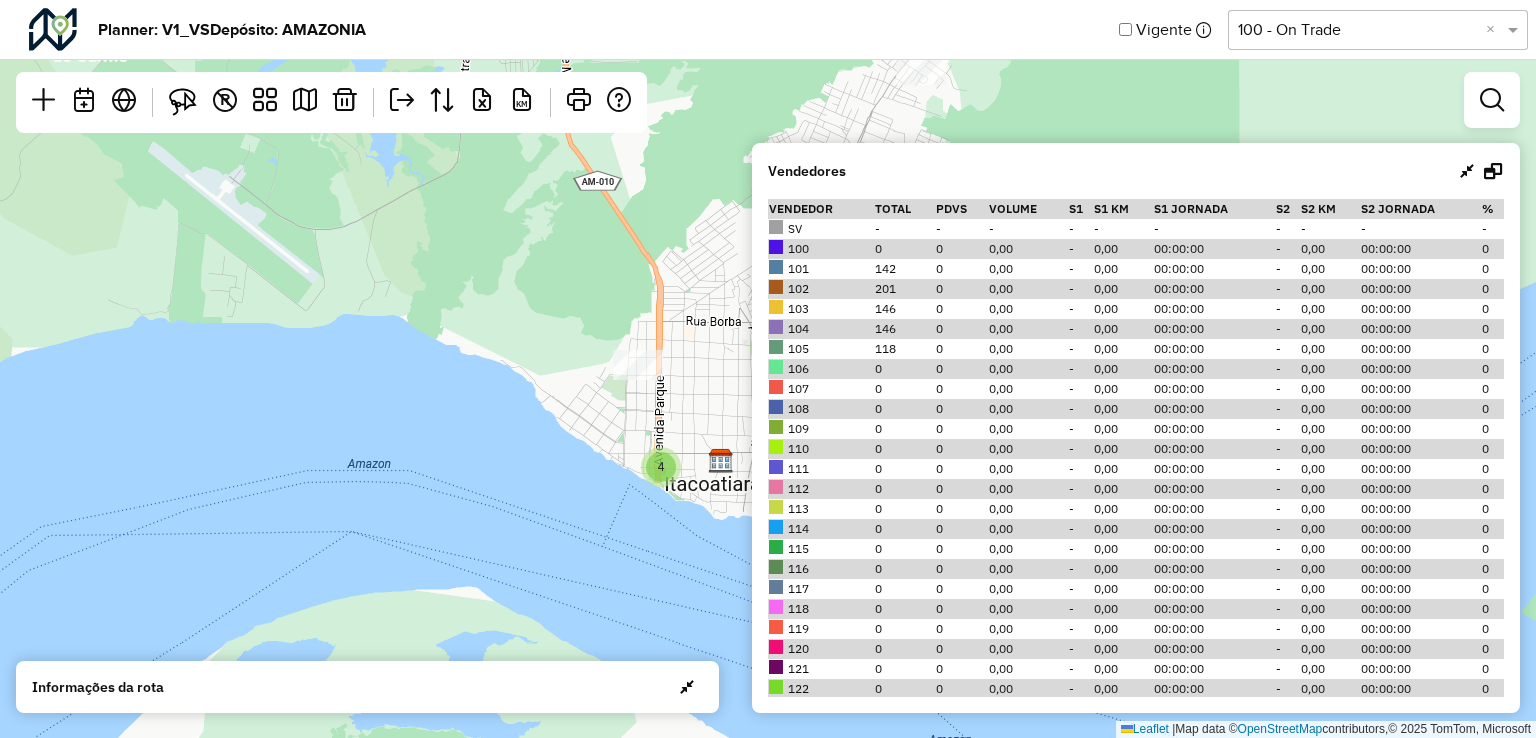 click at bounding box center (1493, 171) 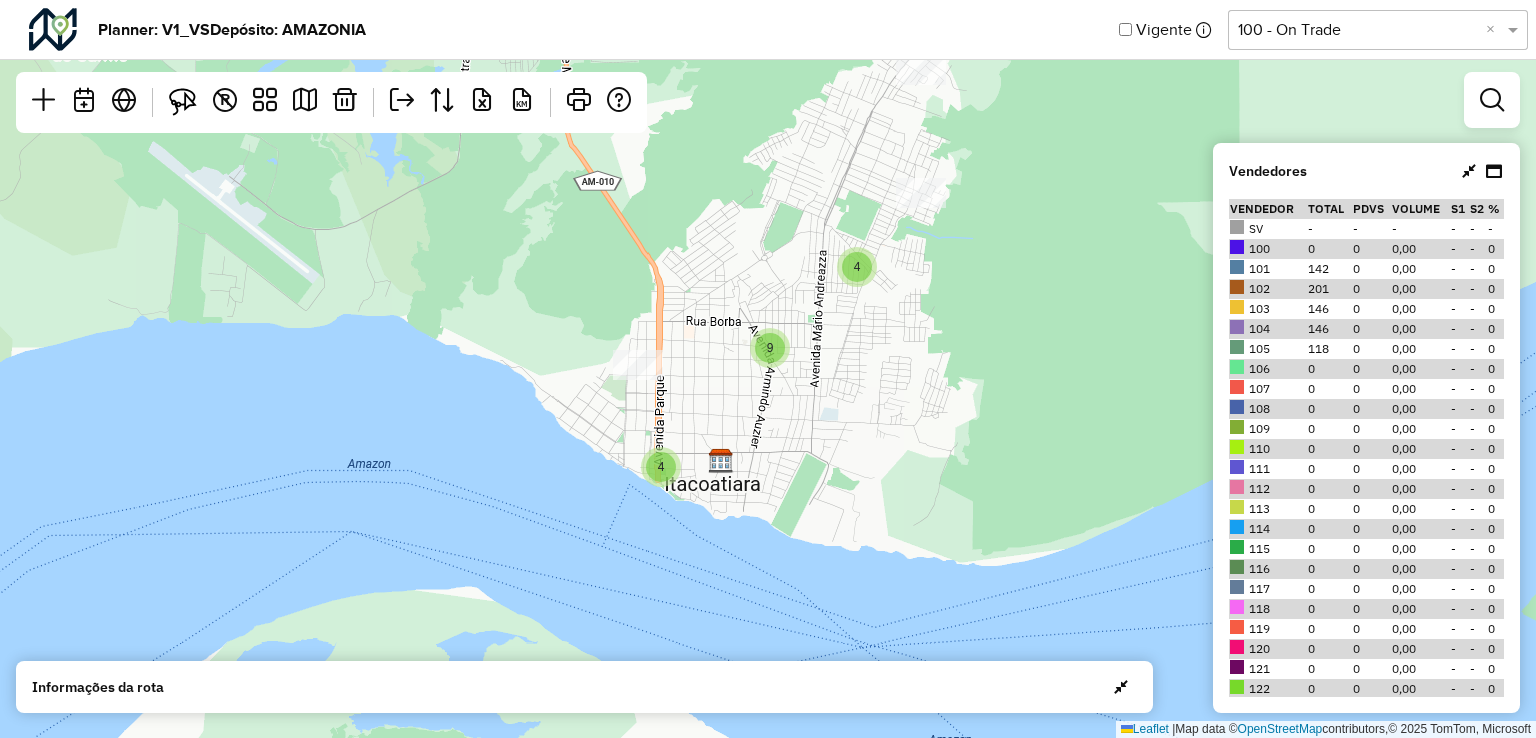 click at bounding box center (1469, 171) 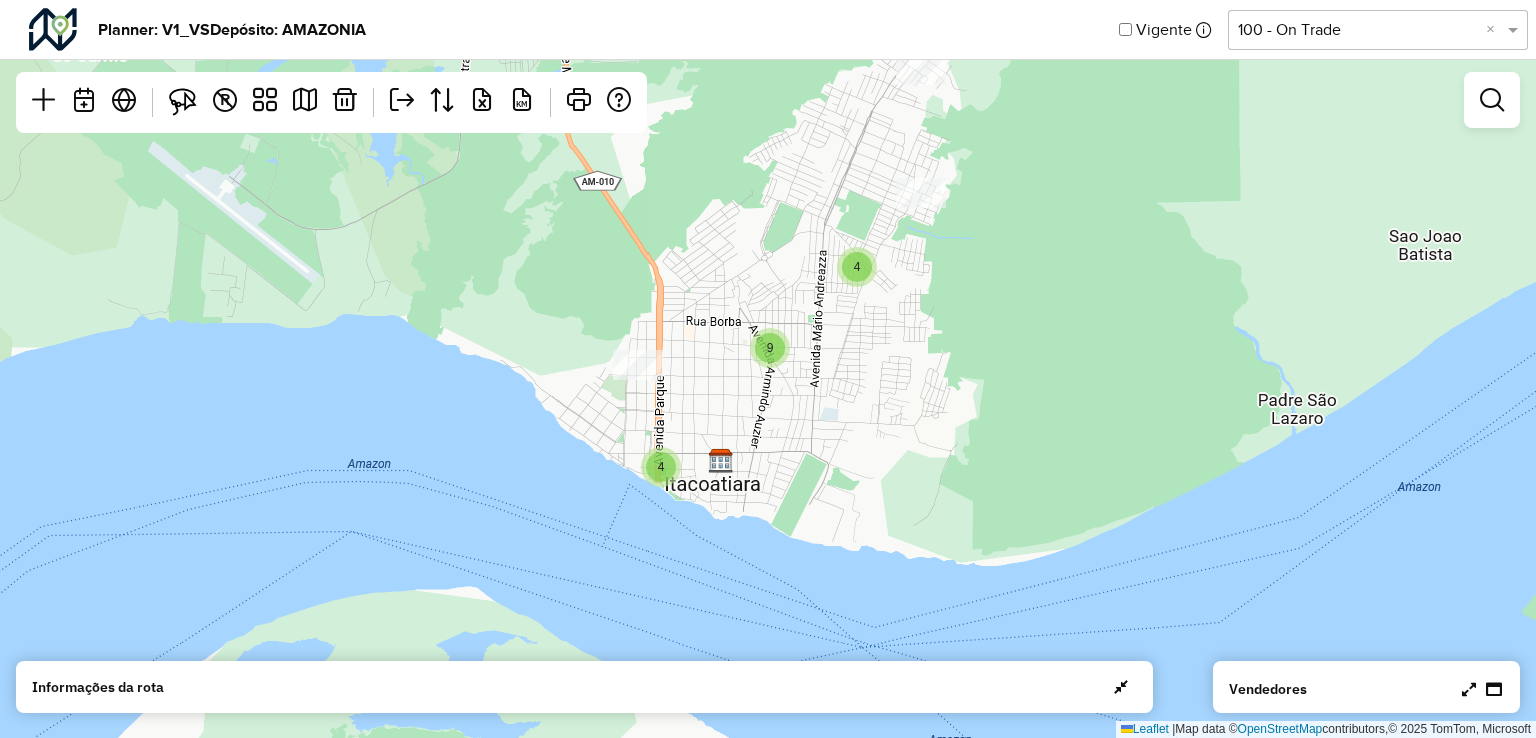 click at bounding box center [1469, 689] 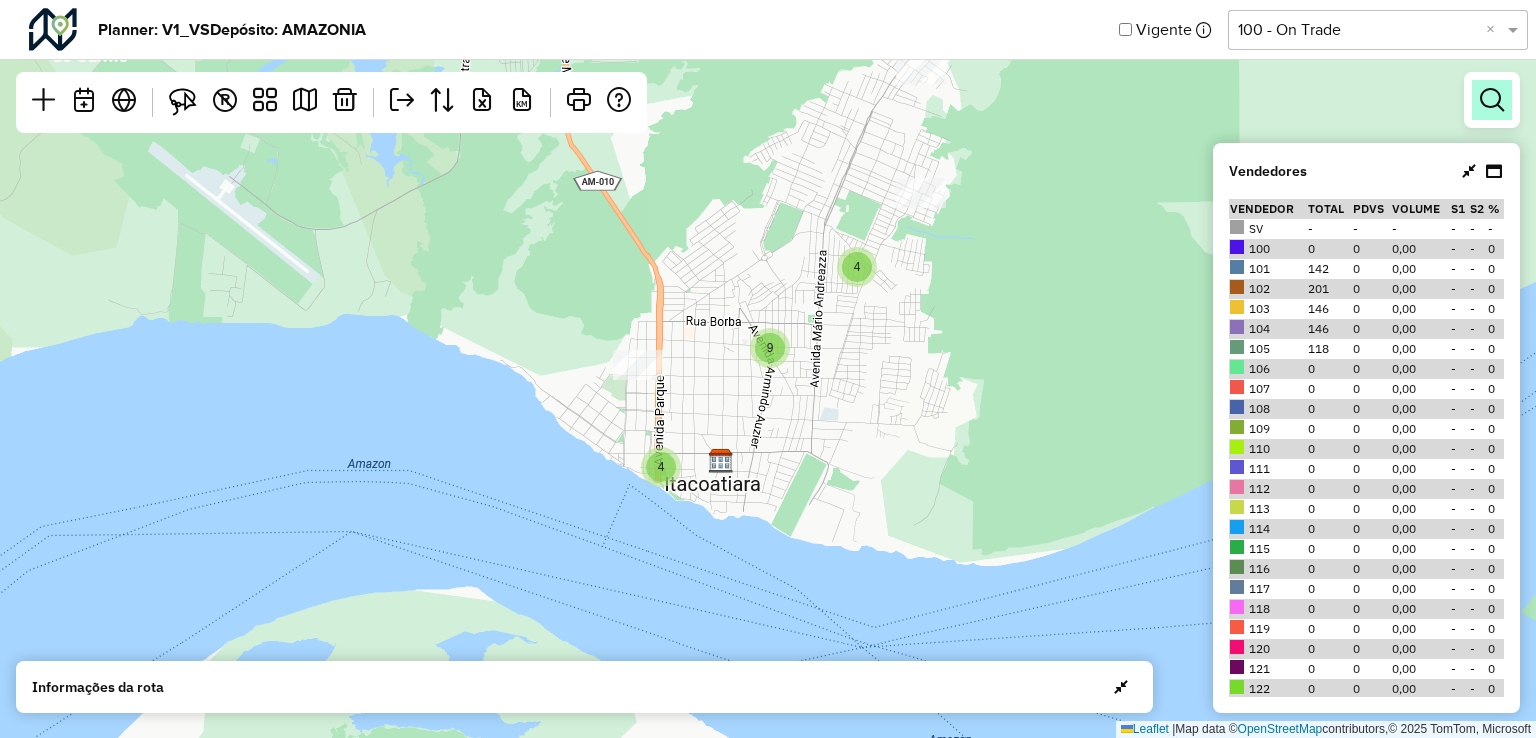 click at bounding box center [1492, 100] 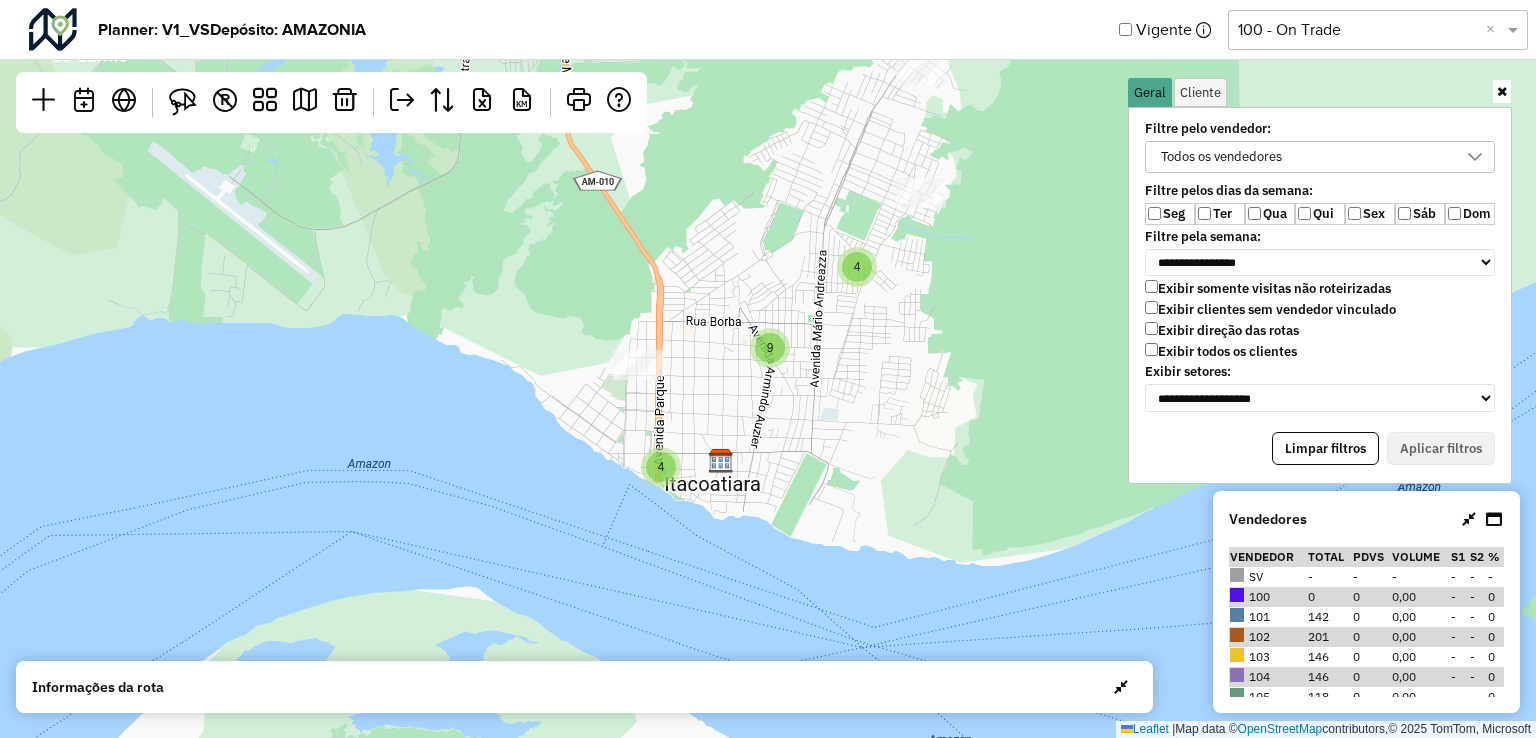 click on "Todos os vendedores" at bounding box center [1221, 157] 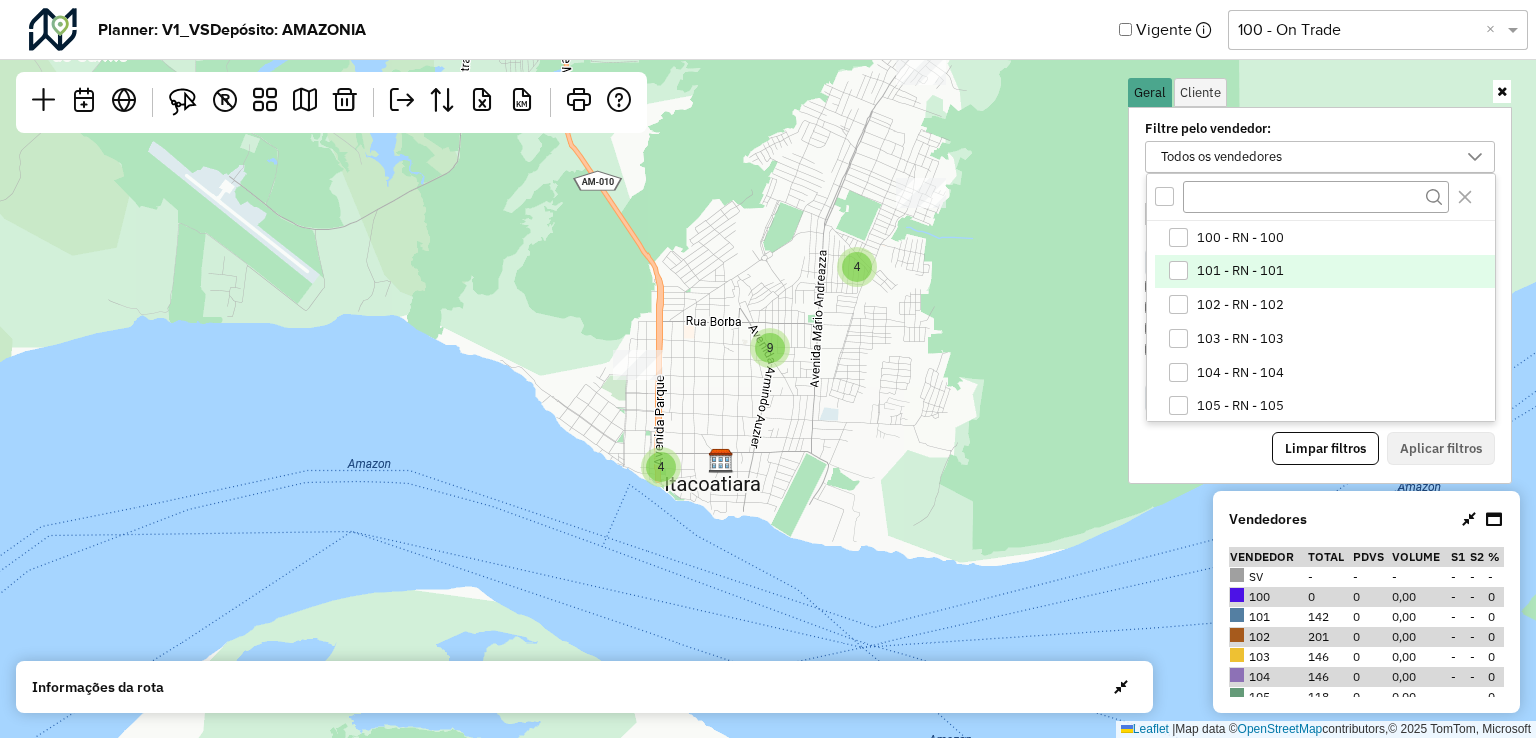 click at bounding box center (1178, 270) 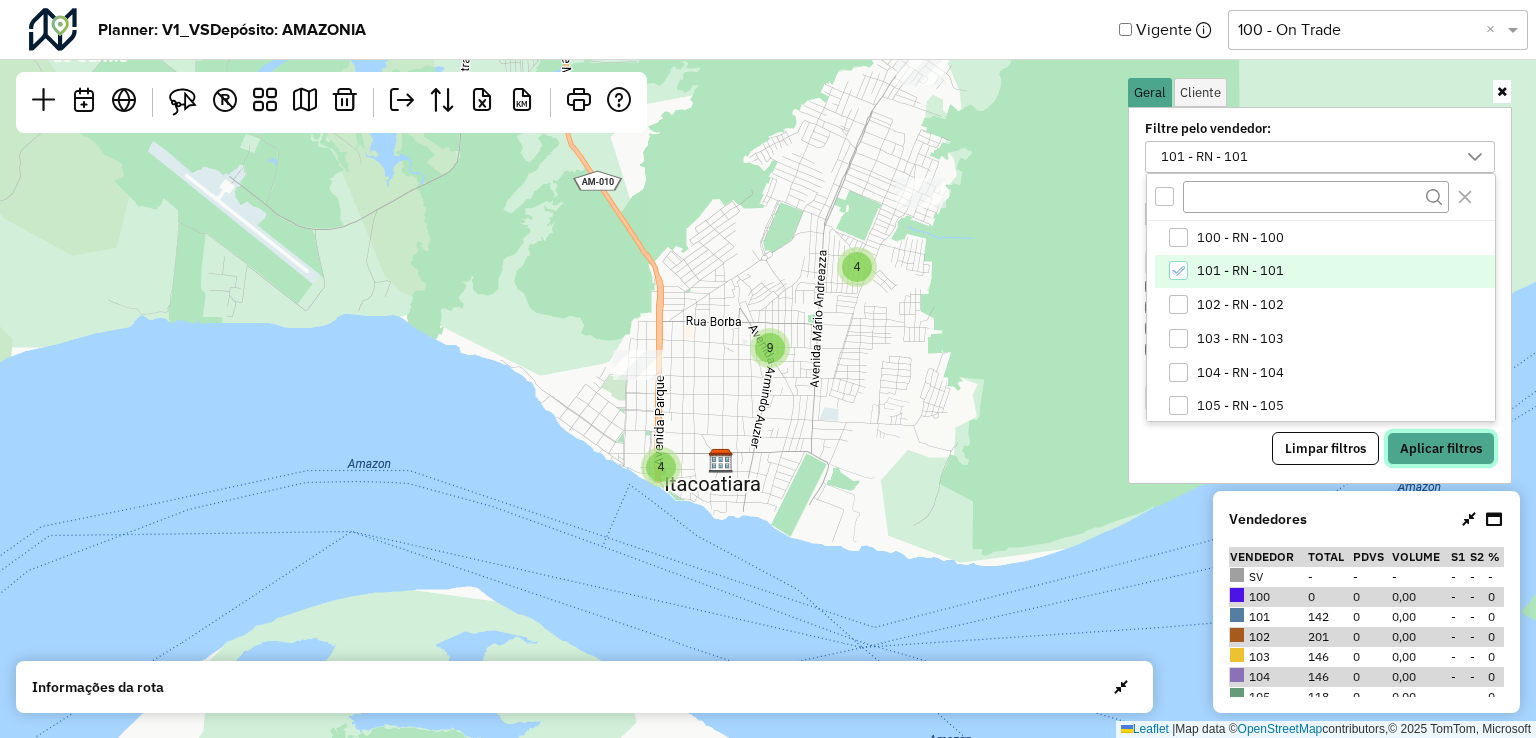 click on "Aplicar filtros" at bounding box center (1441, 449) 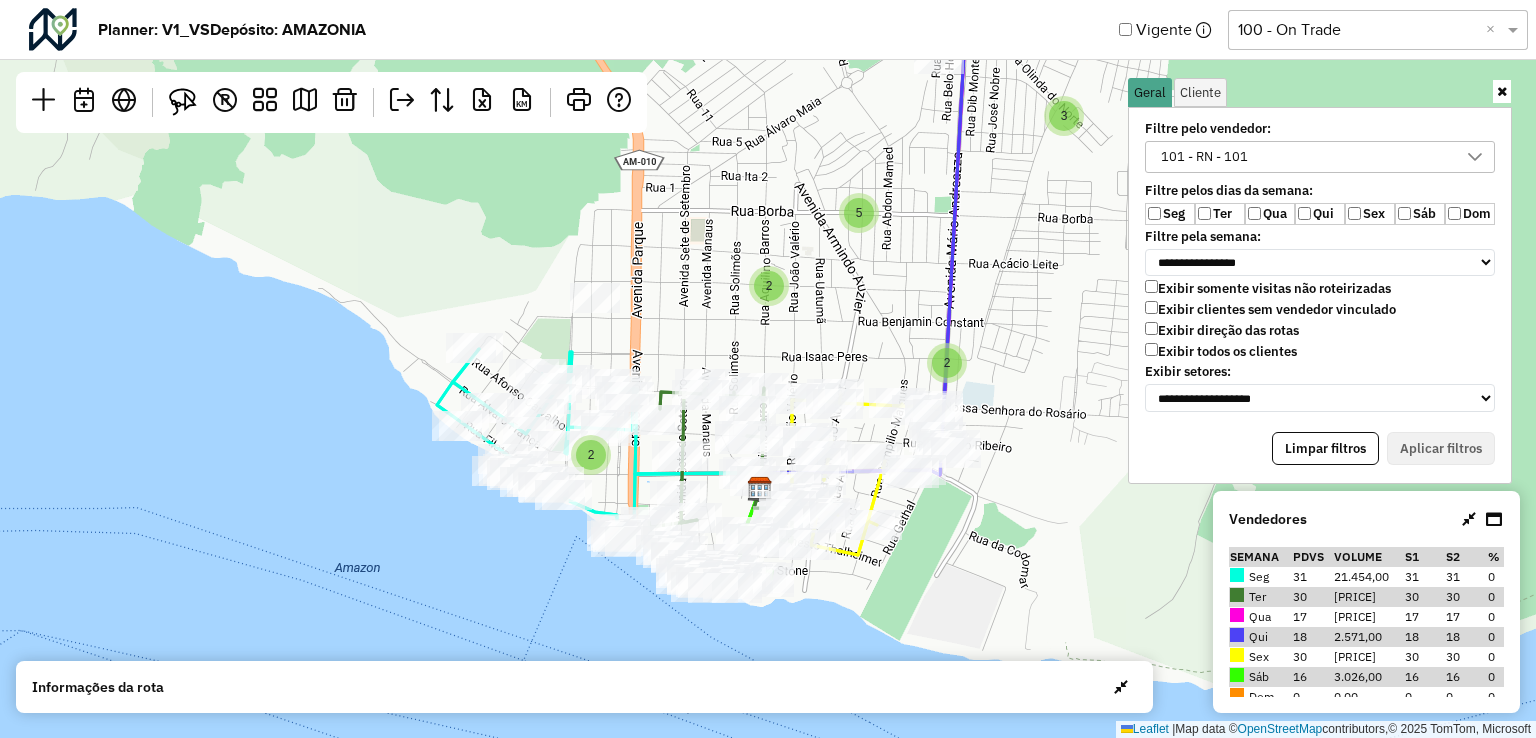 drag, startPoint x: 992, startPoint y: 491, endPoint x: 945, endPoint y: 497, distance: 47.38143 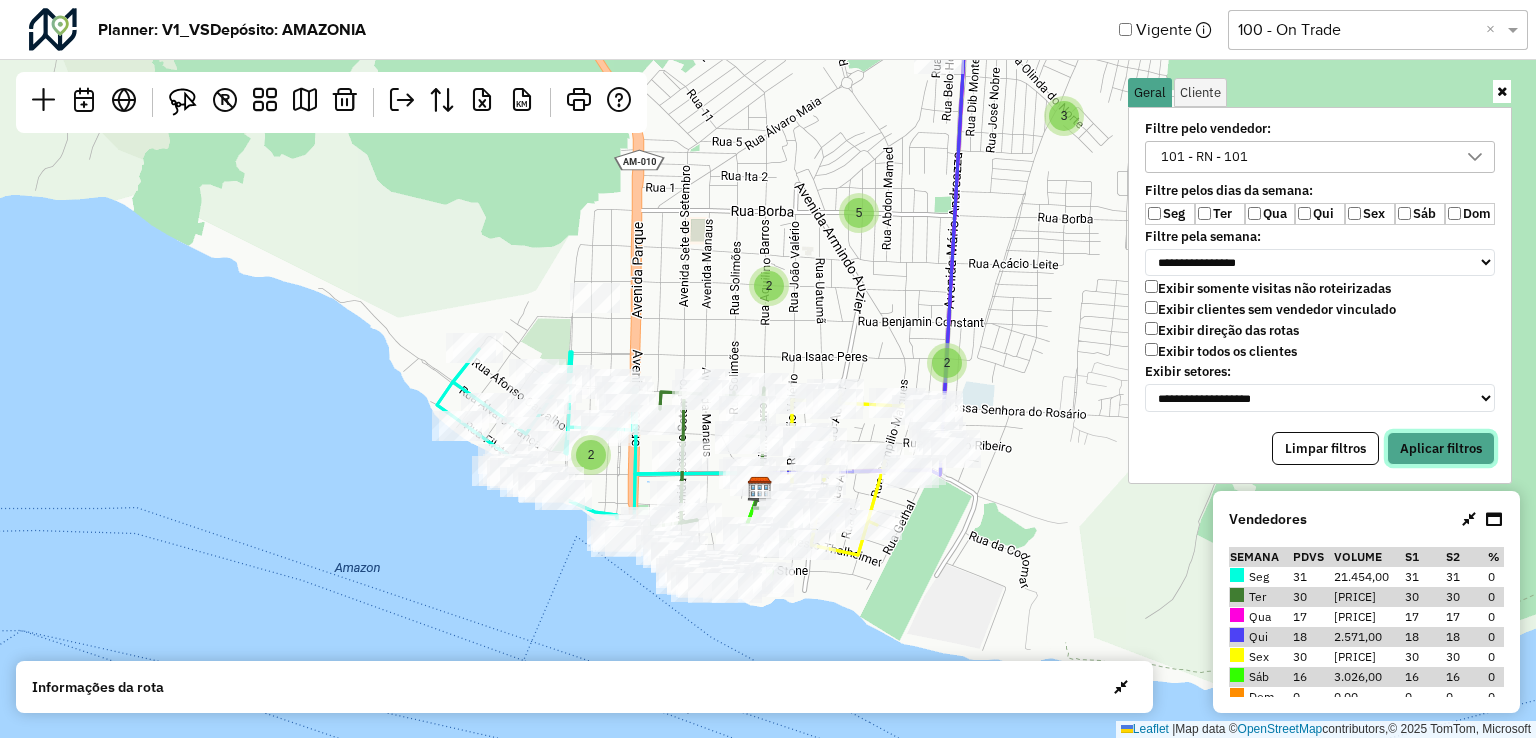 click on "Aplicar filtros" at bounding box center (1441, 449) 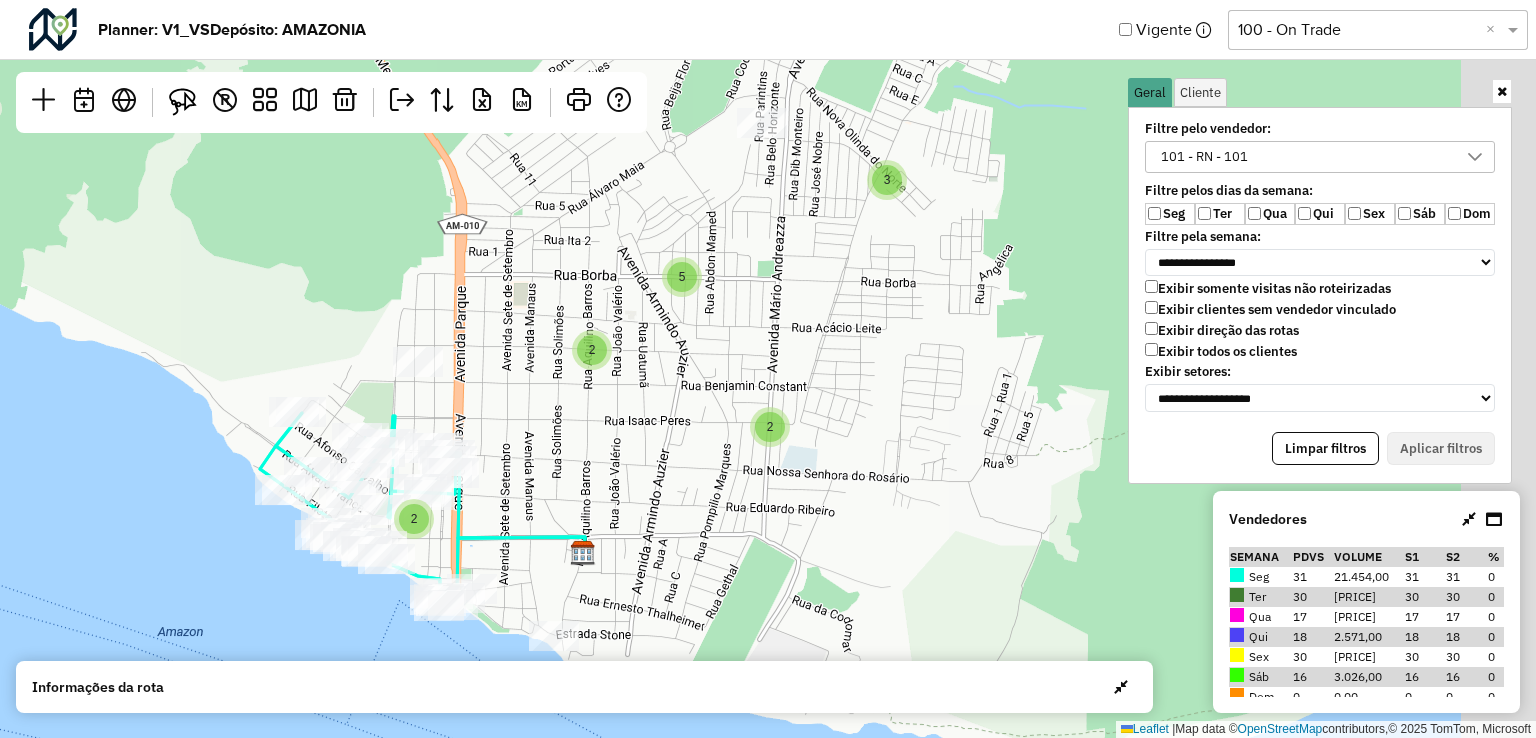 drag, startPoint x: 993, startPoint y: 317, endPoint x: 808, endPoint y: 381, distance: 195.7575 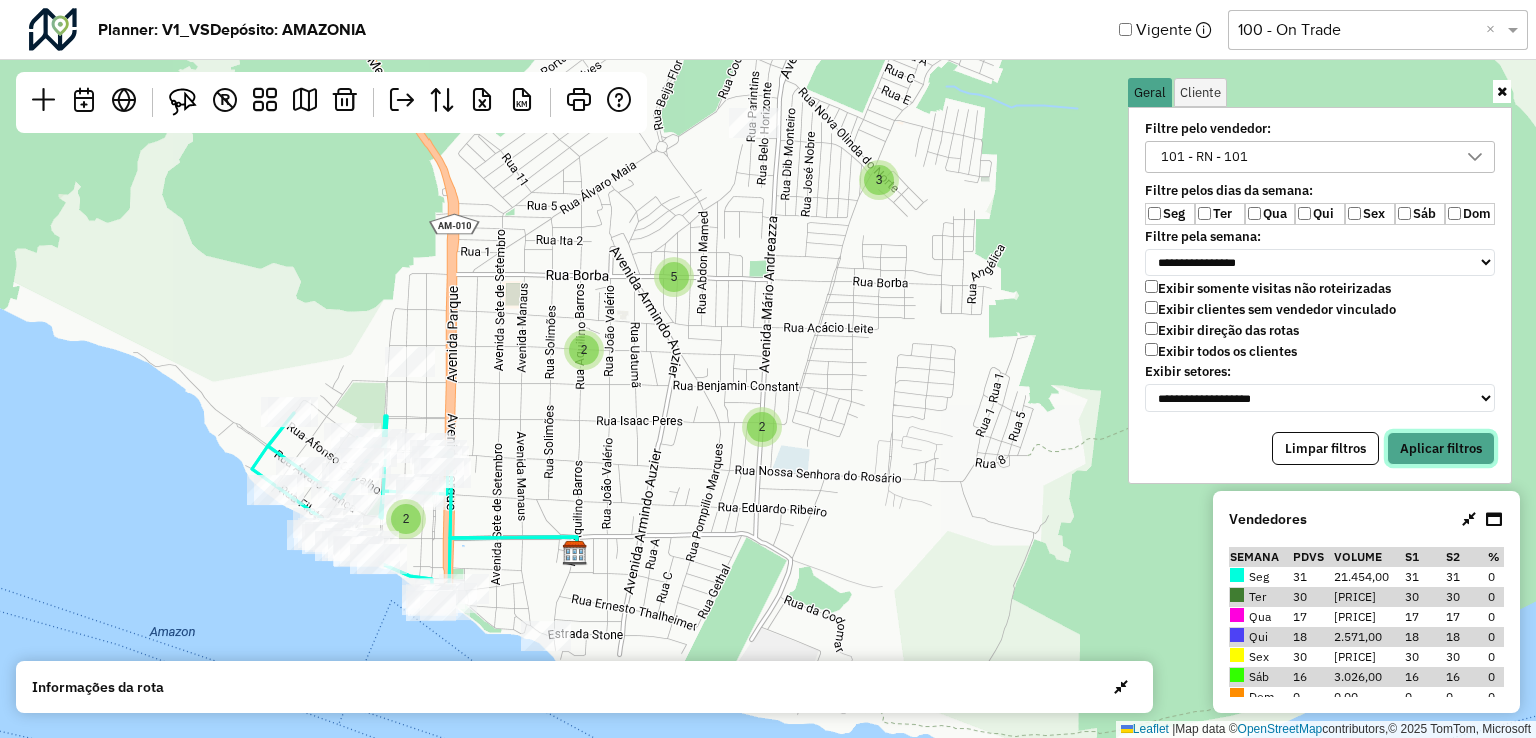 click on "Aplicar filtros" at bounding box center (1441, 449) 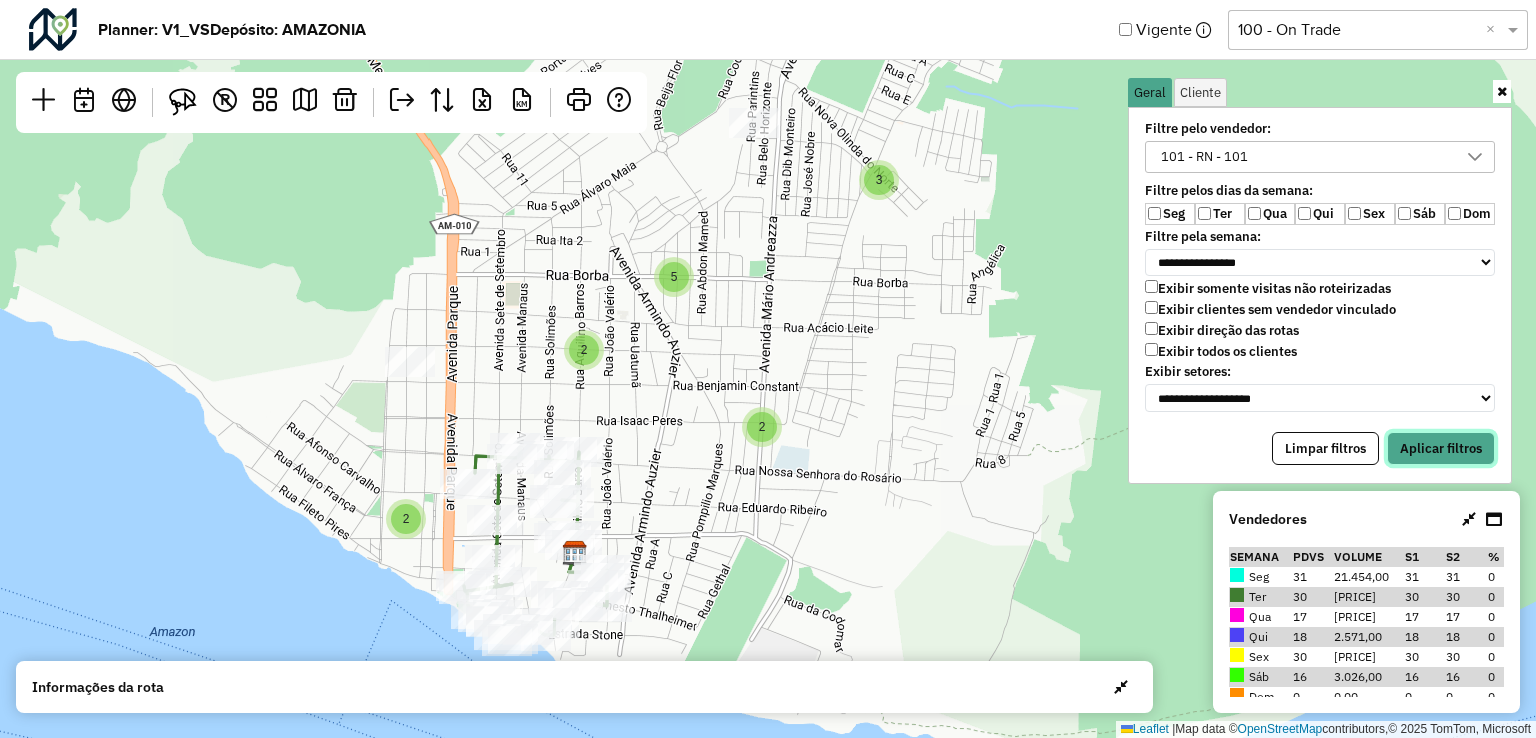 click on "Aplicar filtros" at bounding box center (1441, 449) 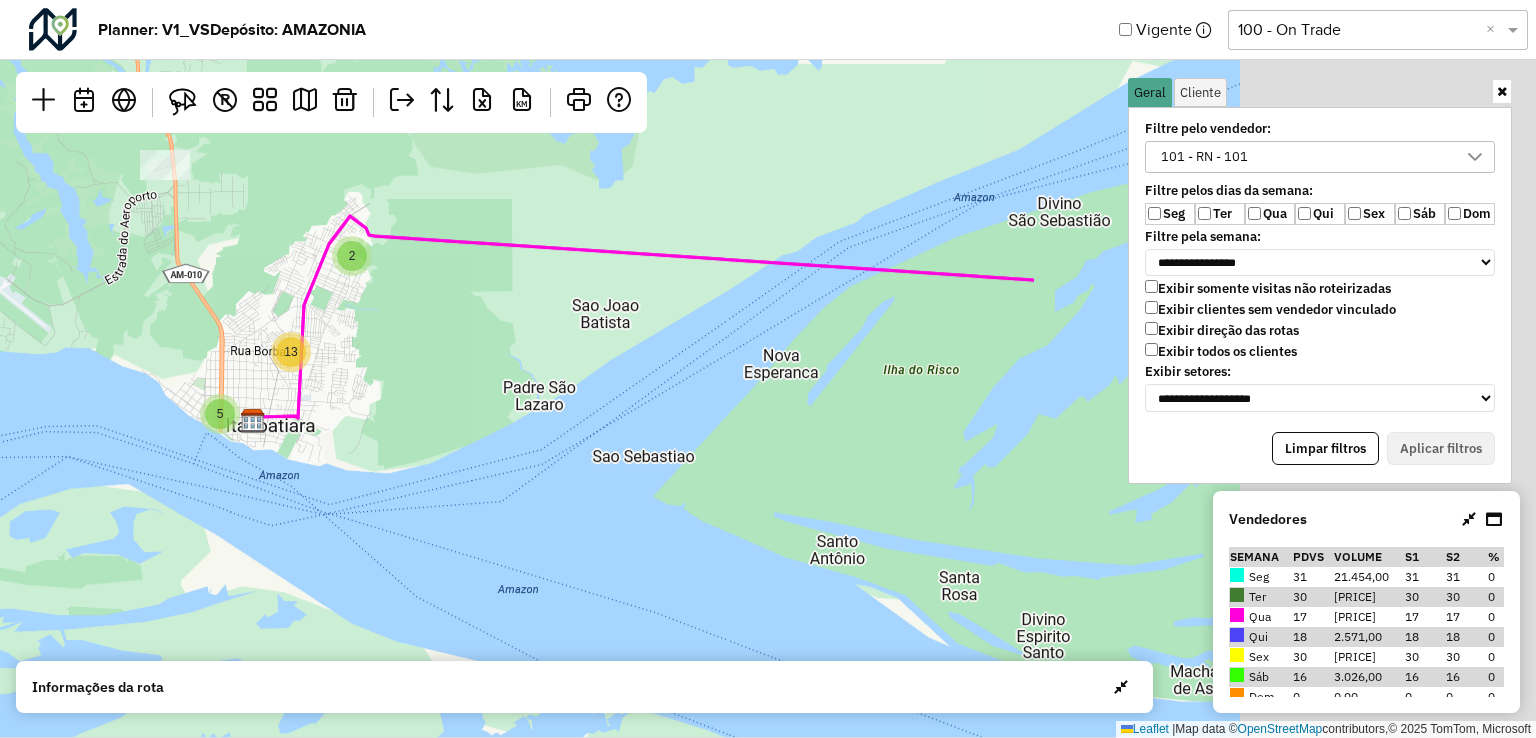 drag, startPoint x: 1043, startPoint y: 245, endPoint x: 268, endPoint y: 293, distance: 776.48505 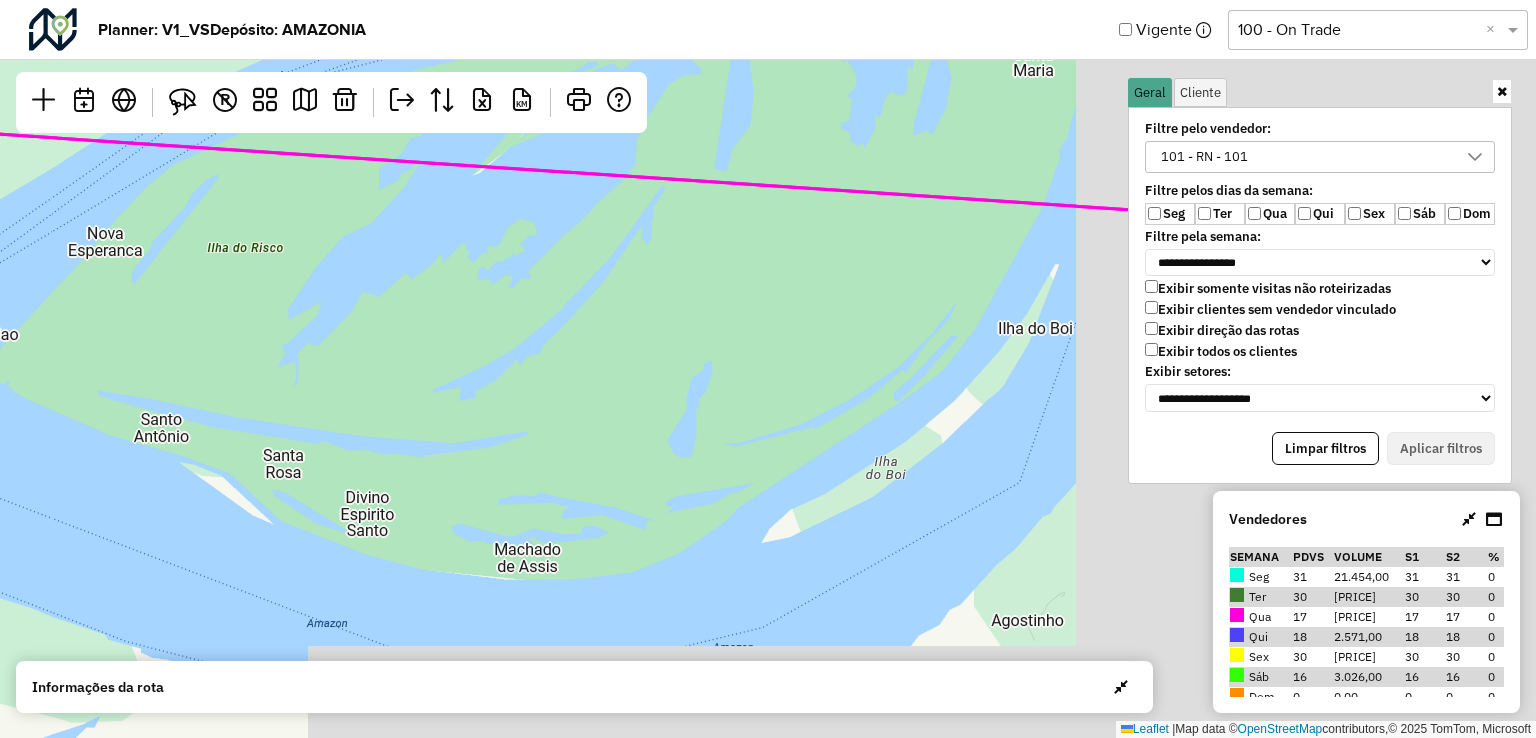 drag, startPoint x: 847, startPoint y: 373, endPoint x: 268, endPoint y: 259, distance: 590.1161 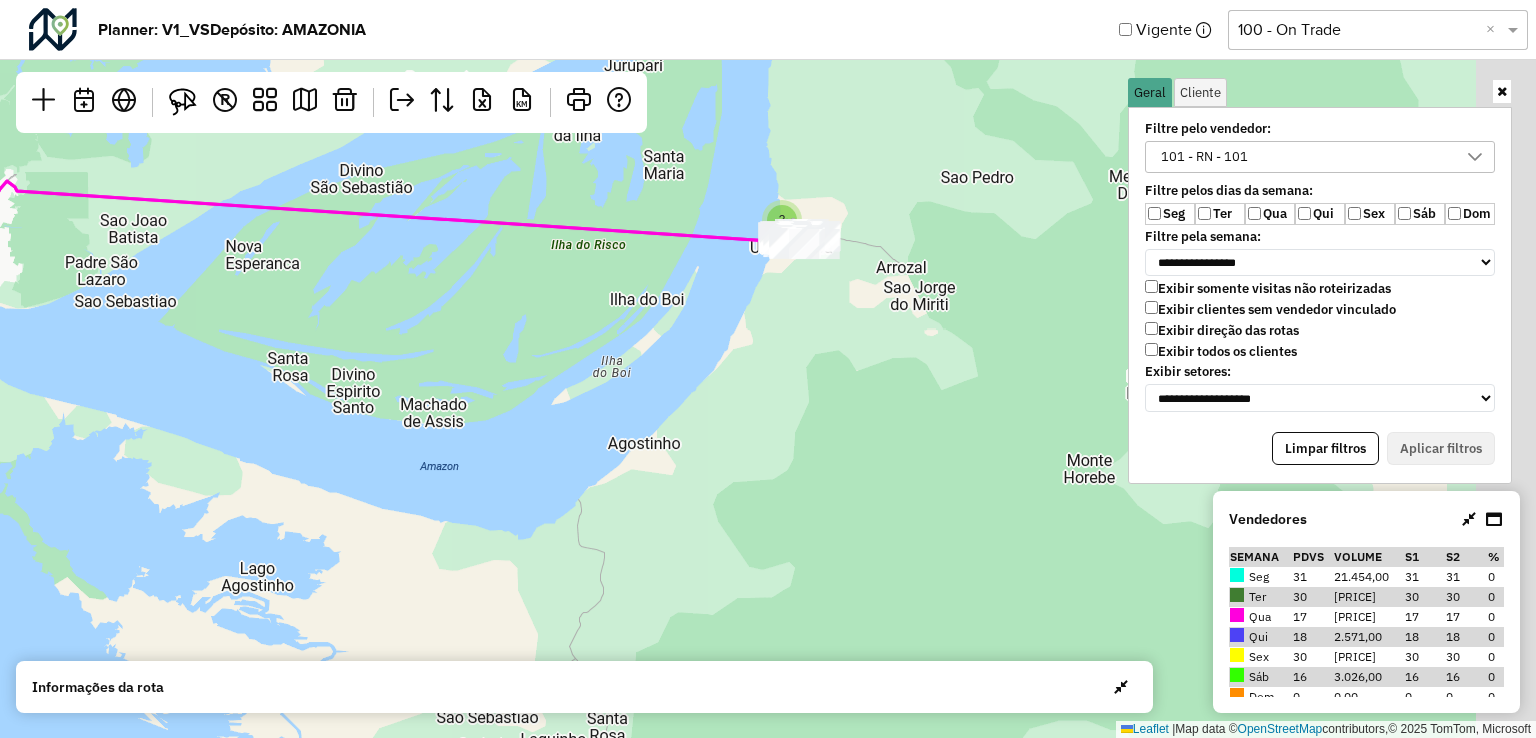 drag, startPoint x: 936, startPoint y: 313, endPoint x: 1192, endPoint y: 268, distance: 259.925 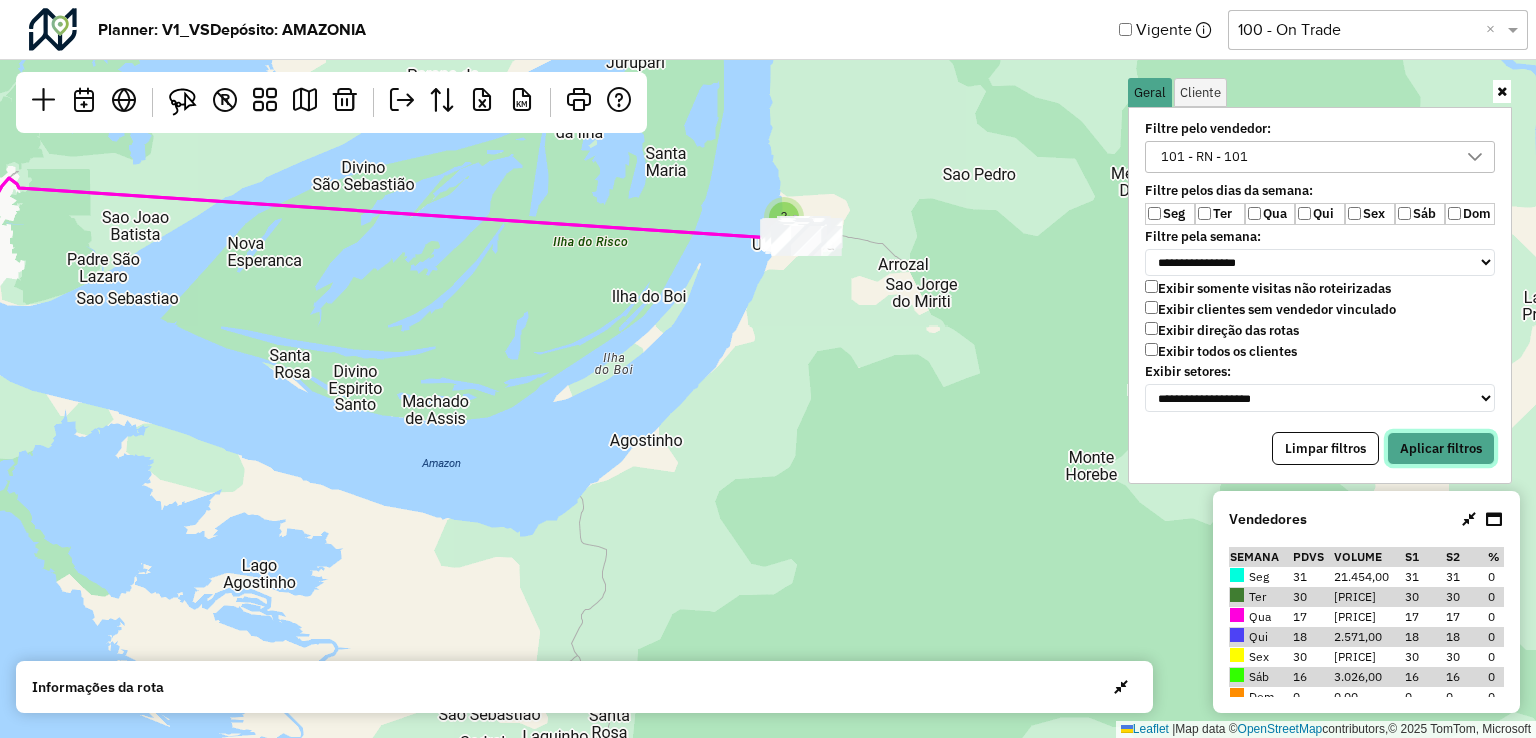 click on "Aplicar filtros" at bounding box center (1441, 449) 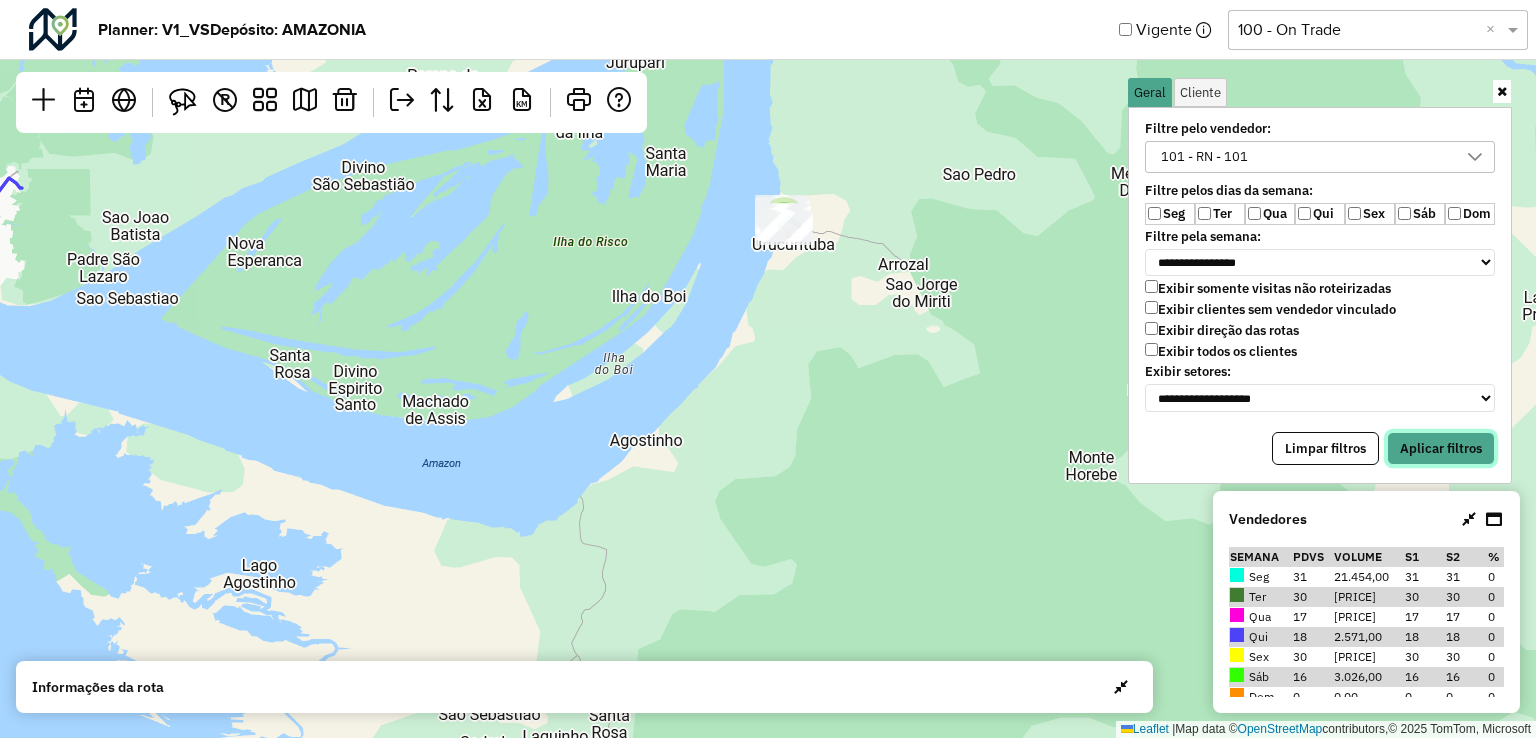 click on "Aplicar filtros" at bounding box center [1441, 449] 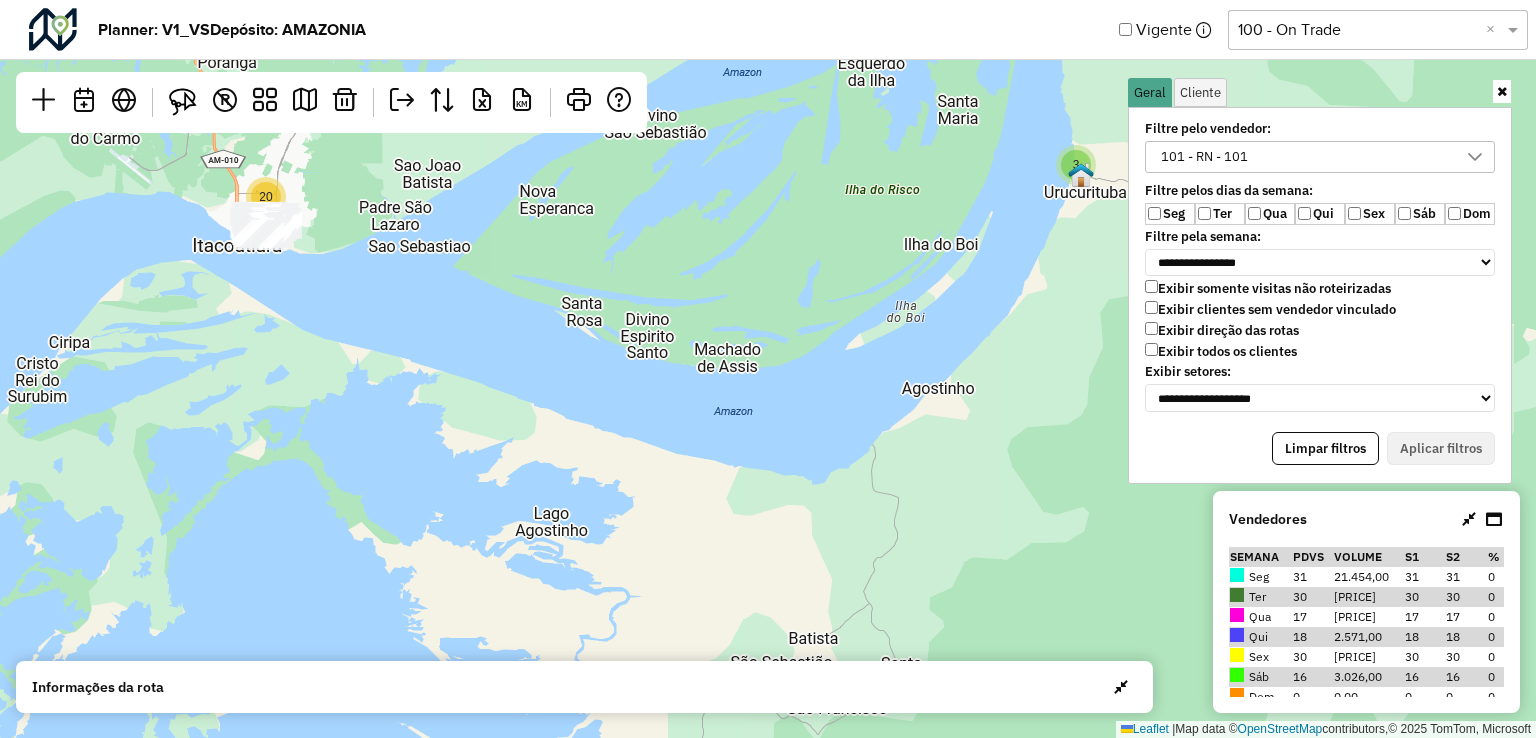 drag, startPoint x: 496, startPoint y: 381, endPoint x: 905, endPoint y: 301, distance: 416.75052 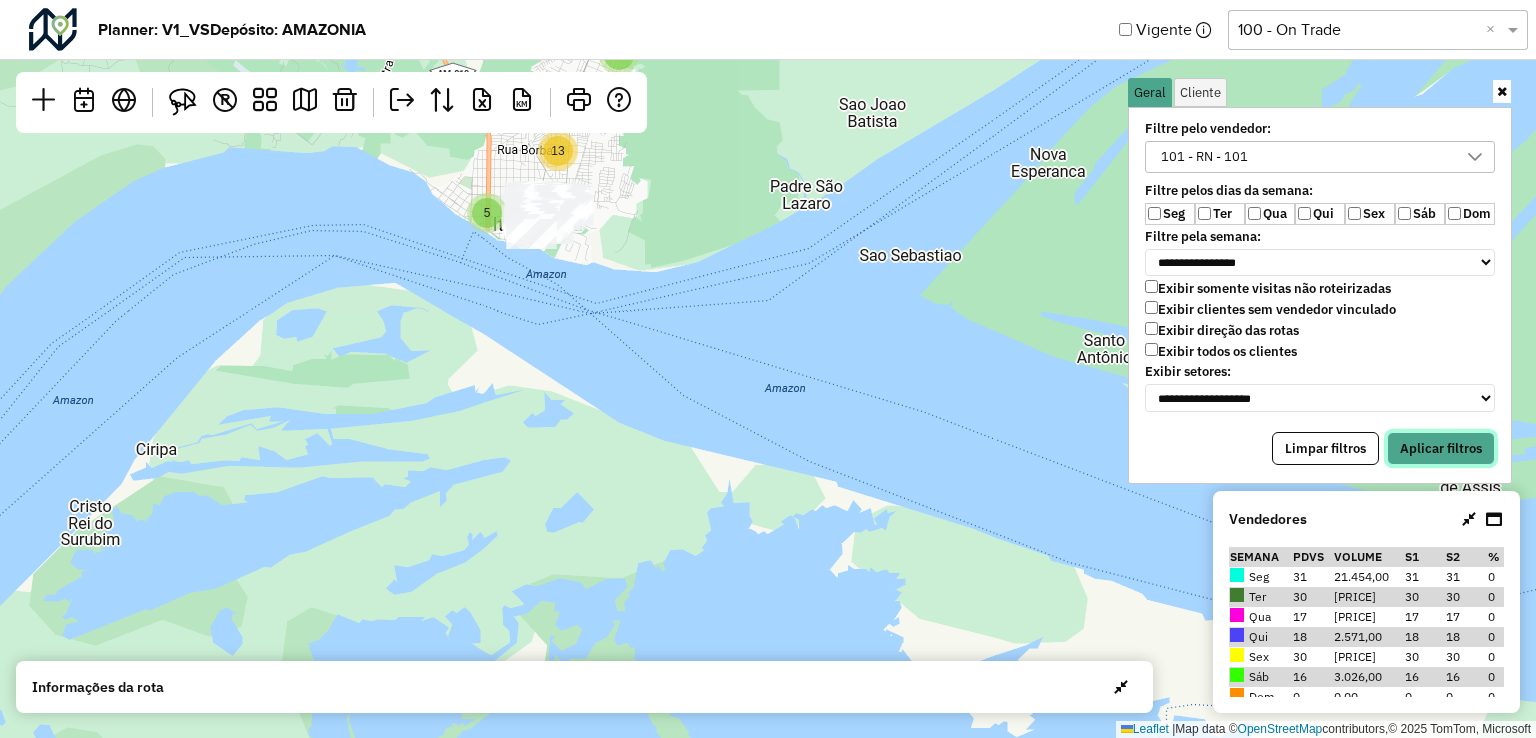 click on "Aplicar filtros" at bounding box center (1441, 449) 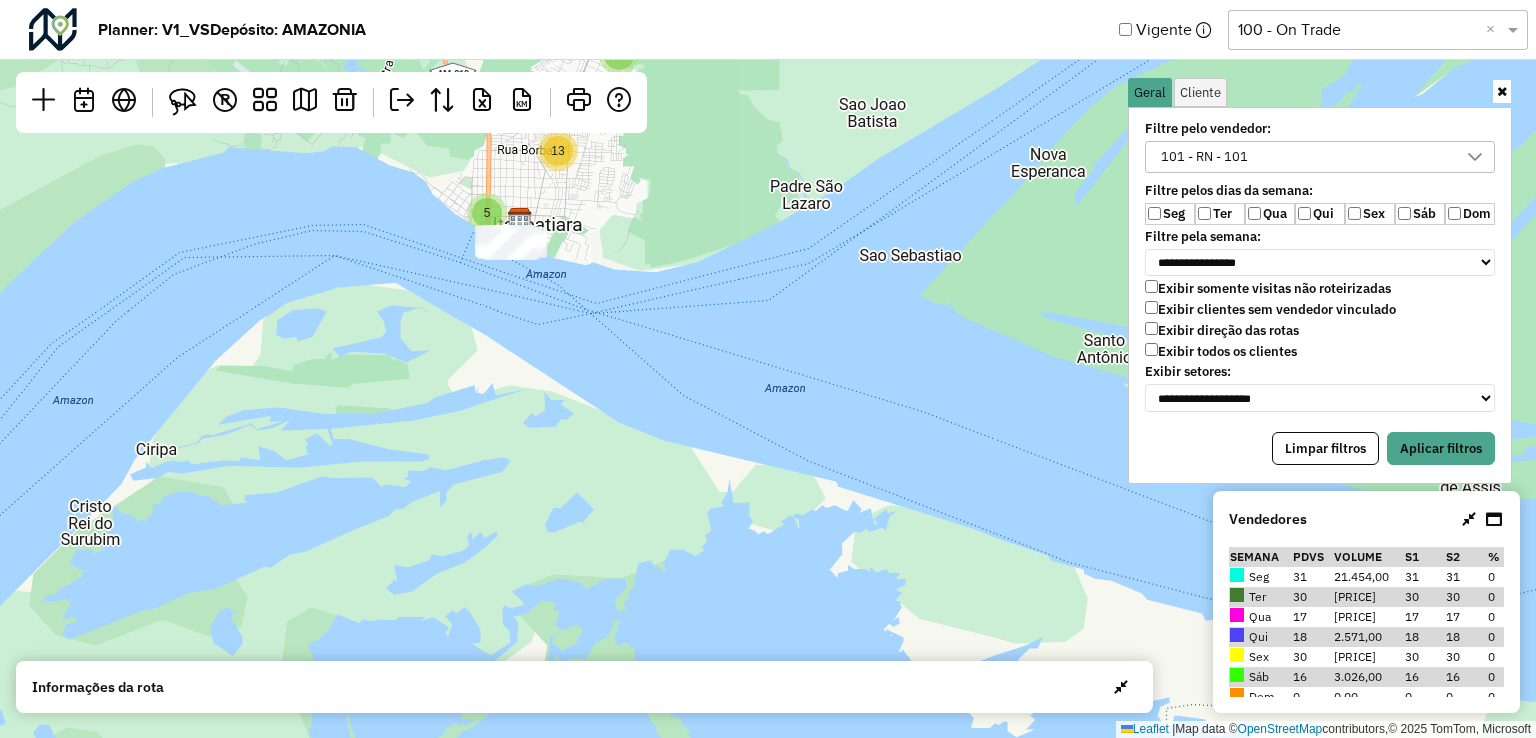 click on "101 - RN - 101" at bounding box center (1305, 157) 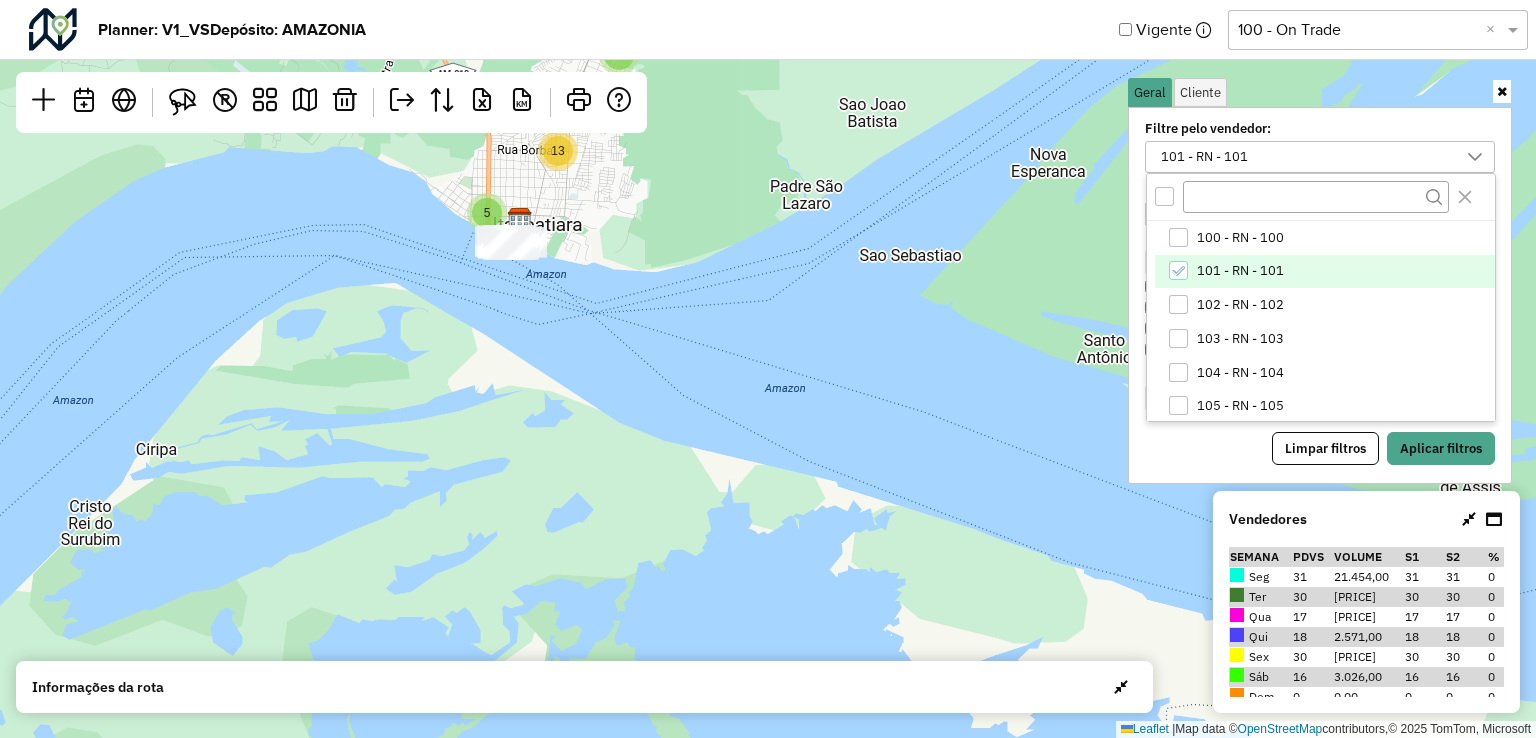 click 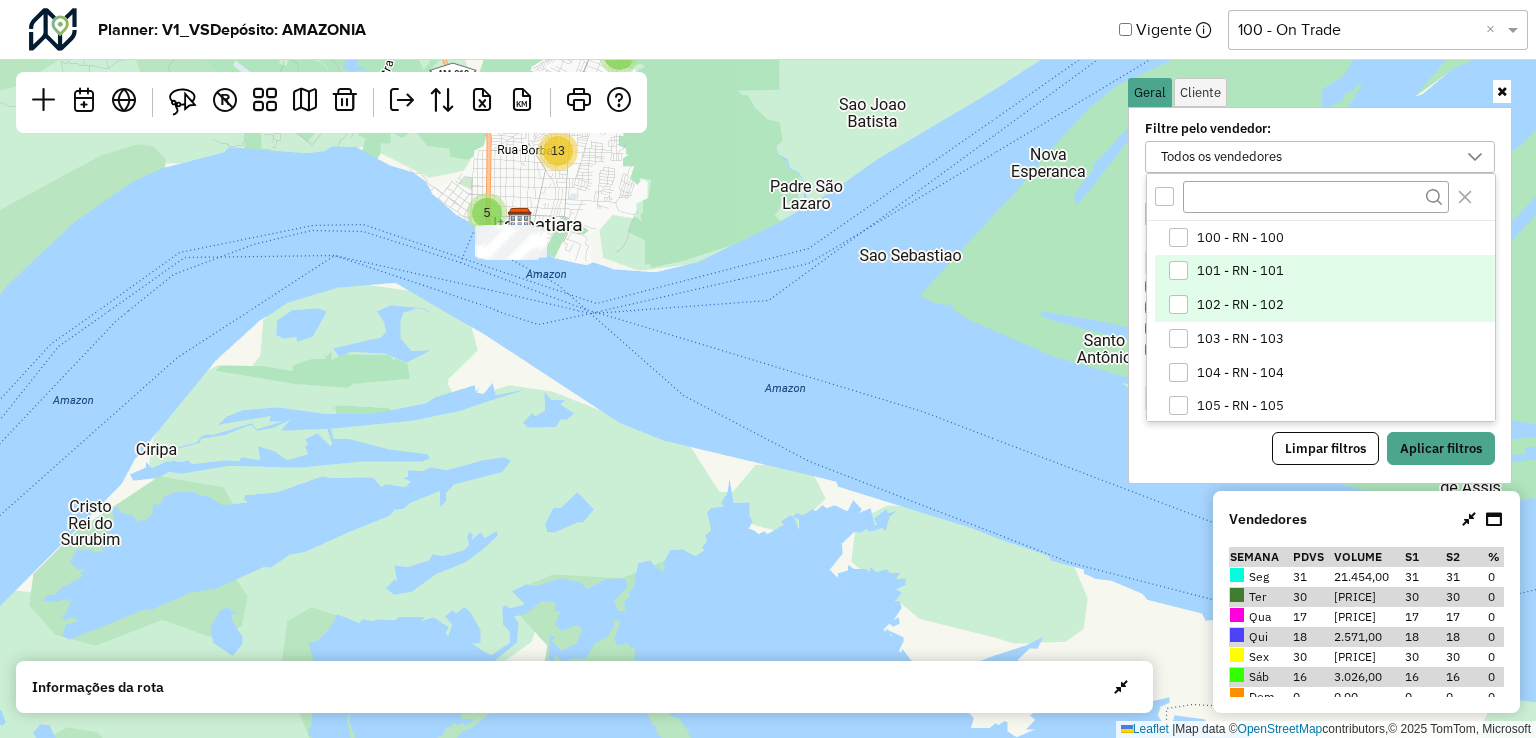click at bounding box center [1178, 304] 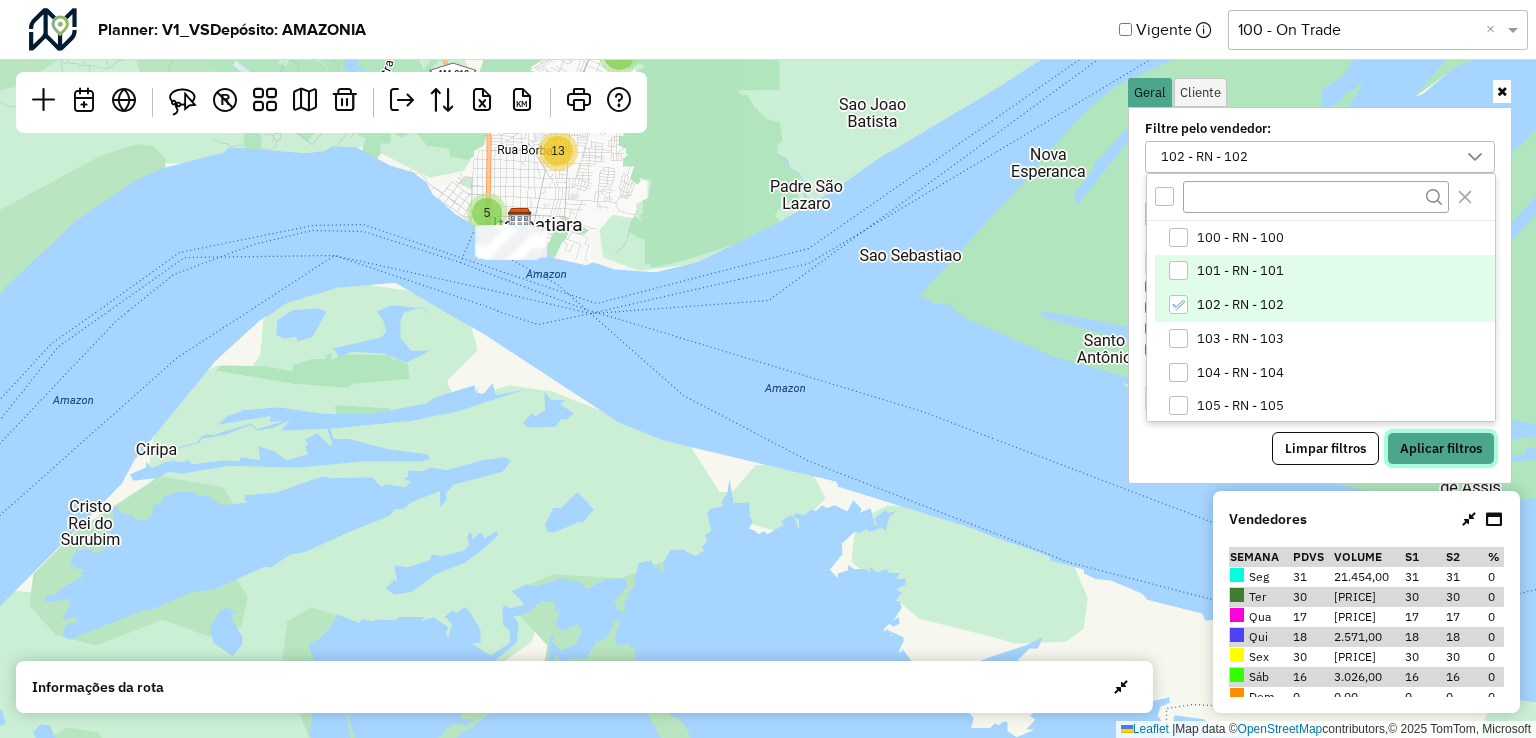 click on "Aplicar filtros" at bounding box center [1441, 449] 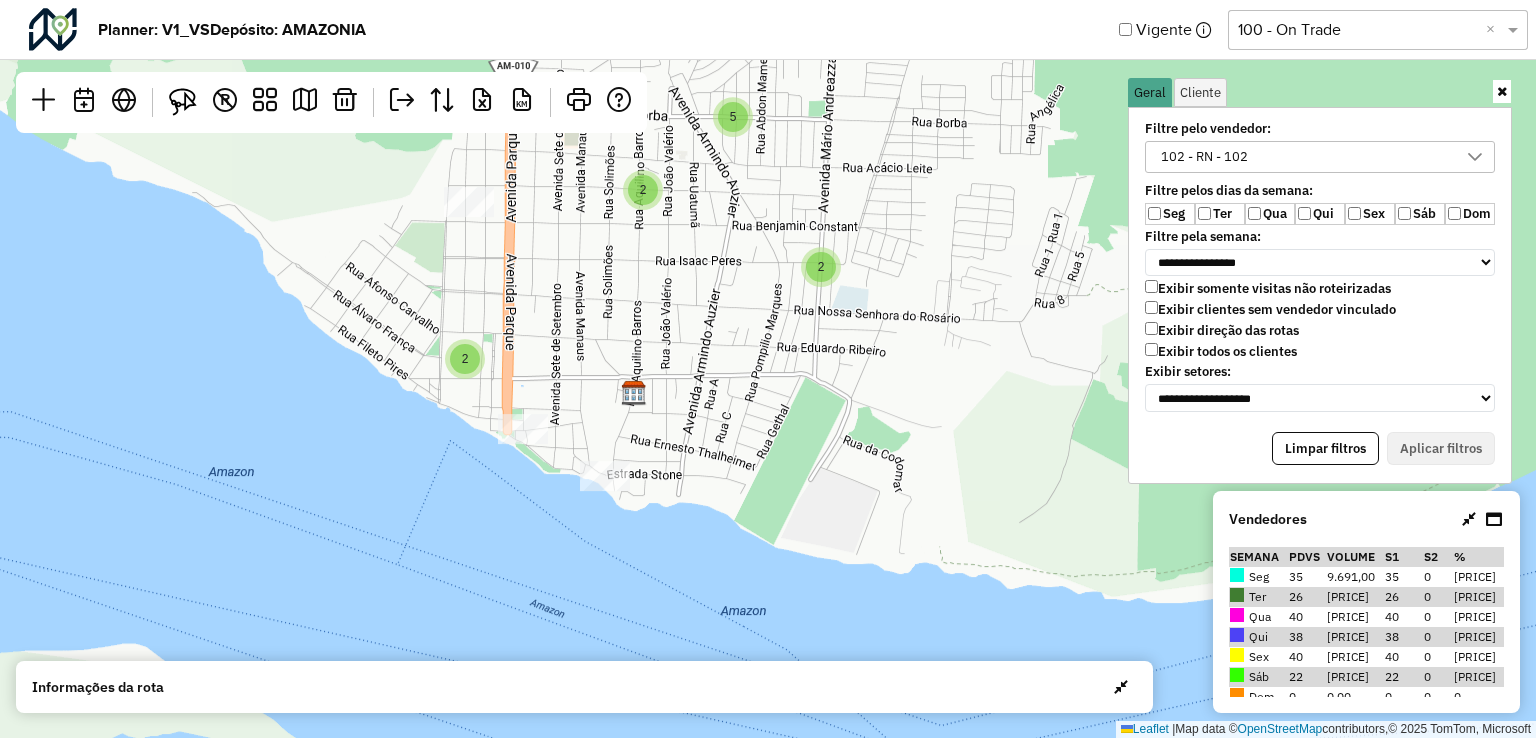 drag, startPoint x: 576, startPoint y: 220, endPoint x: 651, endPoint y: 447, distance: 239.06903 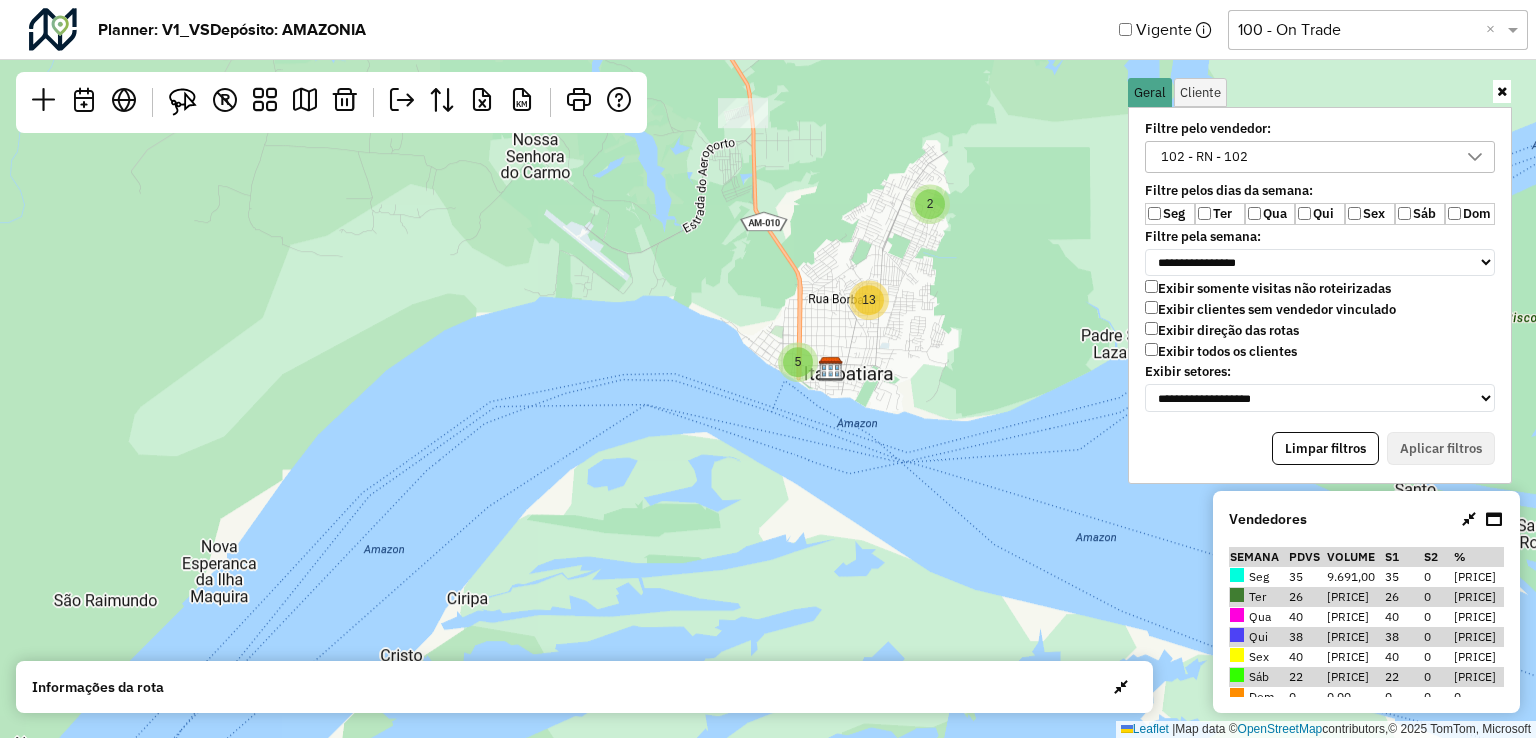 drag, startPoint x: 821, startPoint y: 213, endPoint x: 796, endPoint y: 300, distance: 90.52071 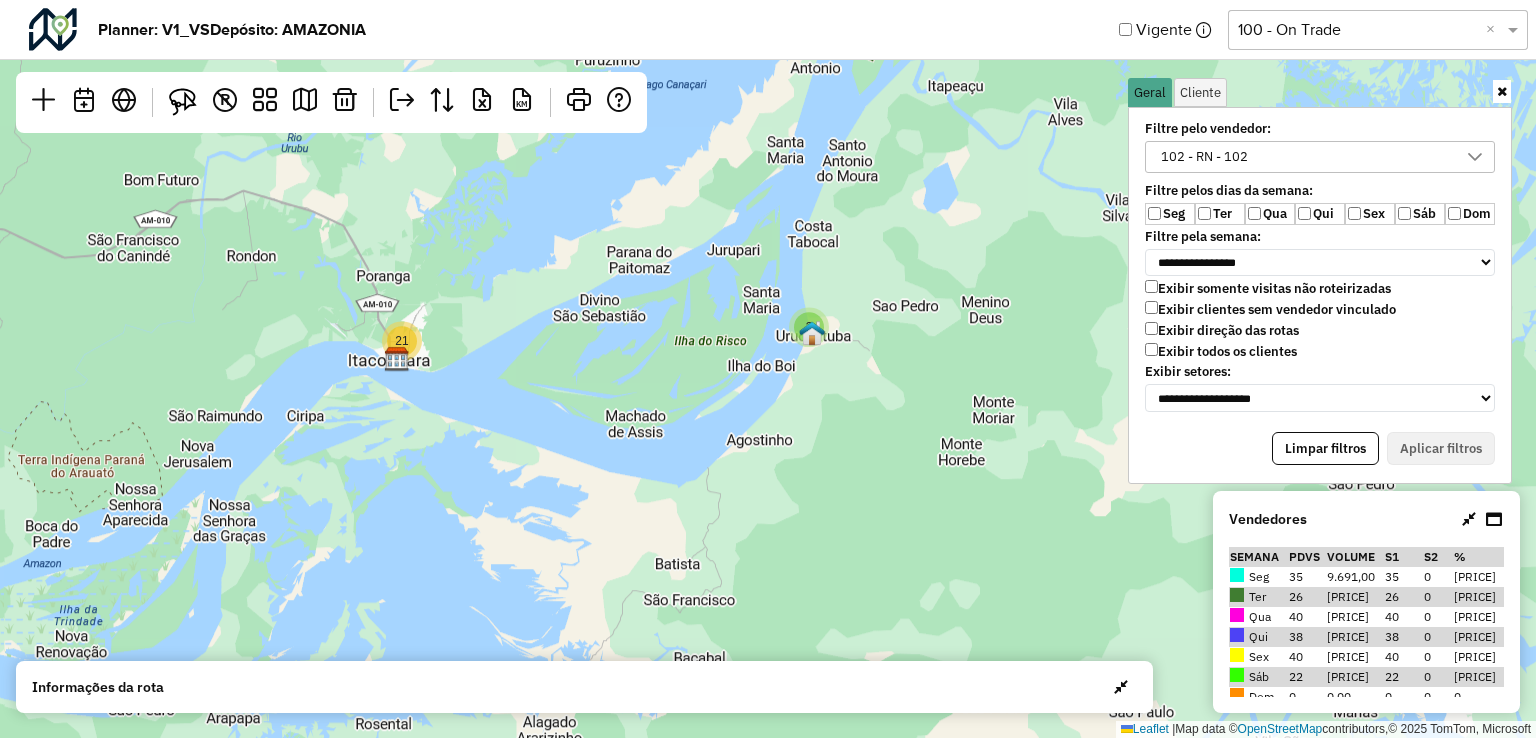 drag, startPoint x: 940, startPoint y: 279, endPoint x: 483, endPoint y: 329, distance: 459.72708 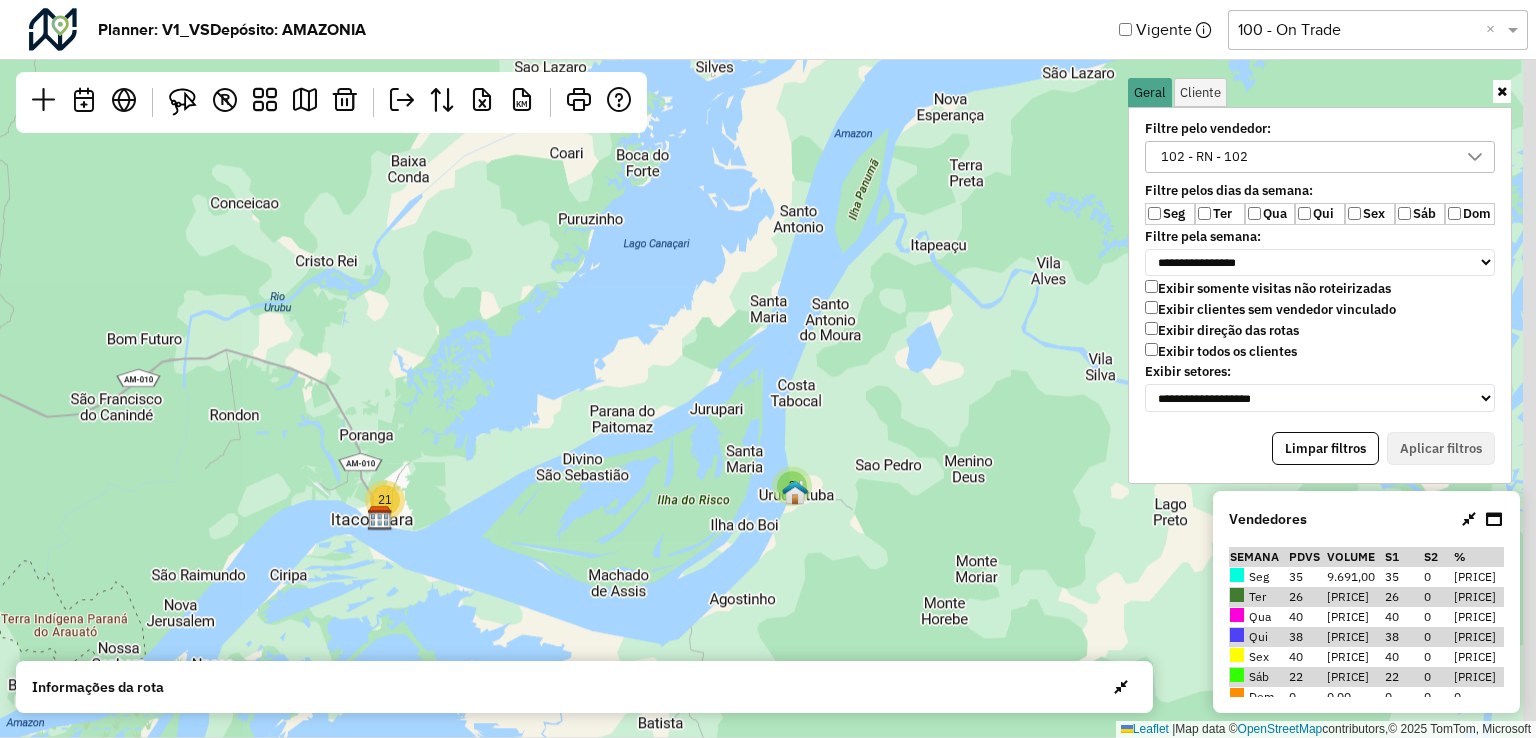 drag, startPoint x: 880, startPoint y: 241, endPoint x: 863, endPoint y: 400, distance: 159.90622 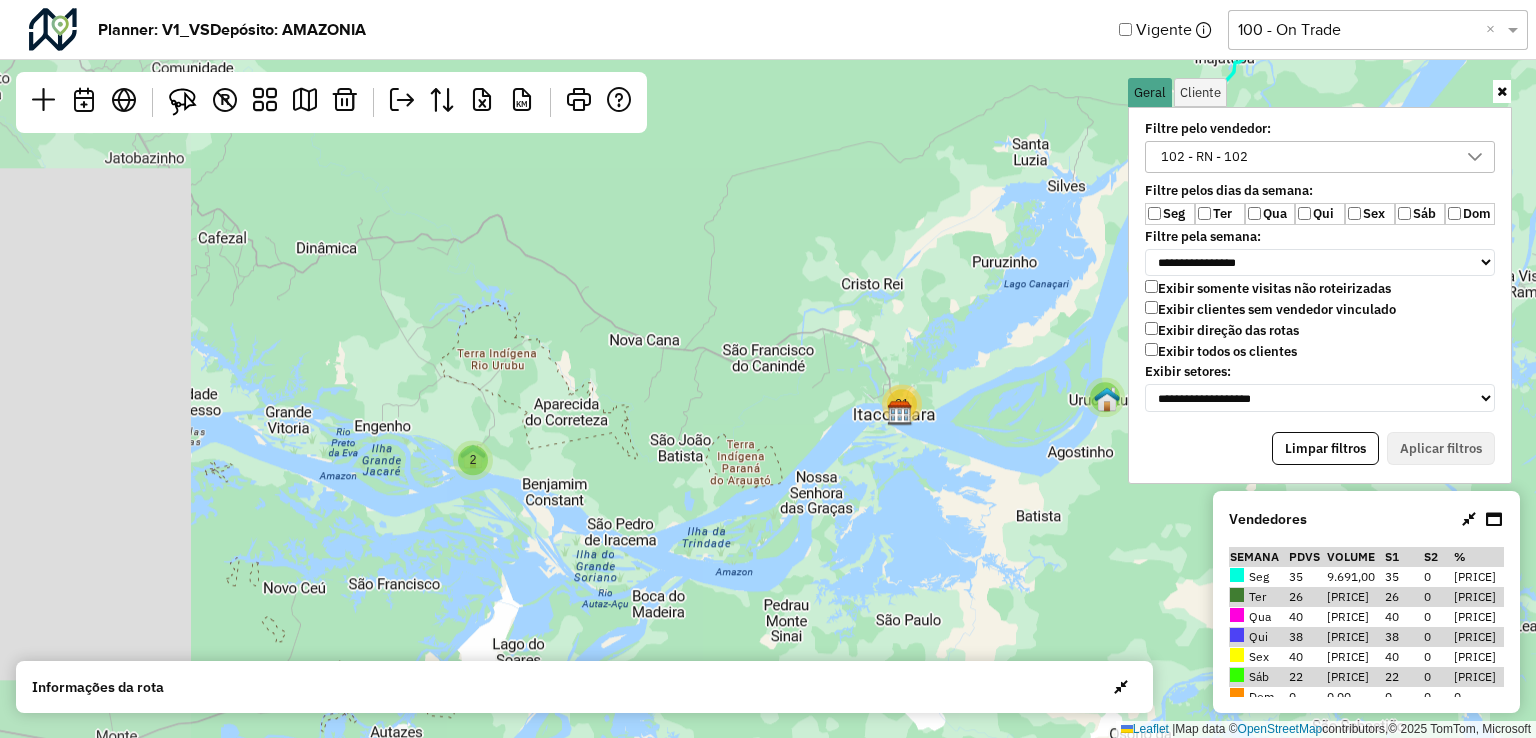 drag, startPoint x: 329, startPoint y: 492, endPoint x: 607, endPoint y: 461, distance: 279.72308 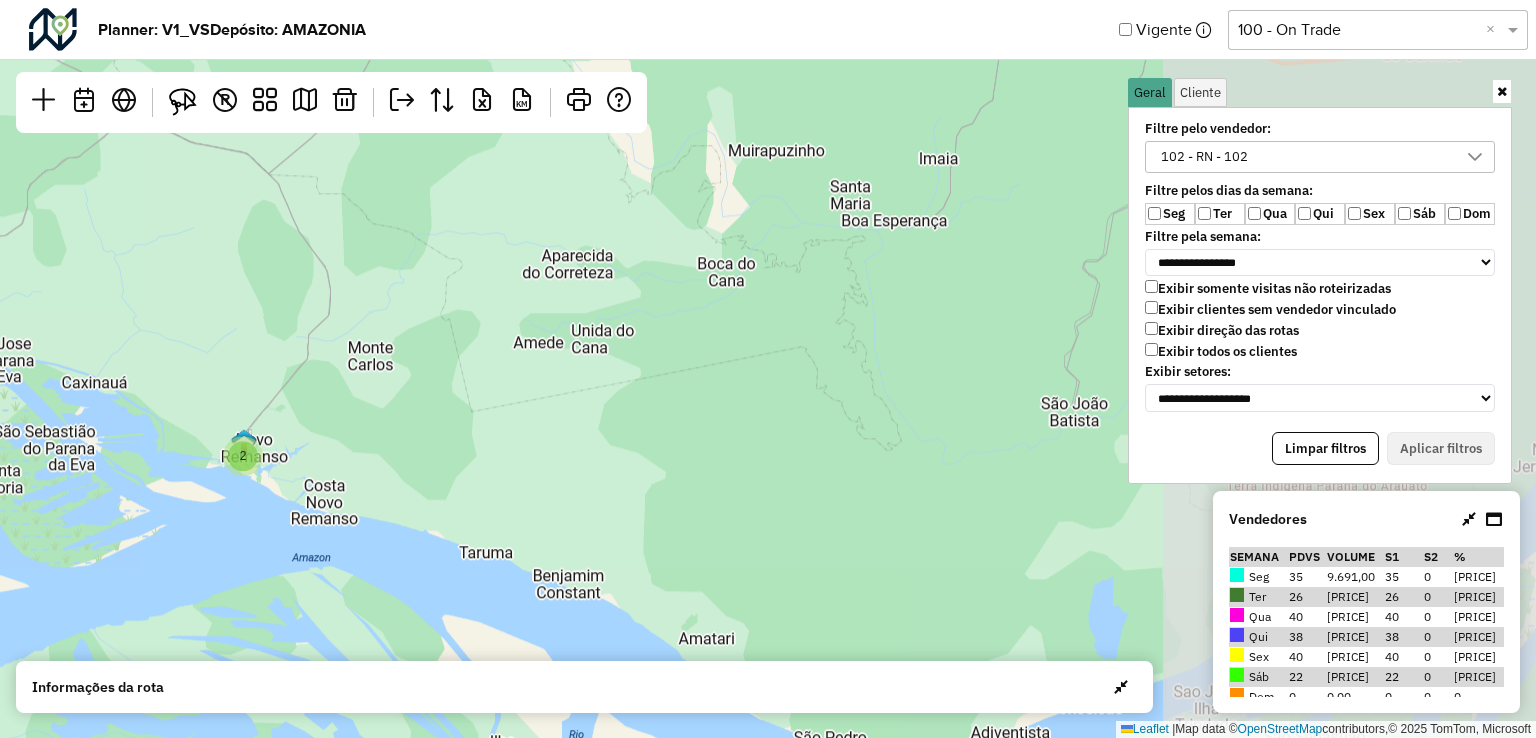 drag, startPoint x: 1035, startPoint y: 392, endPoint x: 556, endPoint y: 443, distance: 481.70737 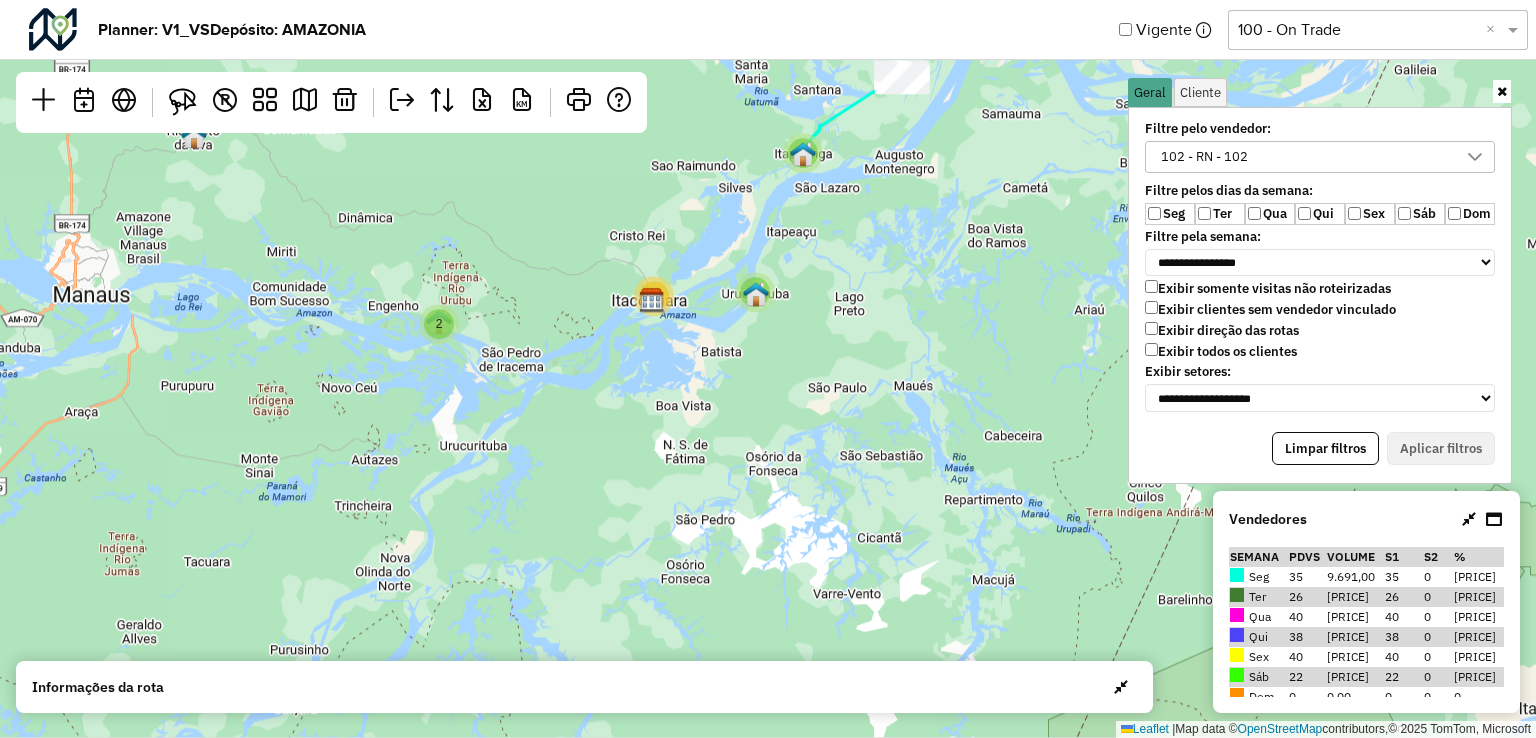 drag, startPoint x: 944, startPoint y: 462, endPoint x: 606, endPoint y: 378, distance: 348.2815 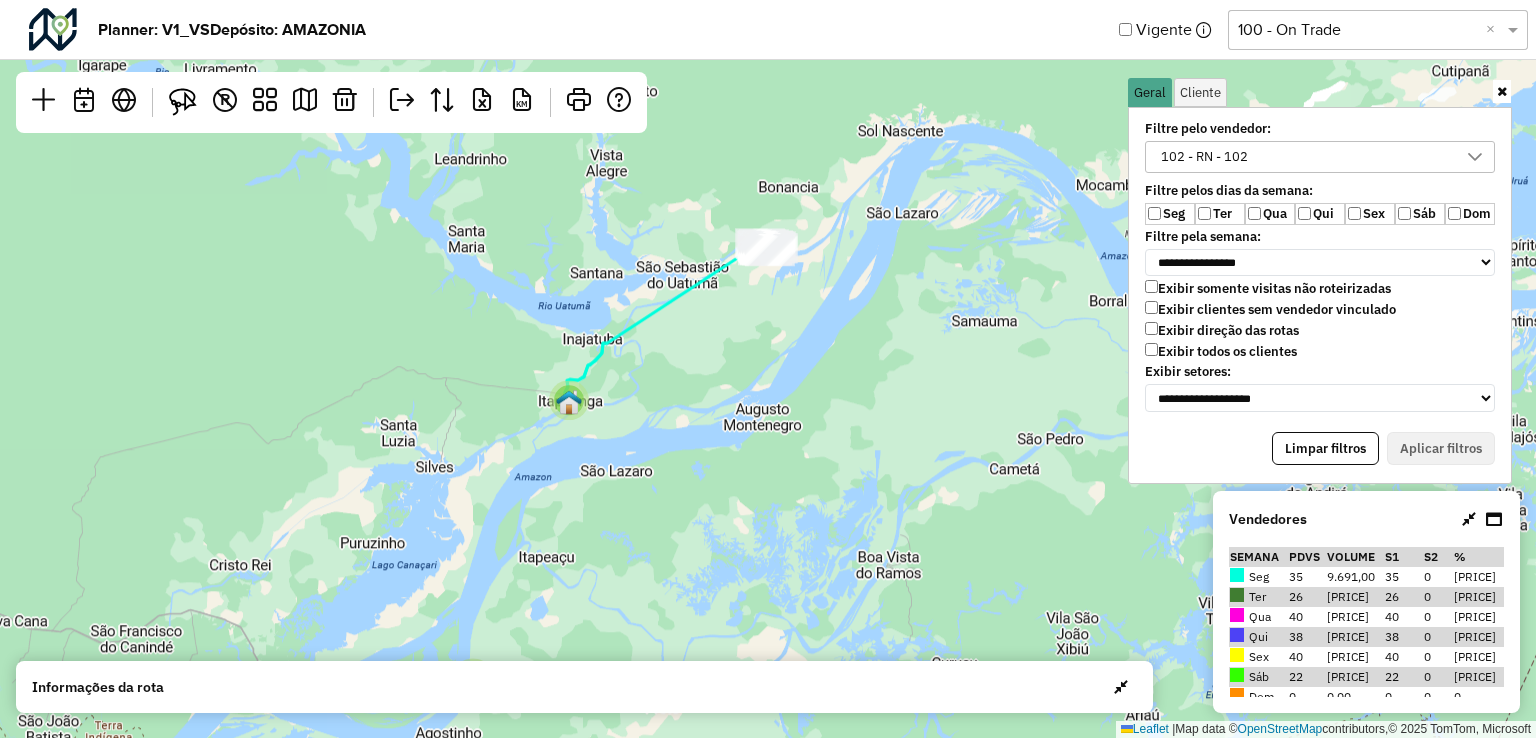 drag, startPoint x: 826, startPoint y: 173, endPoint x: 833, endPoint y: 235, distance: 62.39391 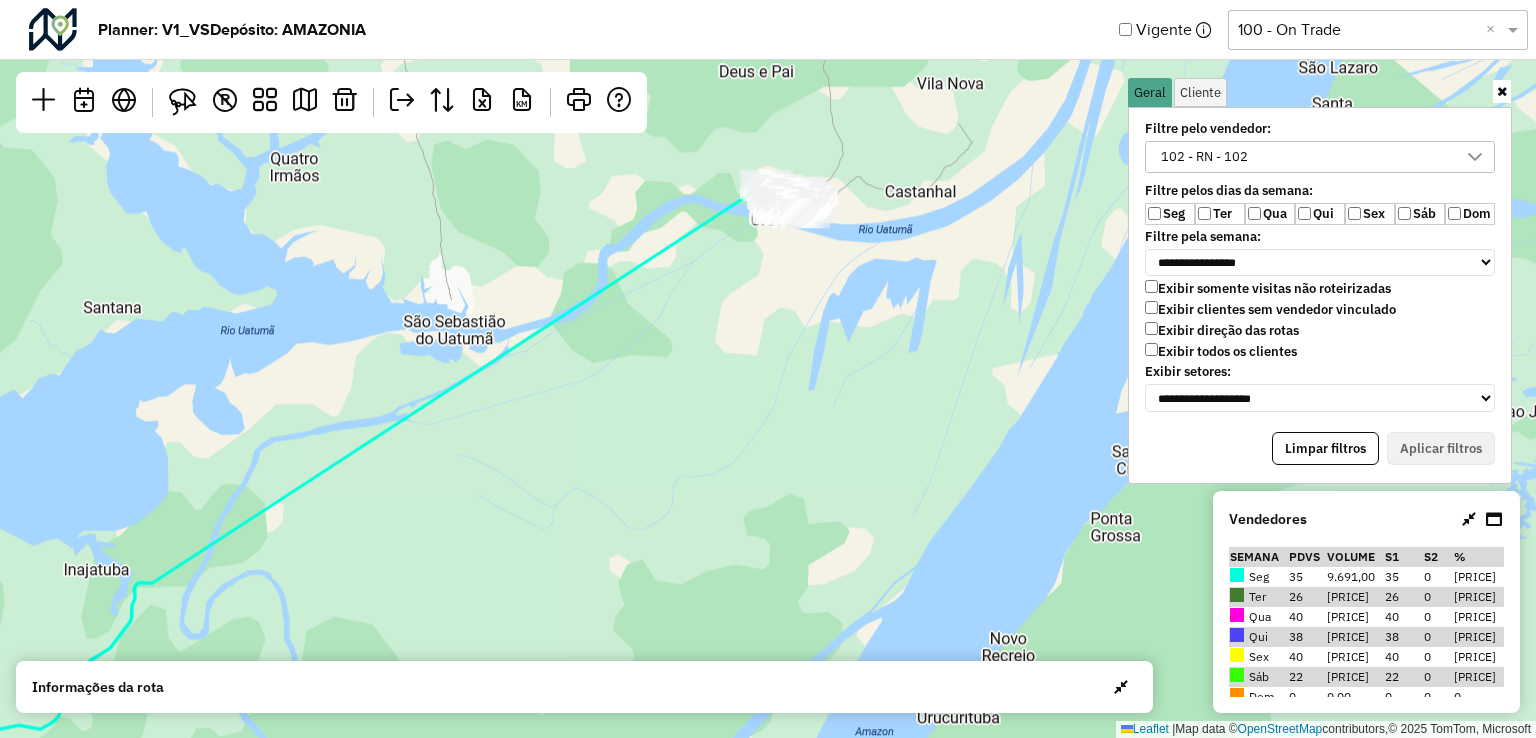 click on "Seg   Ter   Qua   Qui   Sex   Sáb   Dom" at bounding box center (1320, 214) 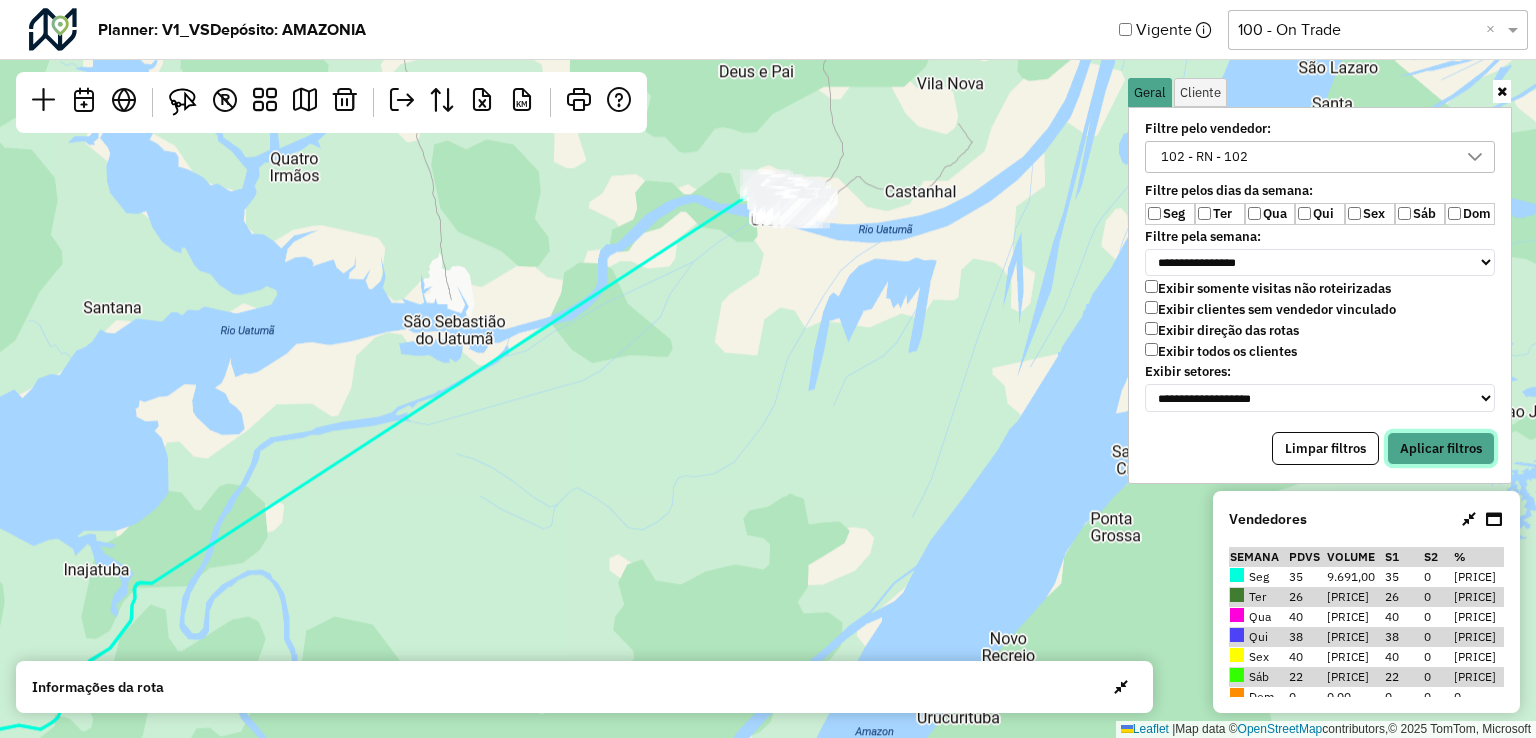click on "Aplicar filtros" at bounding box center [1441, 449] 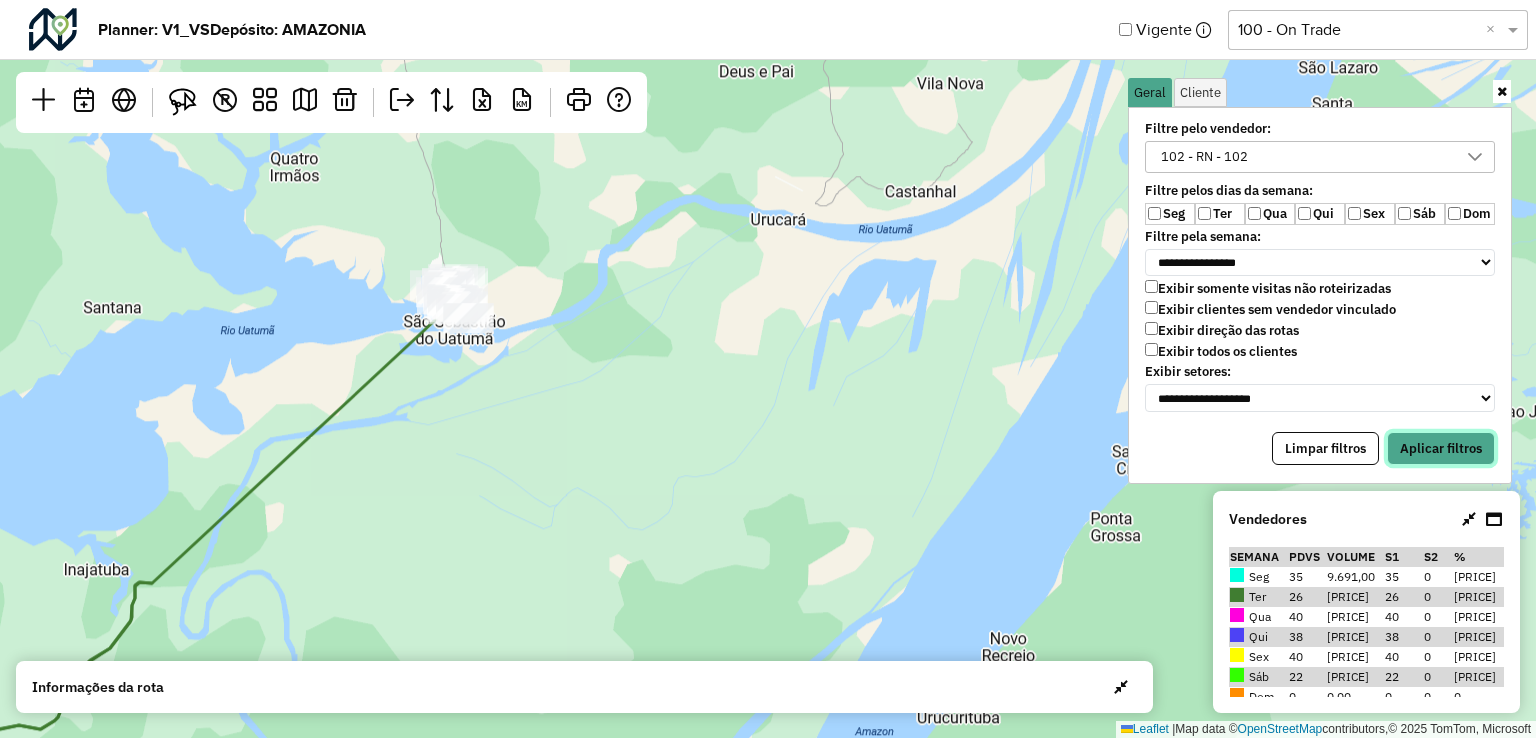 click on "Aplicar filtros" at bounding box center (1441, 449) 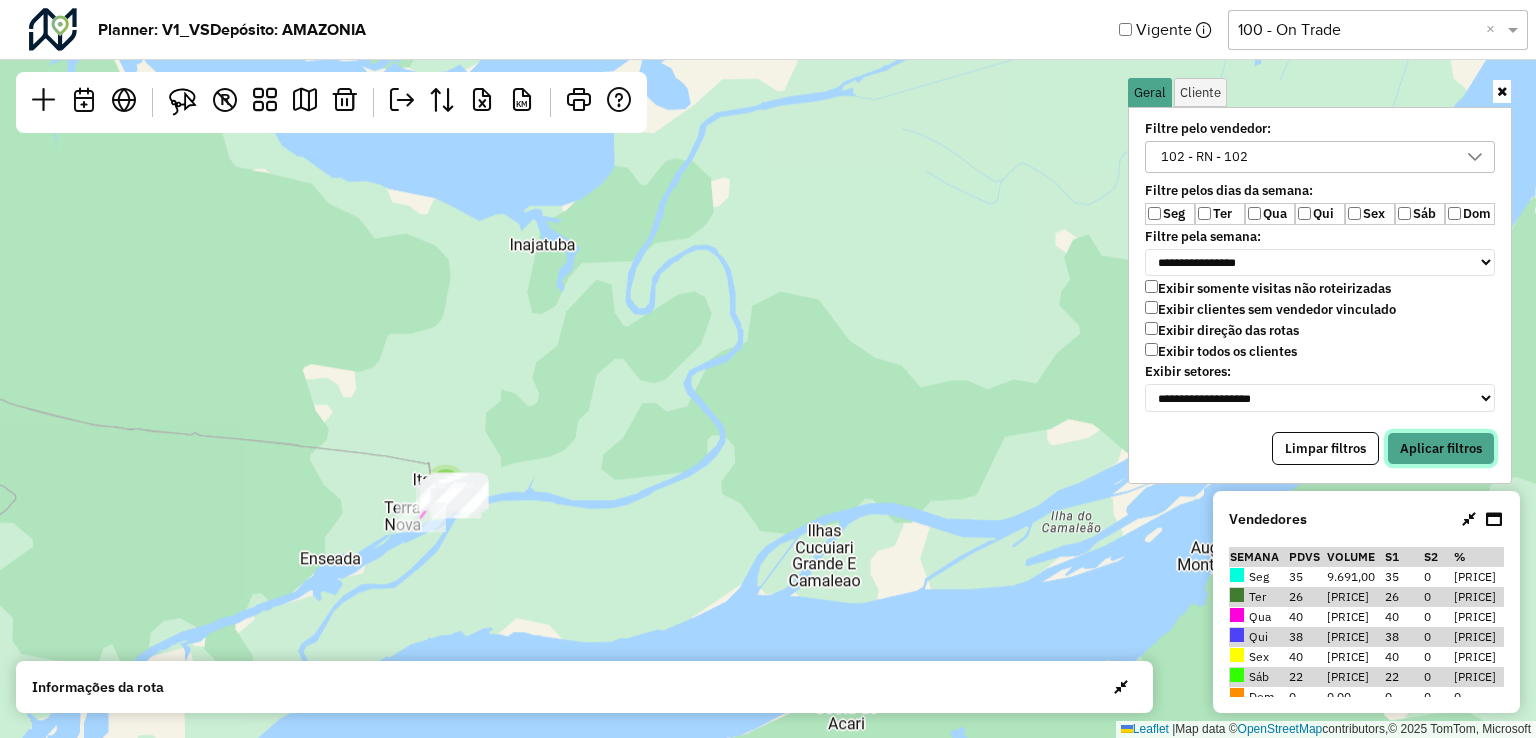 click on "Aplicar filtros" at bounding box center (1441, 449) 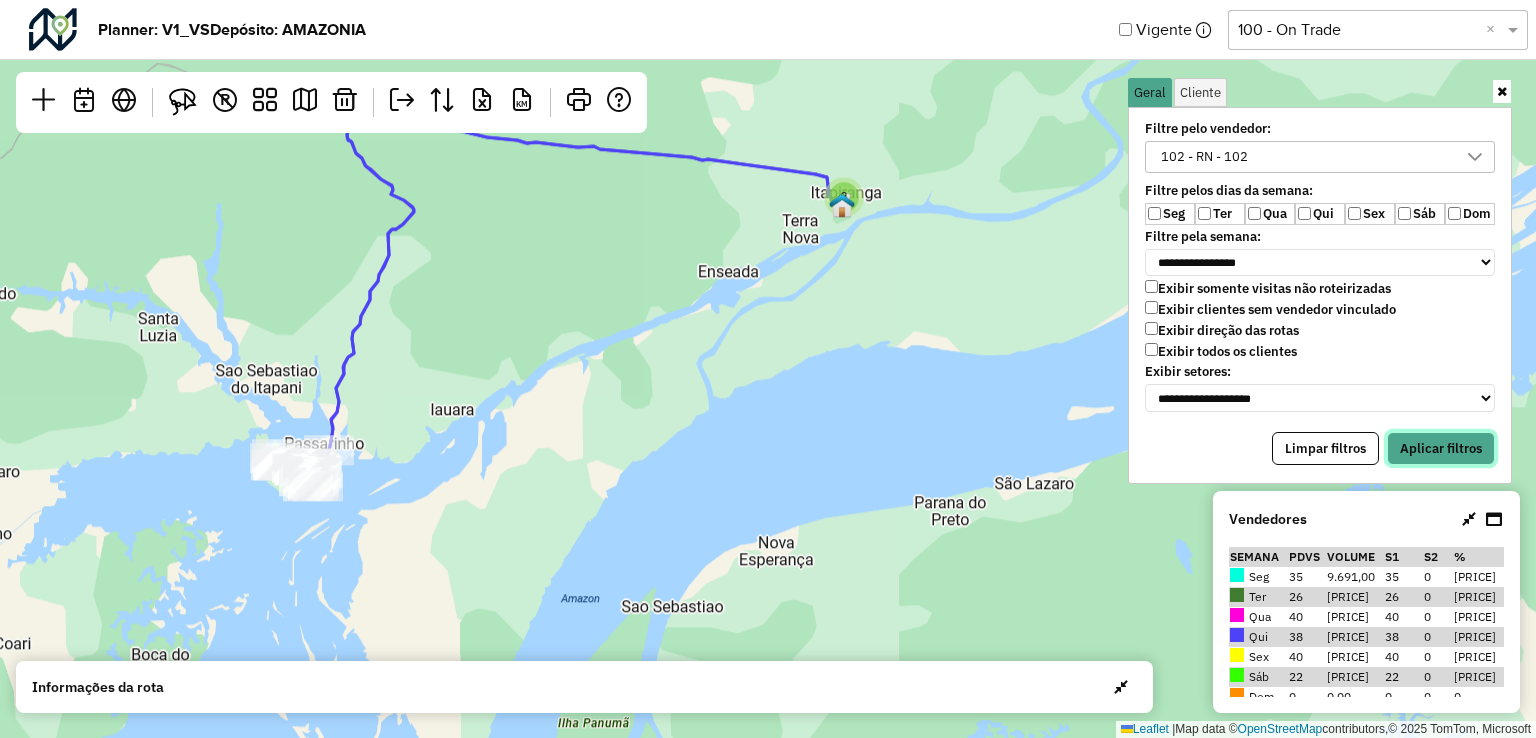 click on "Aplicar filtros" at bounding box center [1441, 449] 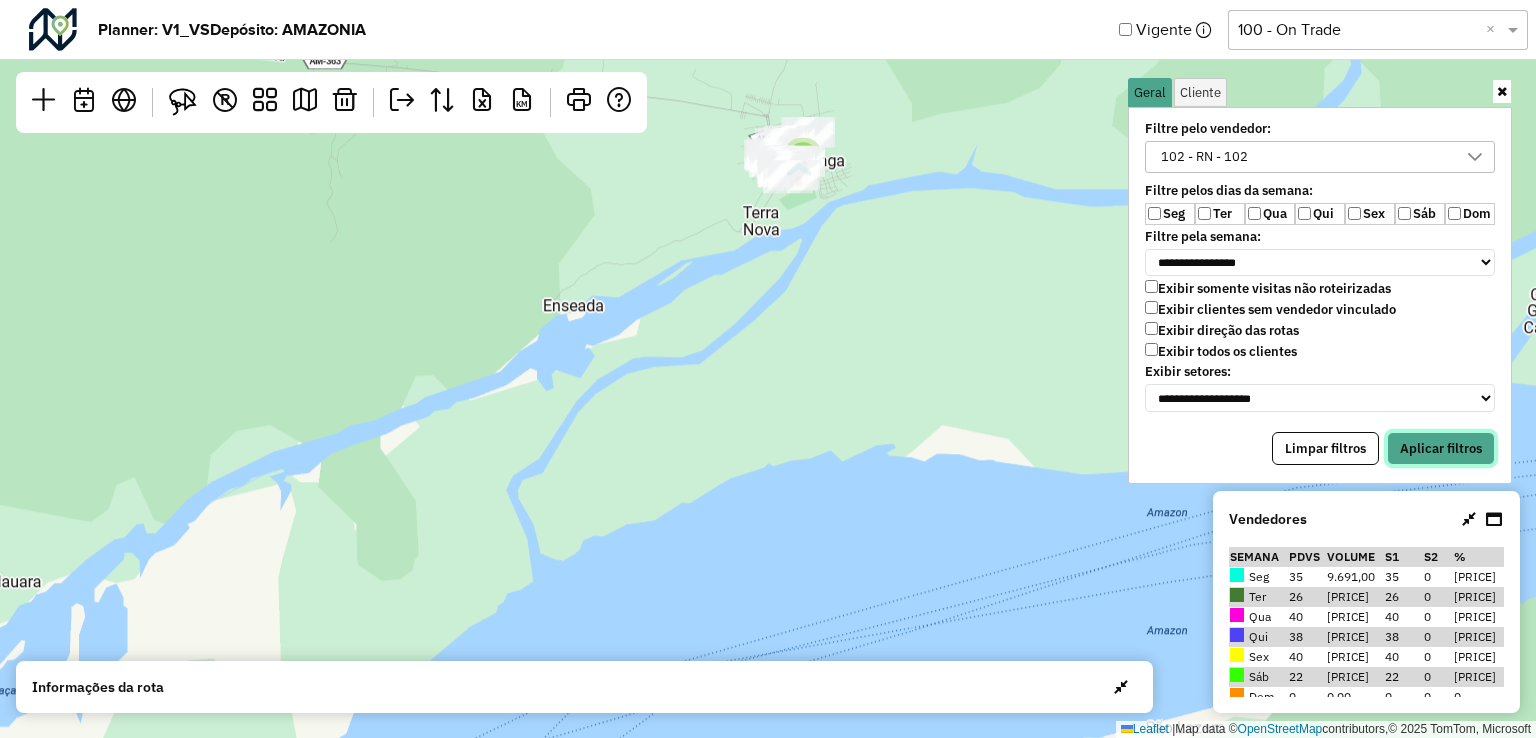 click on "Aplicar filtros" at bounding box center (1441, 449) 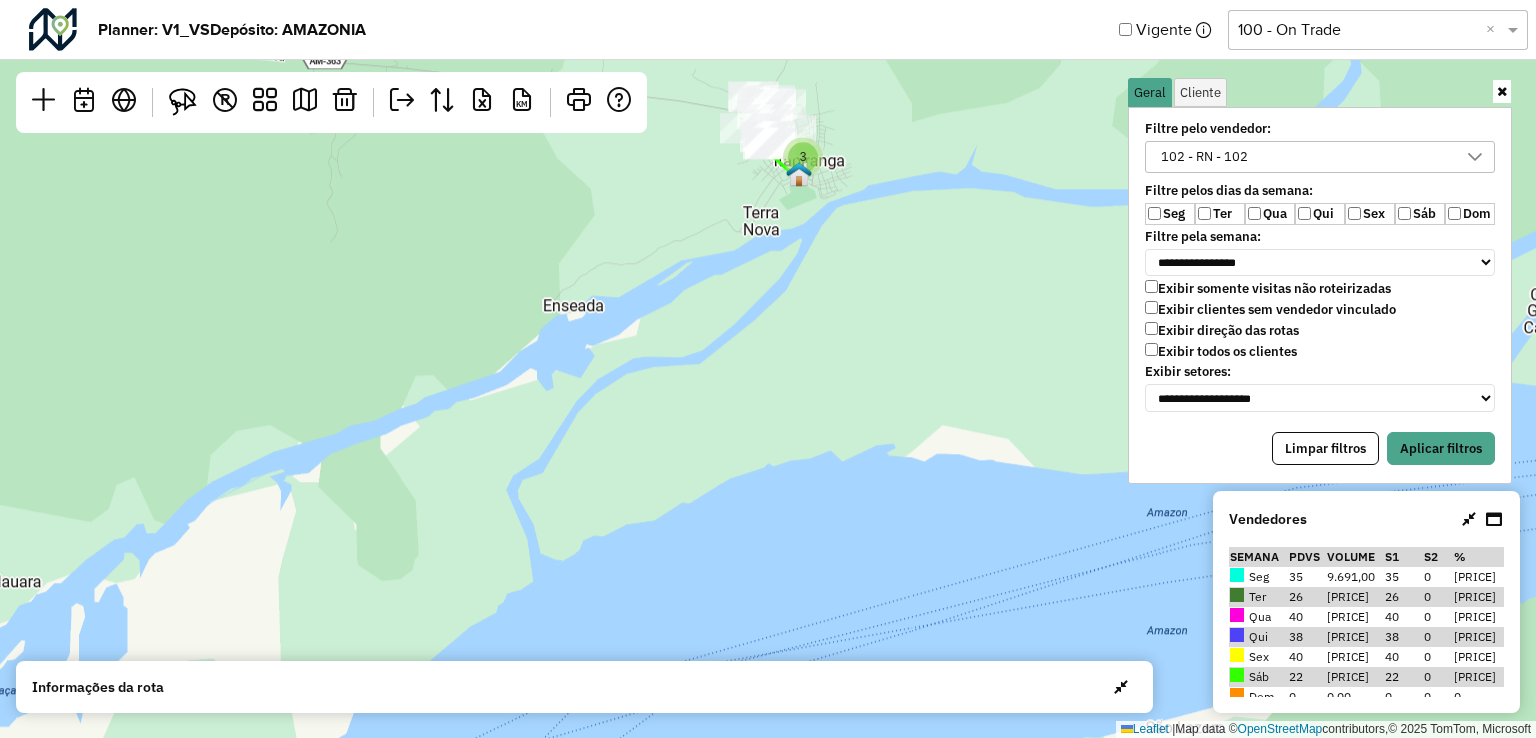click on "Seg" at bounding box center [1170, 214] 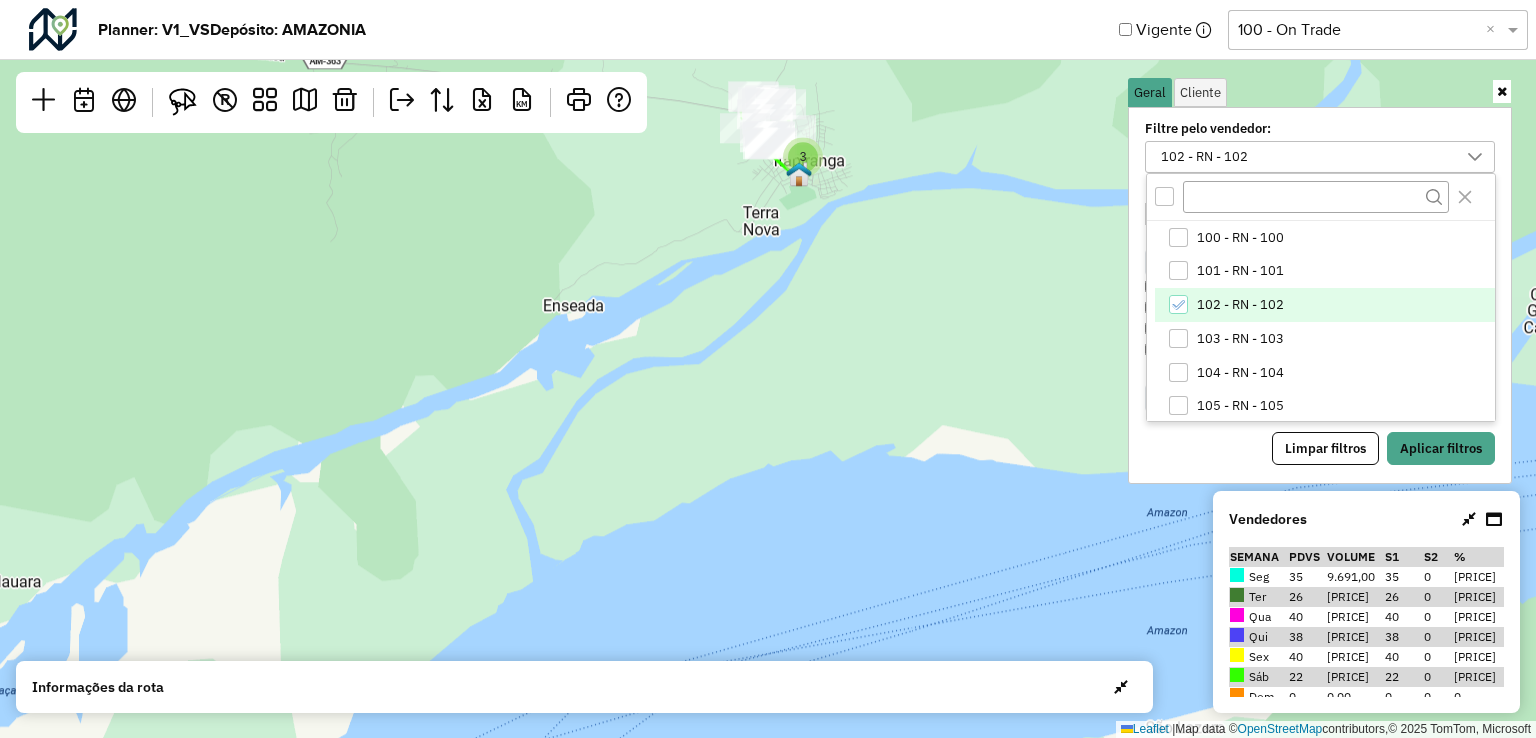 click 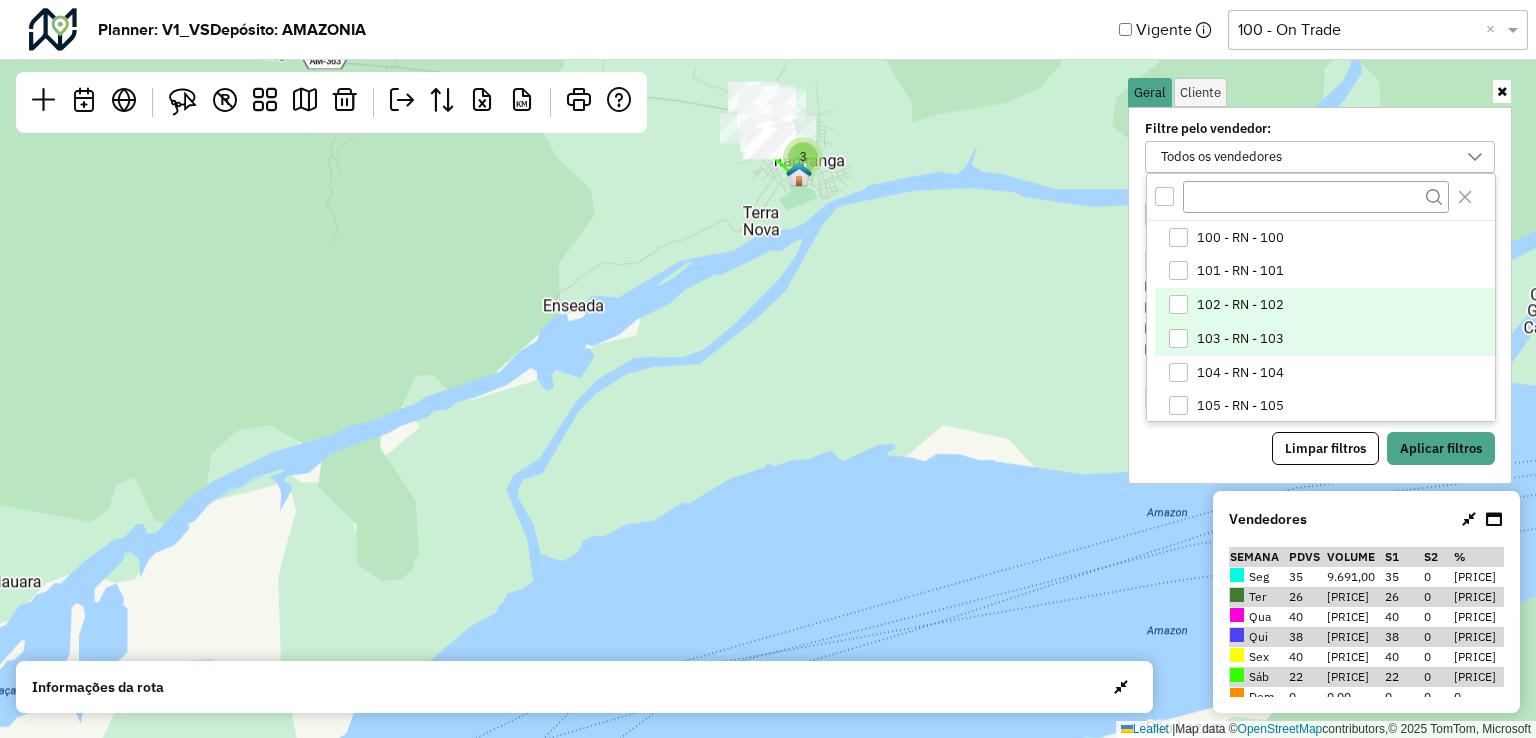 click at bounding box center [1178, 338] 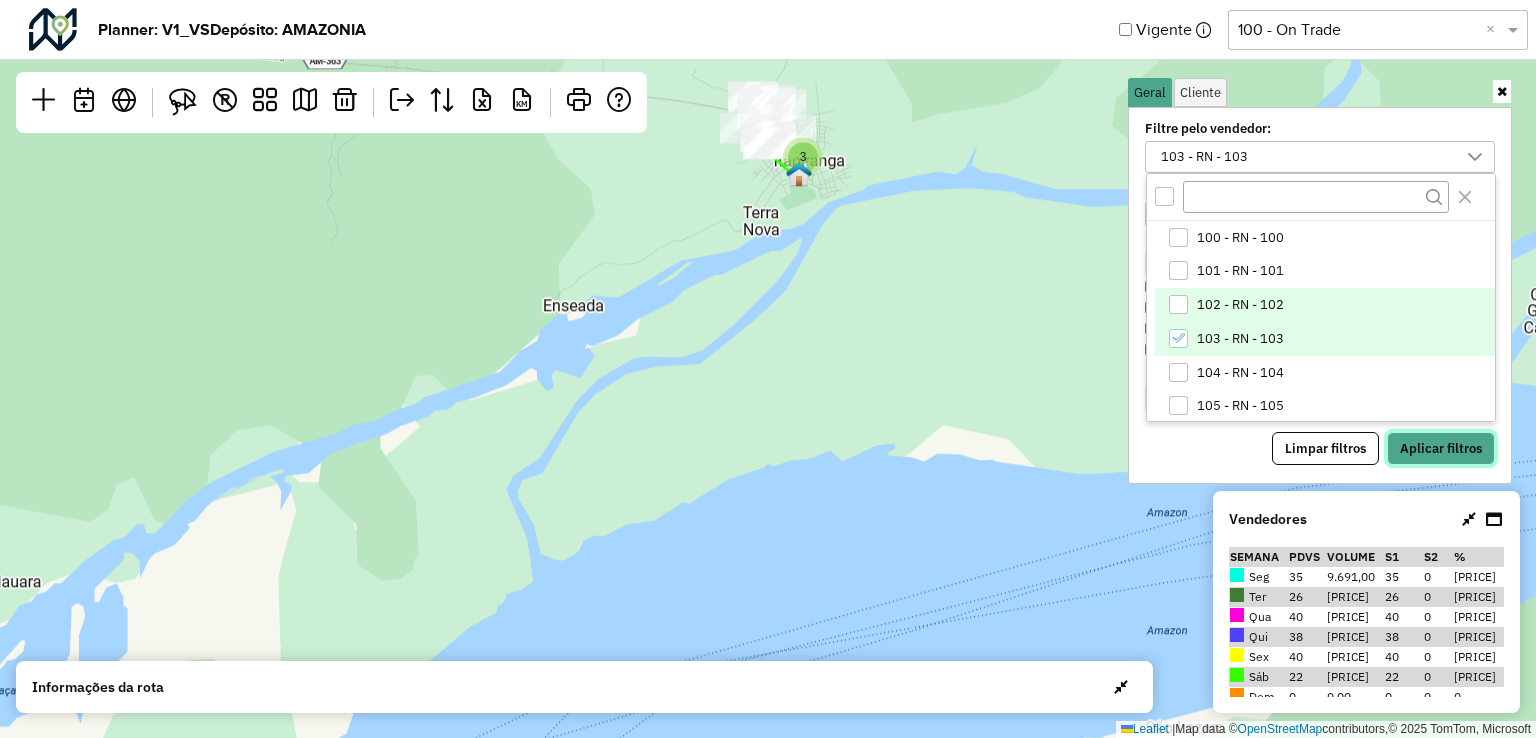 click on "Aplicar filtros" at bounding box center [1441, 449] 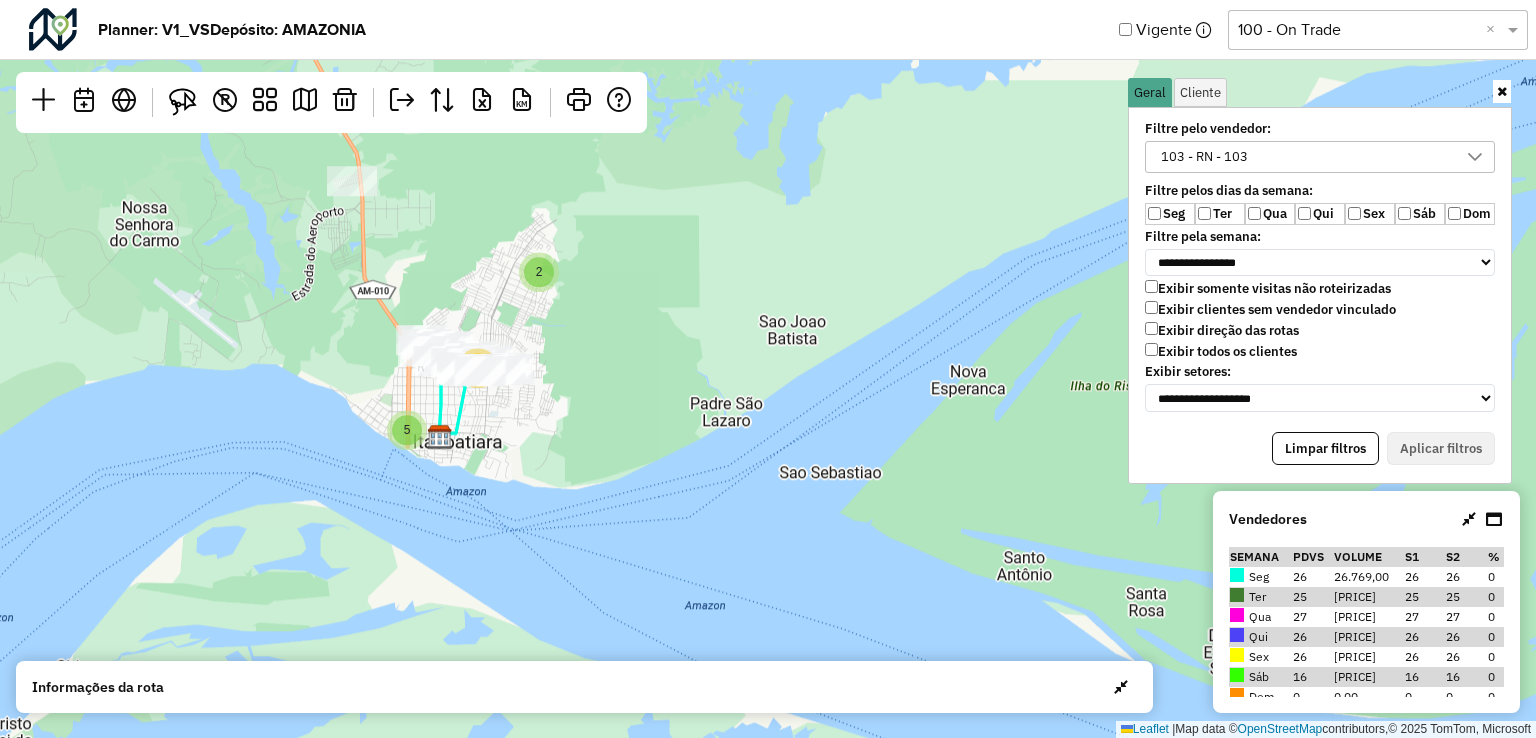 drag, startPoint x: 439, startPoint y: 471, endPoint x: 540, endPoint y: 416, distance: 115.00435 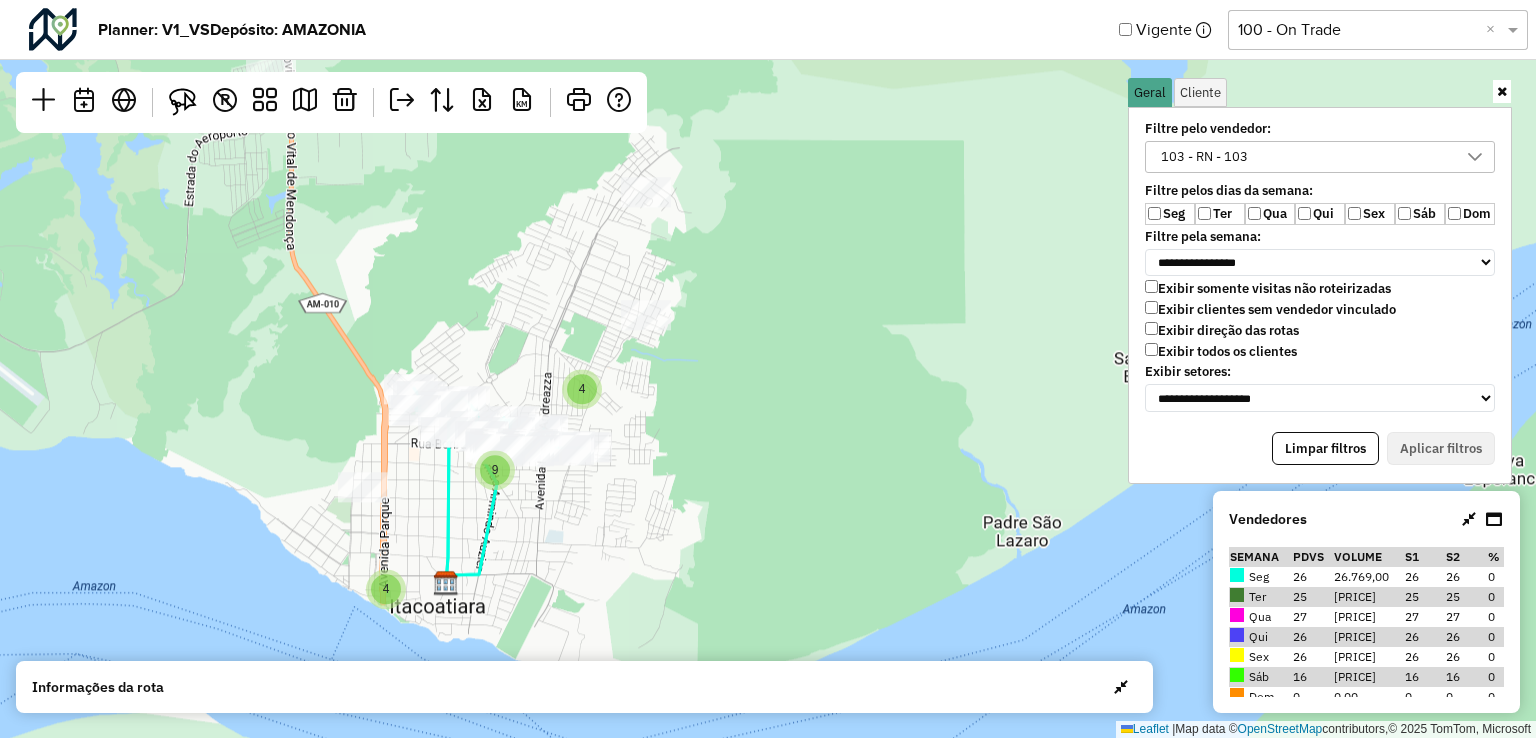 drag, startPoint x: 756, startPoint y: 322, endPoint x: 764, endPoint y: 440, distance: 118.270874 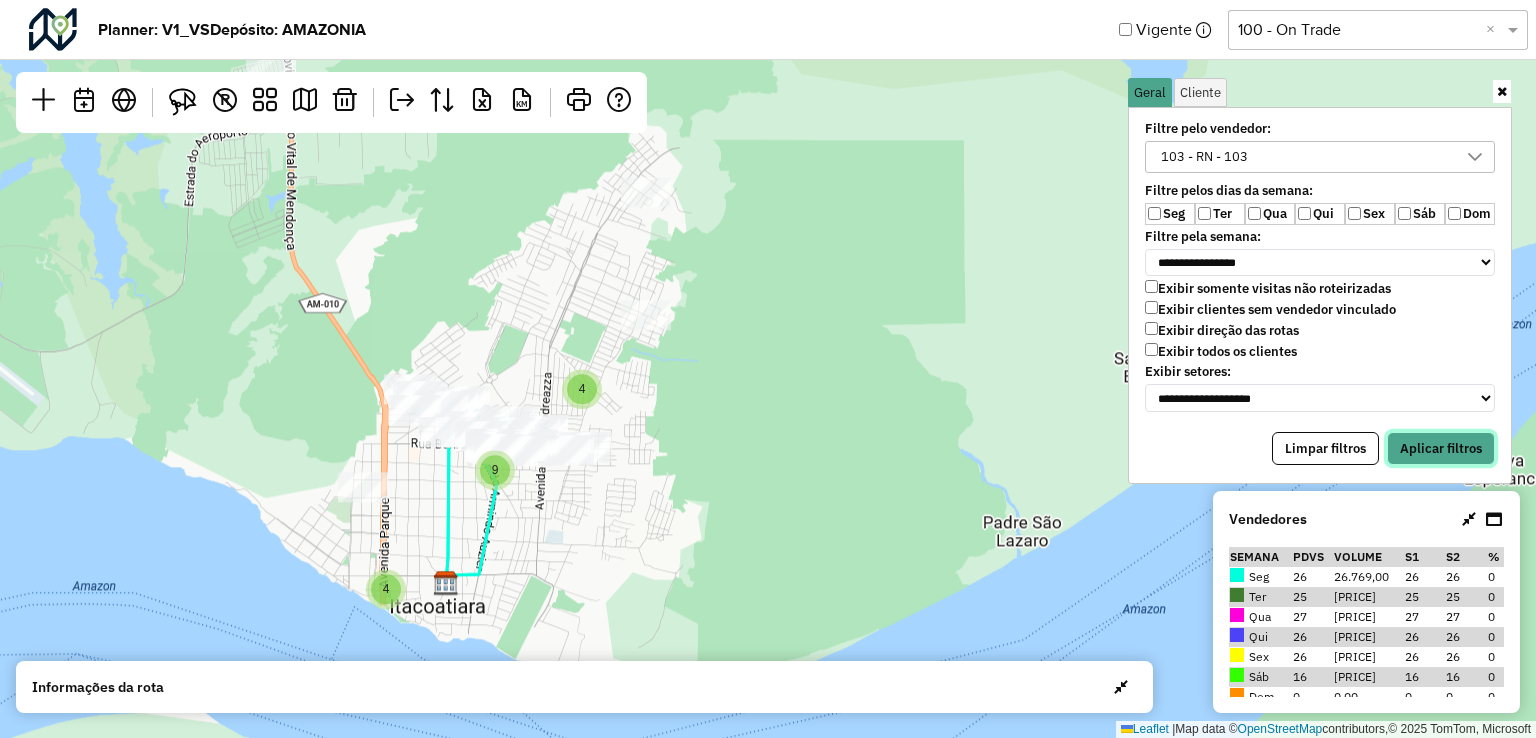 click on "Aplicar filtros" at bounding box center [1441, 449] 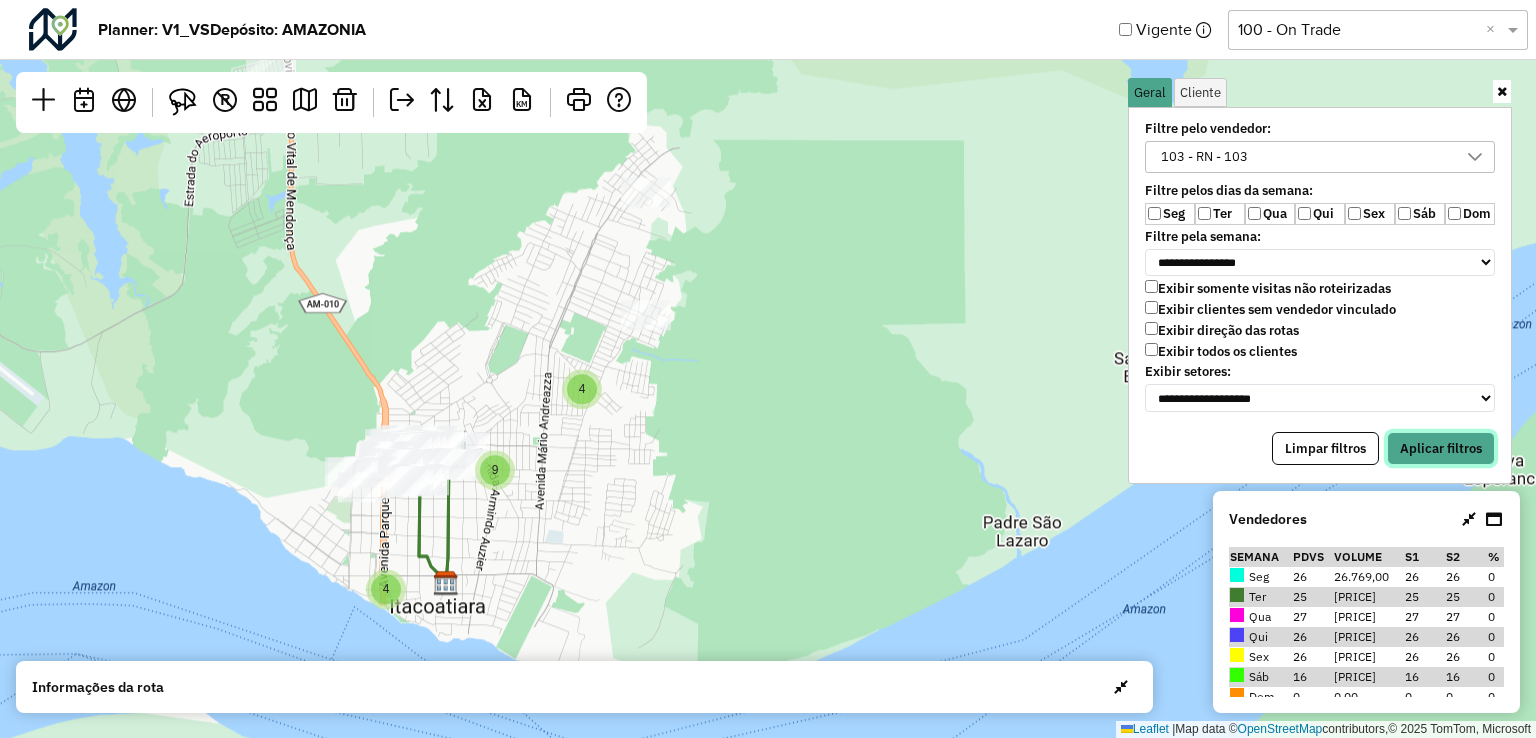 click on "Aplicar filtros" at bounding box center (1441, 449) 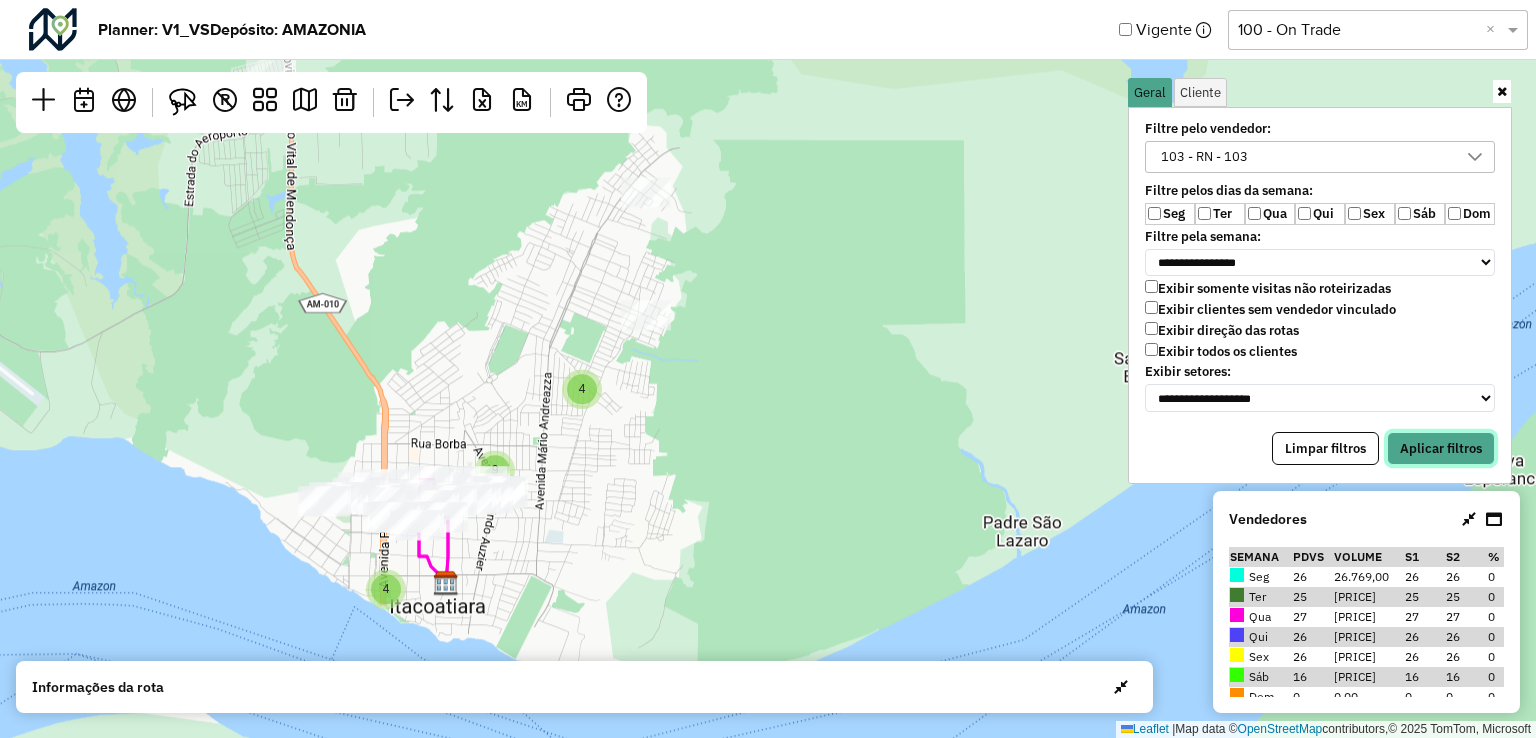 click on "Aplicar filtros" at bounding box center [1441, 449] 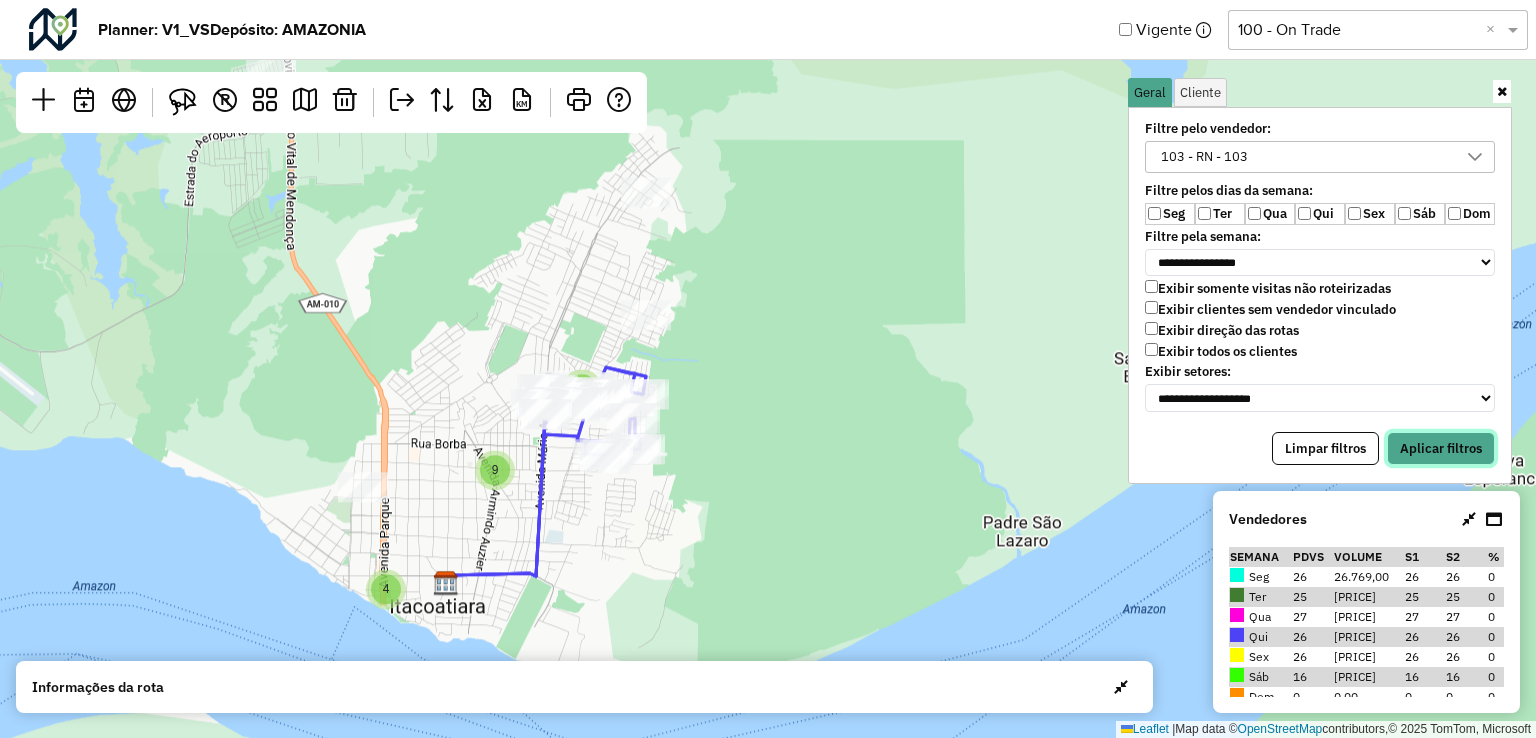 click on "Aplicar filtros" at bounding box center [1441, 449] 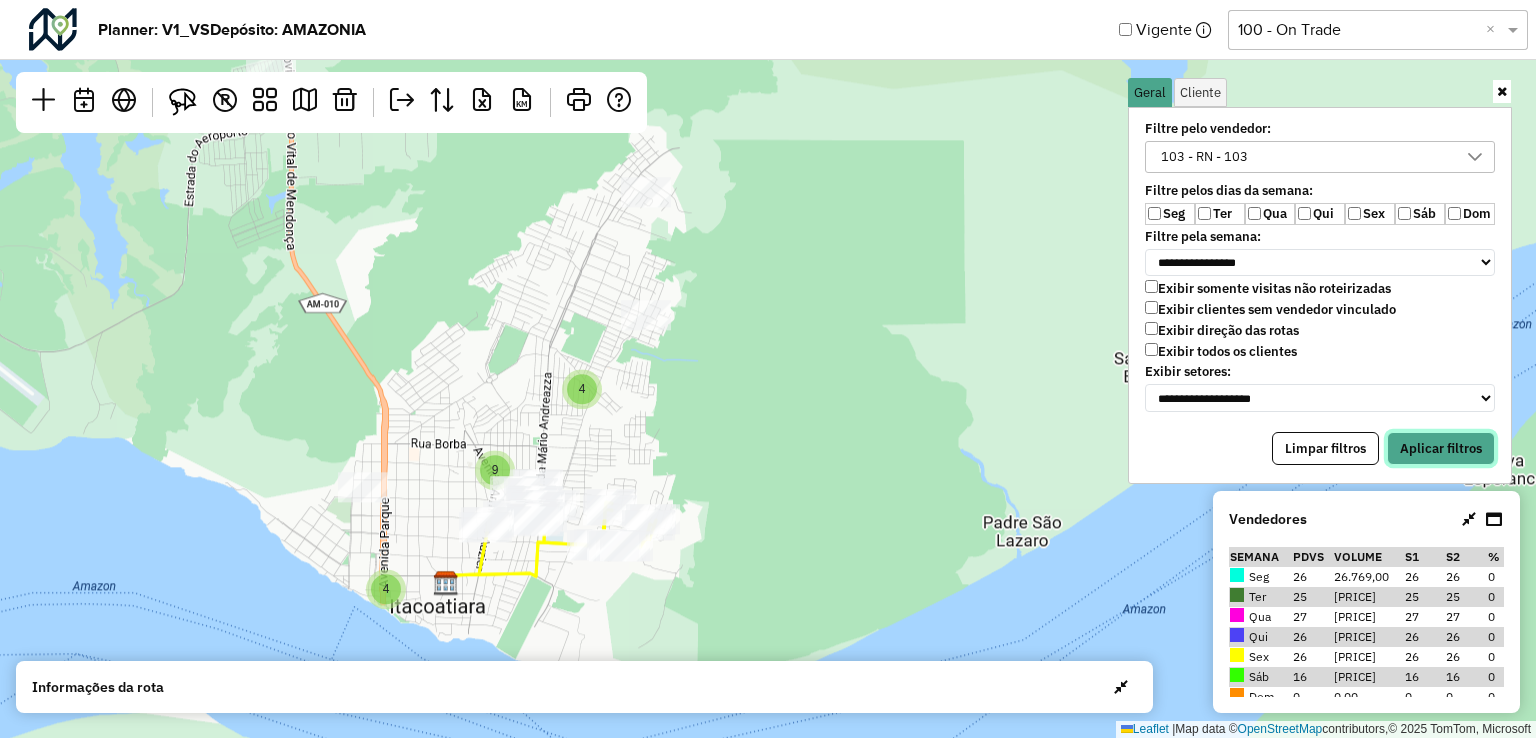 click on "Aplicar filtros" at bounding box center (1441, 449) 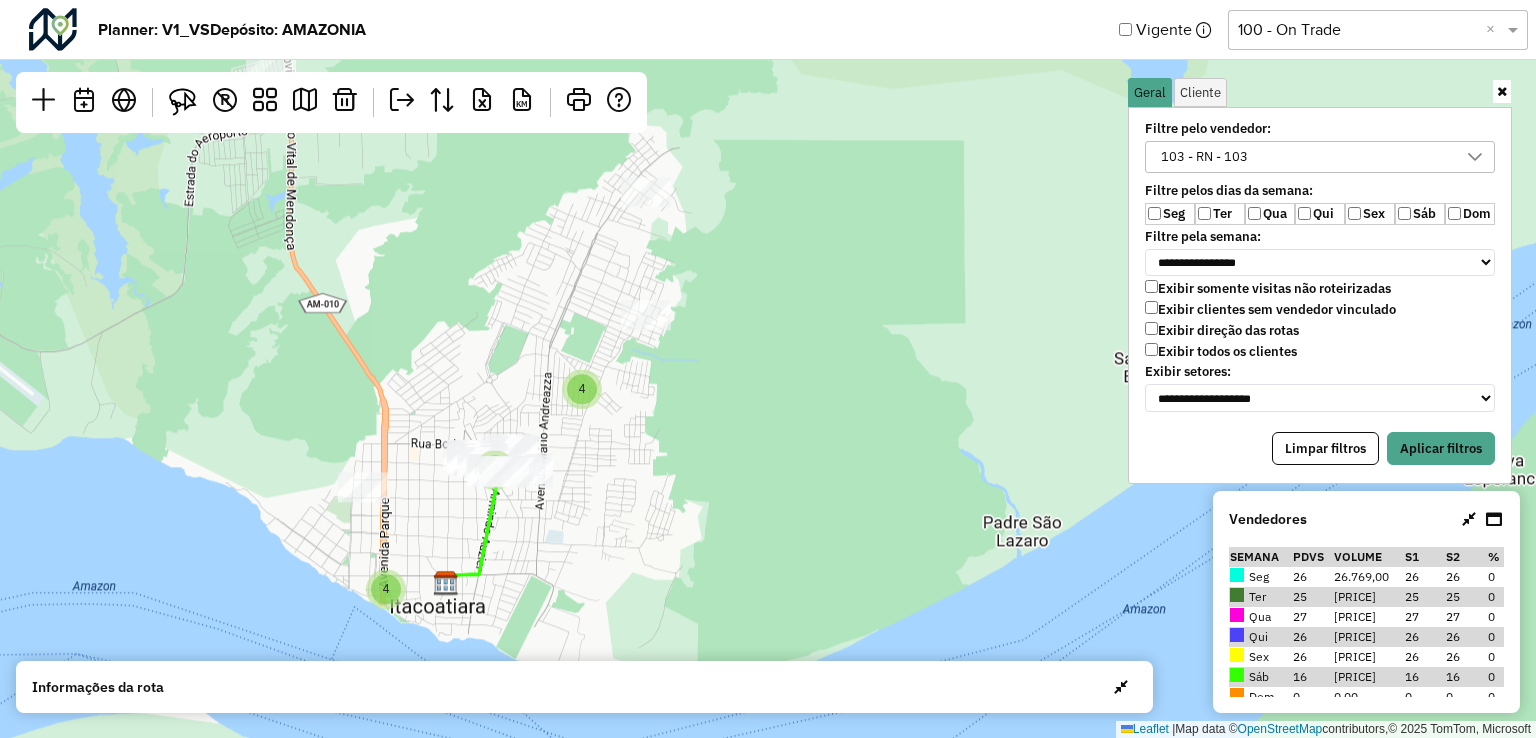 click on "103 - RN - 103" at bounding box center (1204, 157) 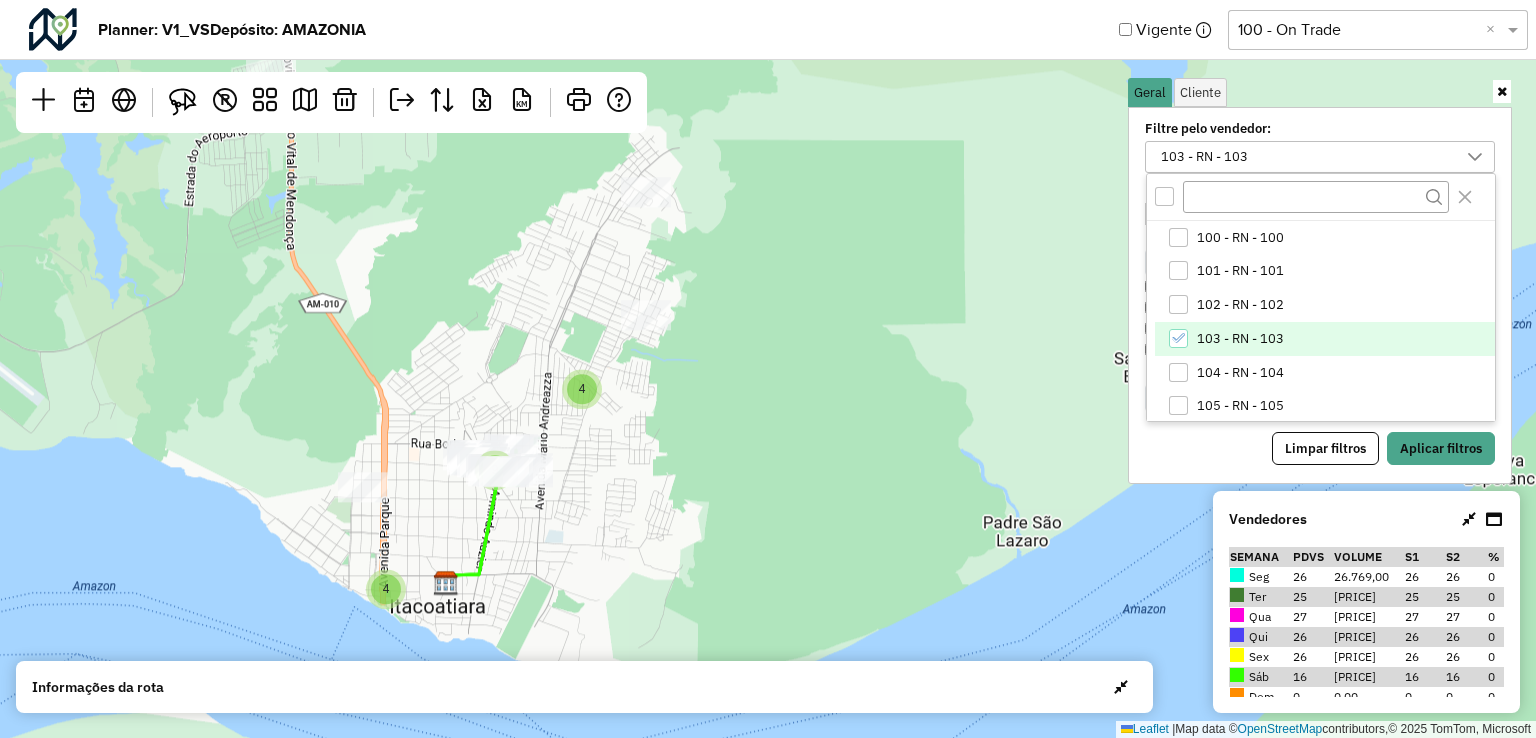 click 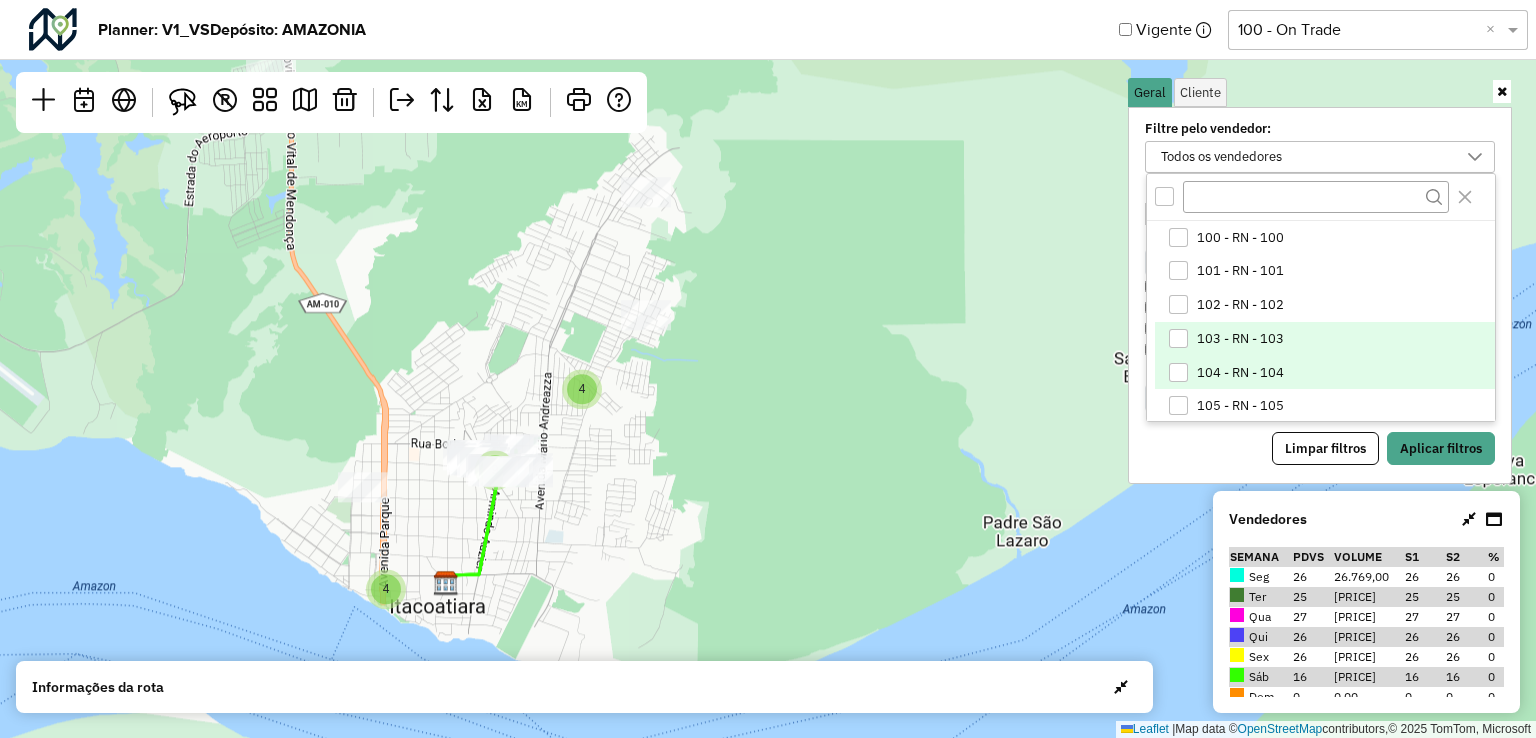 click at bounding box center [1178, 372] 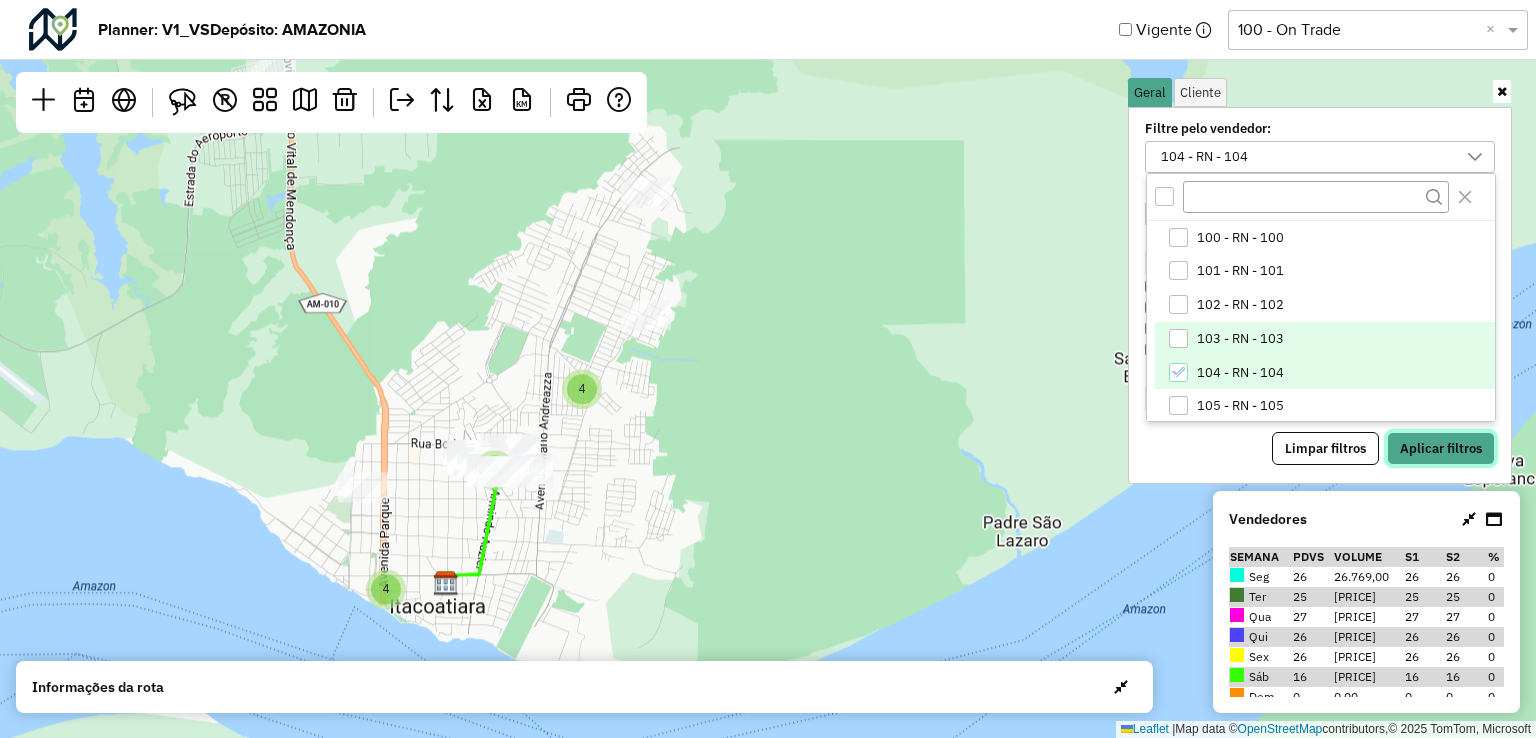 click on "Aplicar filtros" at bounding box center [1441, 449] 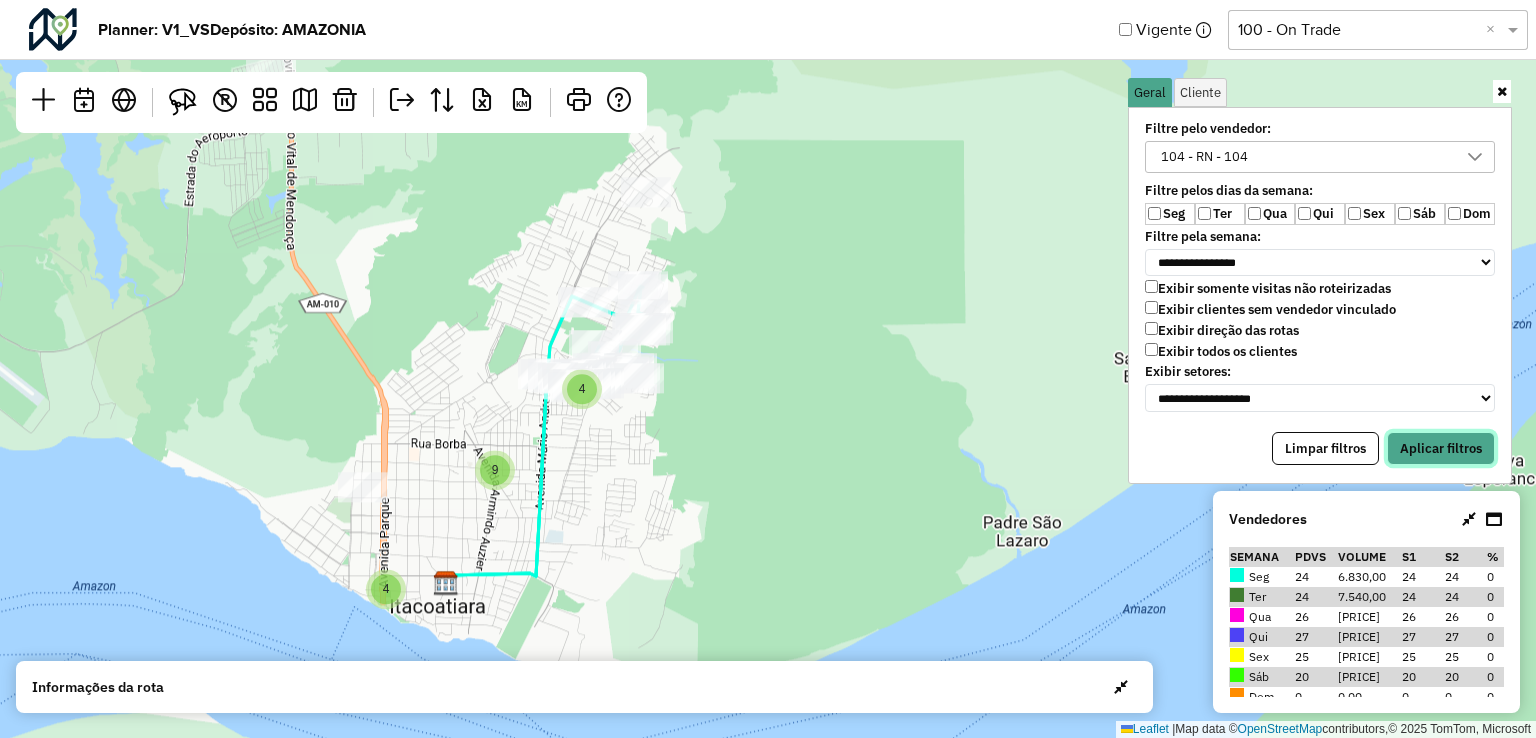 click on "Aplicar filtros" at bounding box center (1441, 449) 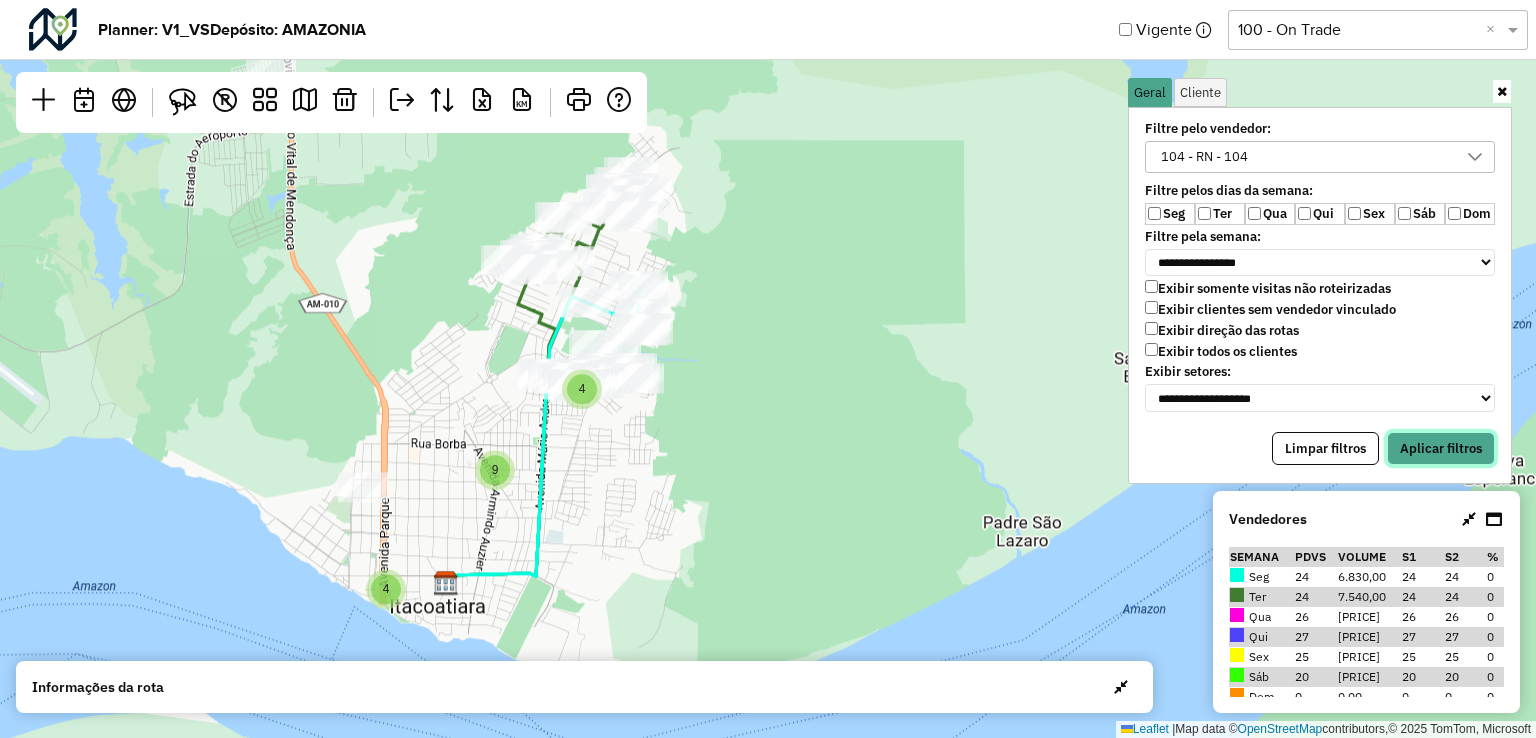 click on "Aplicar filtros" at bounding box center (1441, 449) 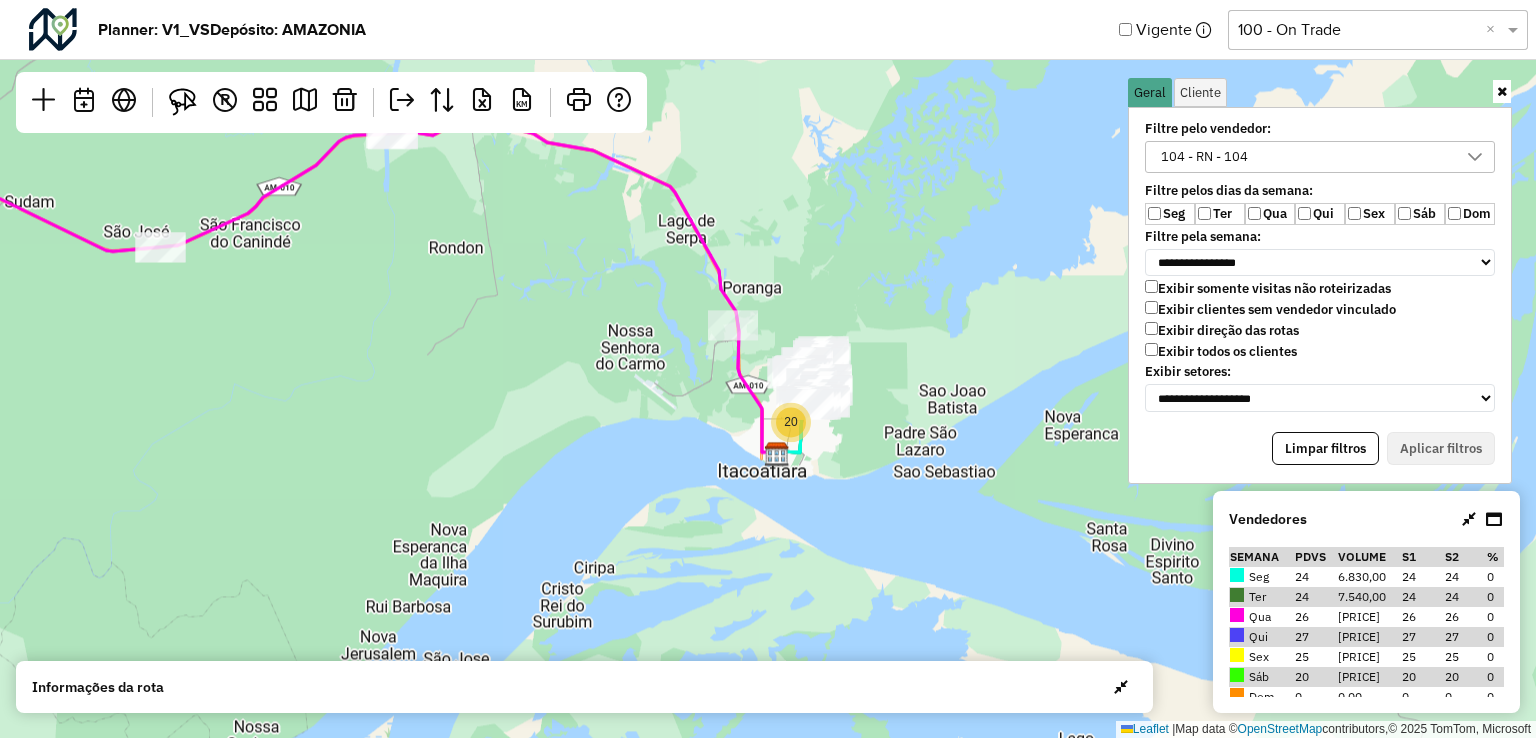 drag, startPoint x: 816, startPoint y: 236, endPoint x: 940, endPoint y: 301, distance: 140.00357 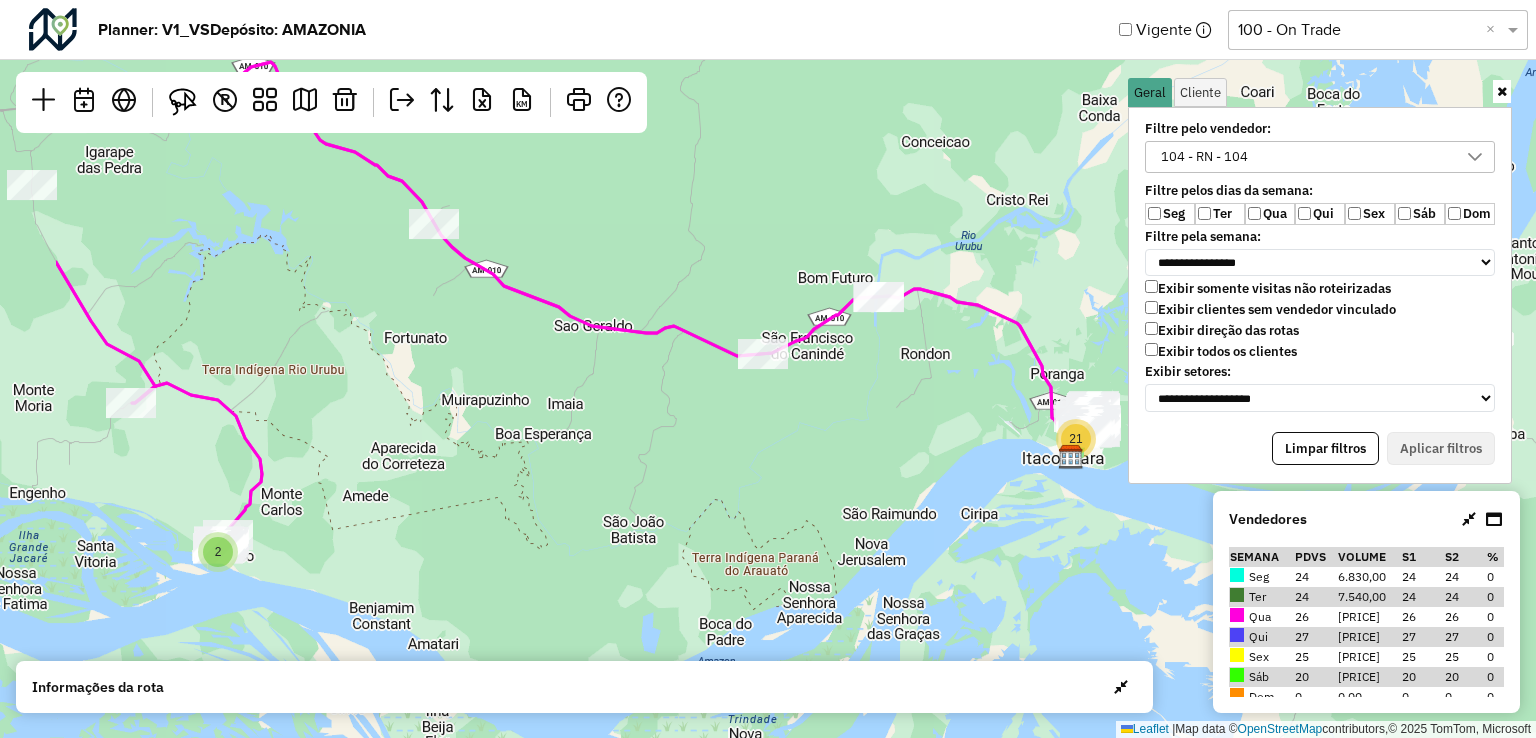 drag, startPoint x: 702, startPoint y: 340, endPoint x: 880, endPoint y: 381, distance: 182.66089 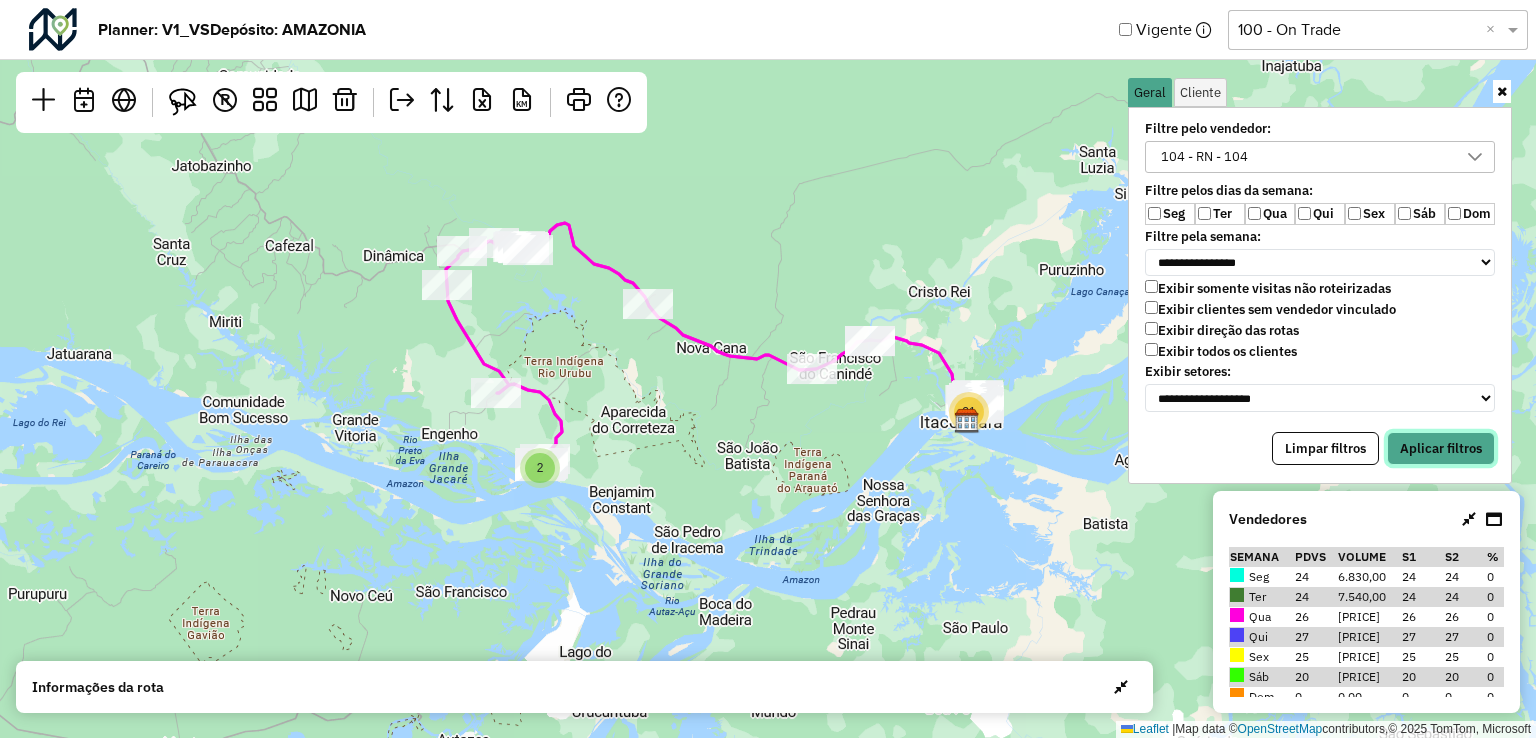 click on "Aplicar filtros" at bounding box center (1441, 449) 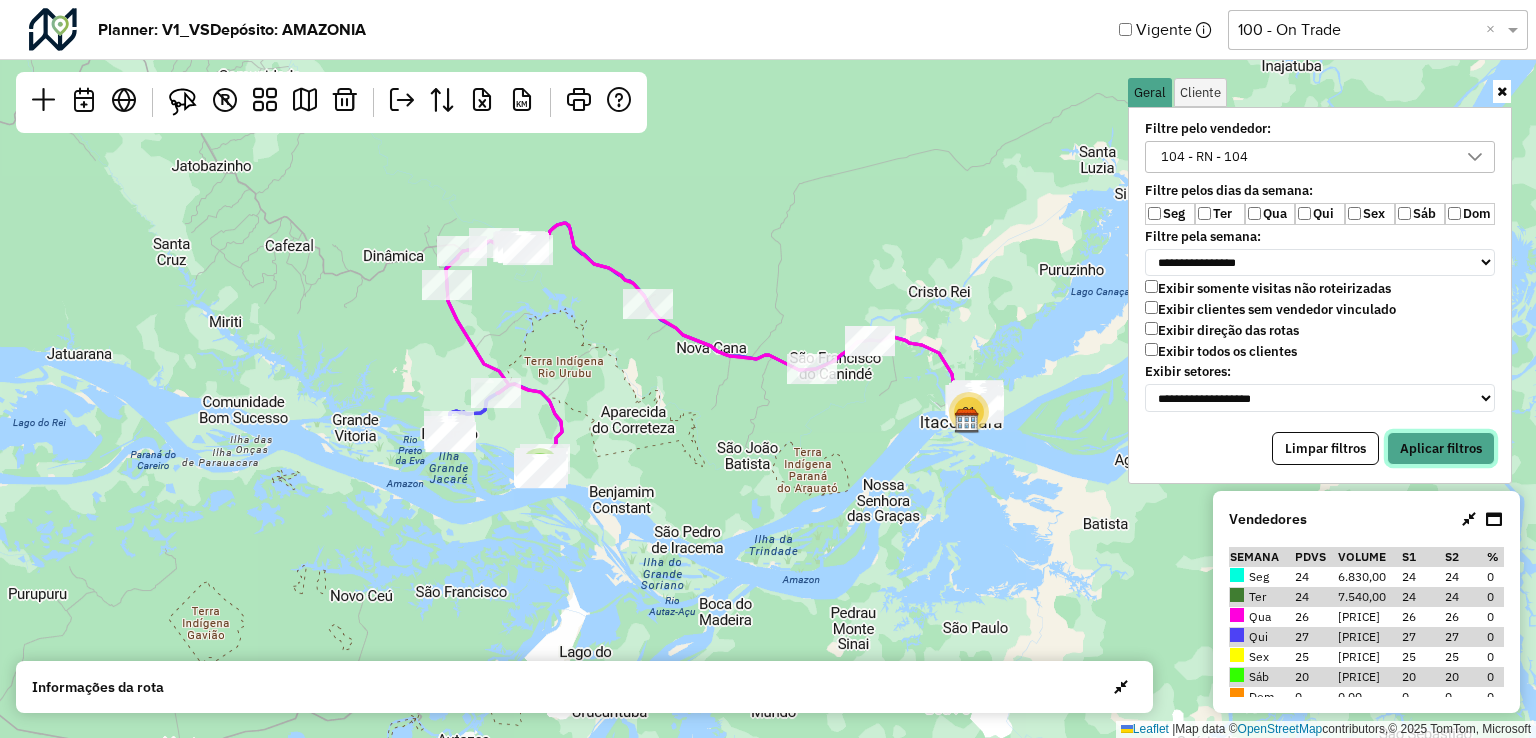 drag, startPoint x: 1426, startPoint y: 437, endPoint x: 1314, endPoint y: 438, distance: 112.00446 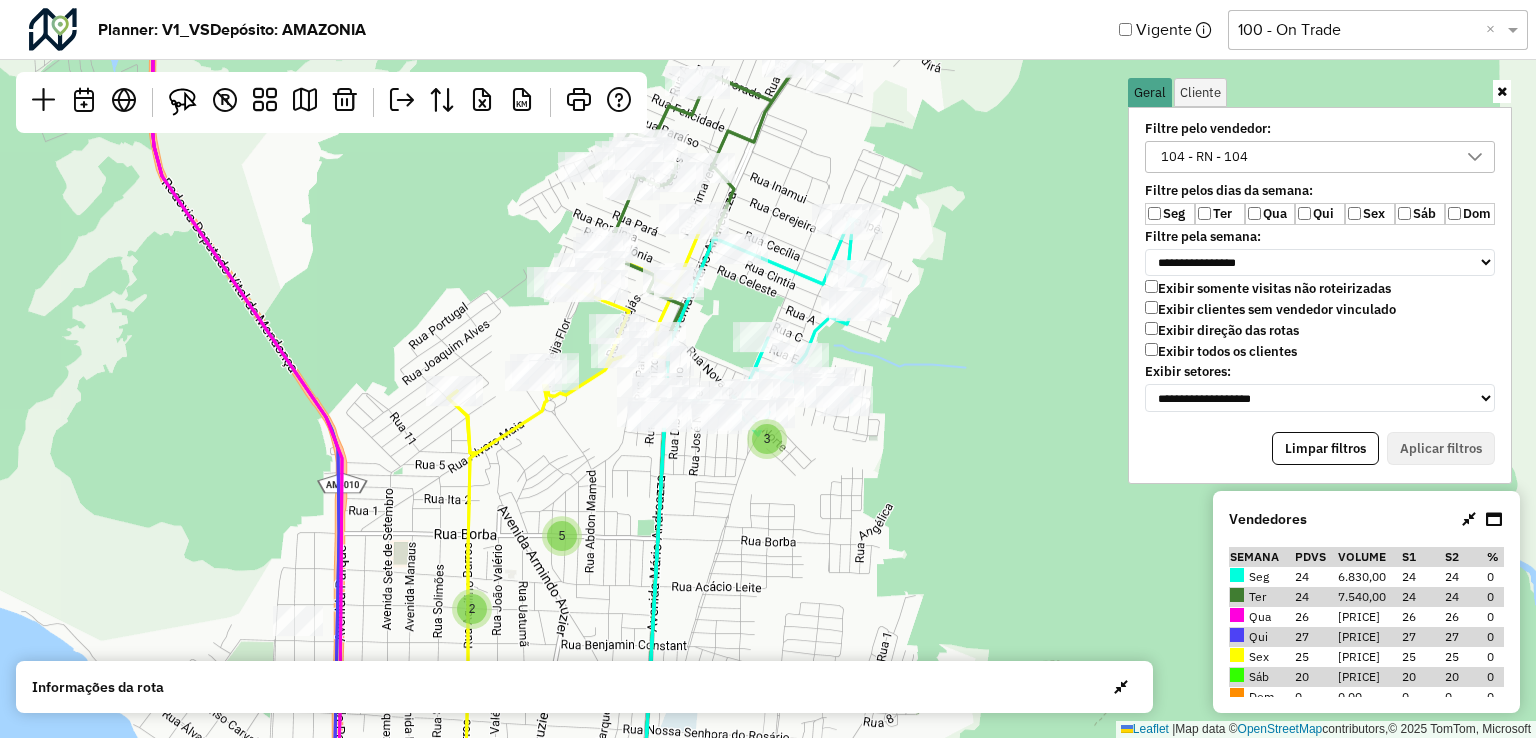 drag, startPoint x: 940, startPoint y: 316, endPoint x: 940, endPoint y: 391, distance: 75 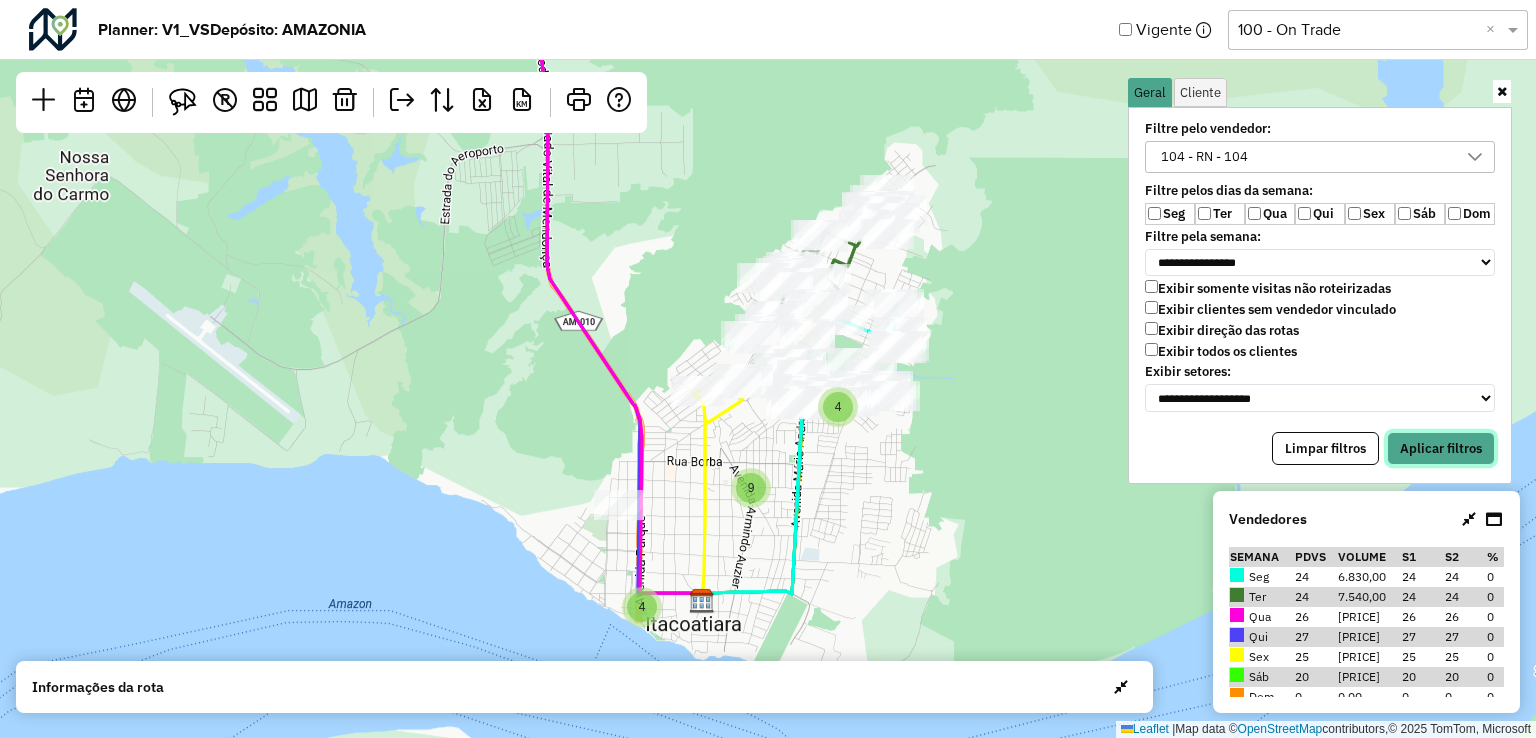 click on "Aplicar filtros" at bounding box center [1441, 449] 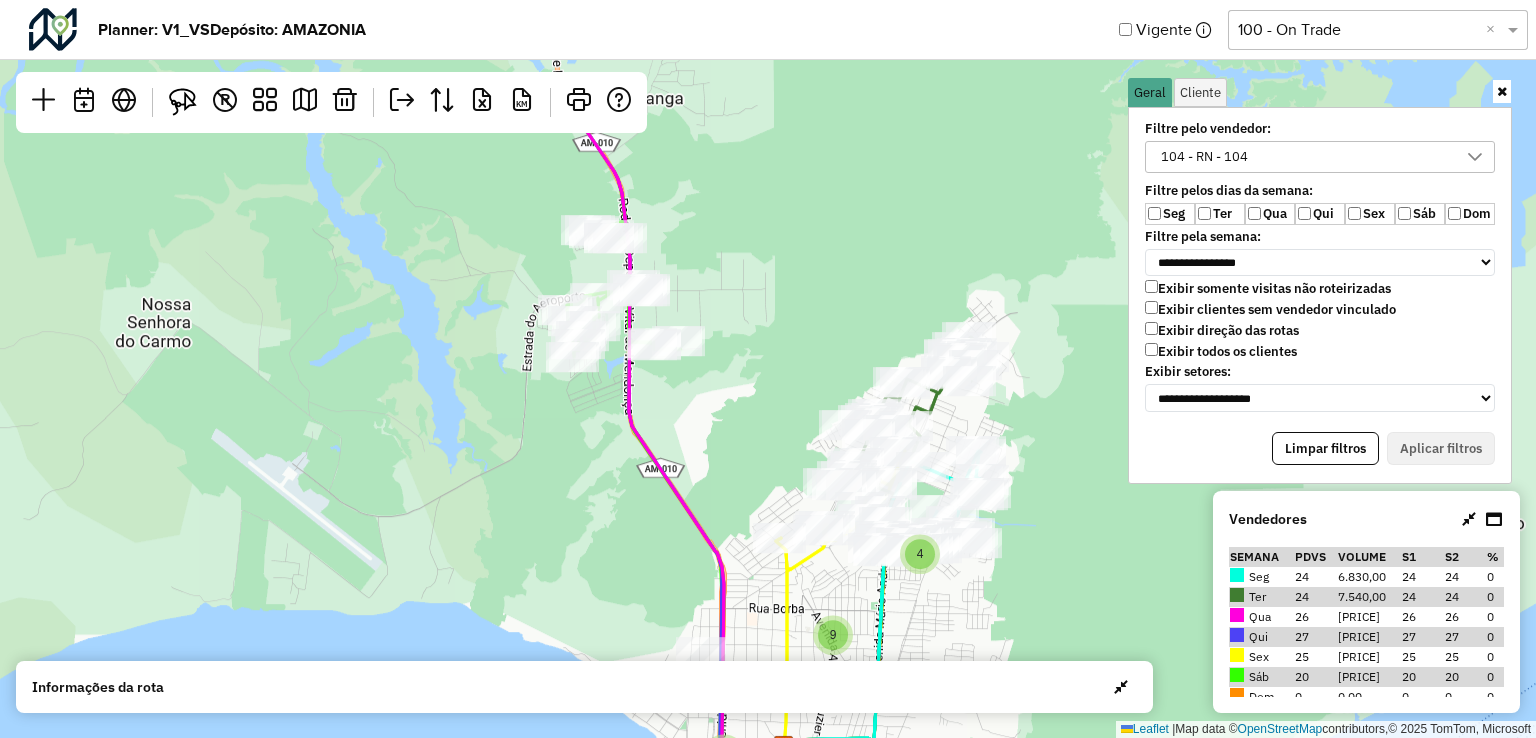 drag, startPoint x: 950, startPoint y: 276, endPoint x: 1032, endPoint y: 423, distance: 168.3241 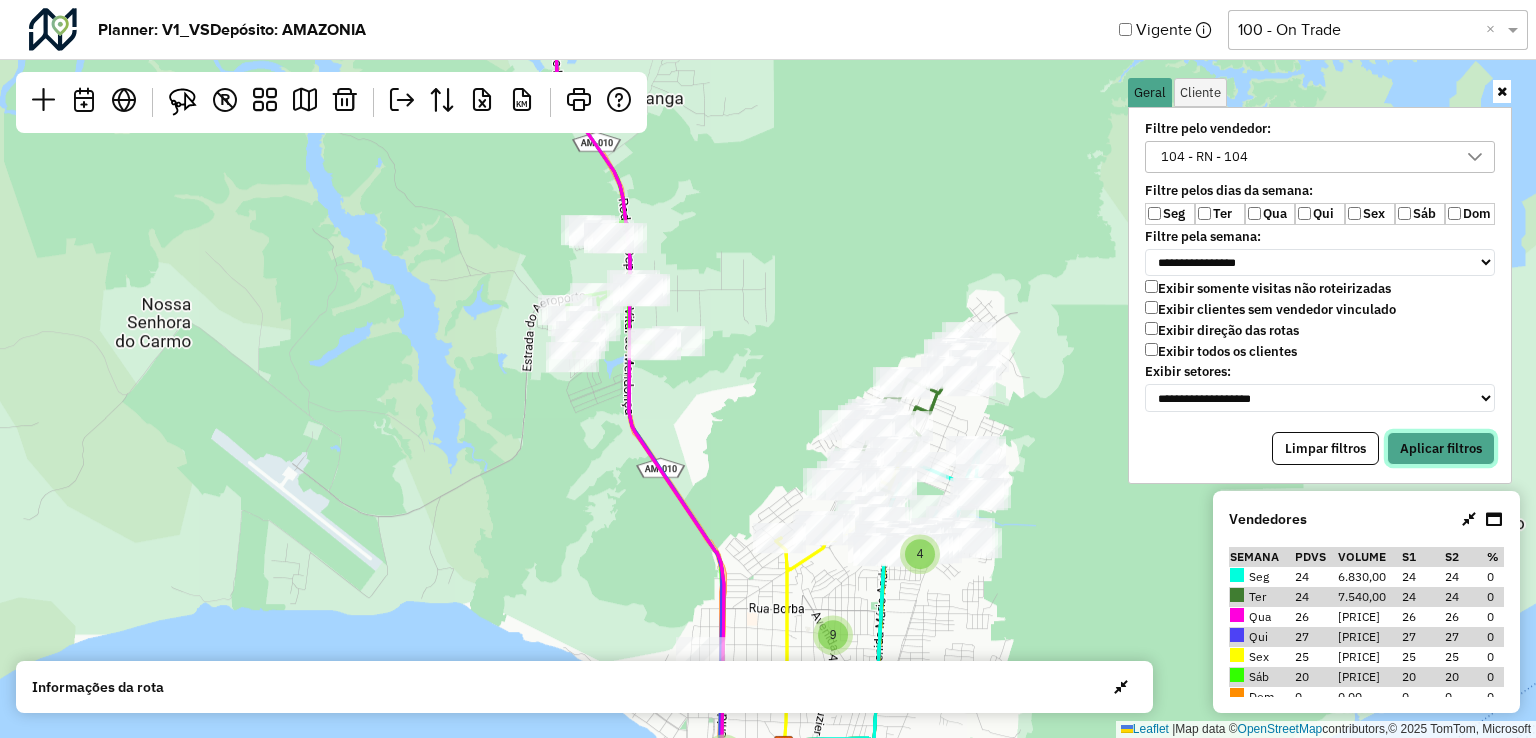 click on "Aplicar filtros" at bounding box center [1441, 449] 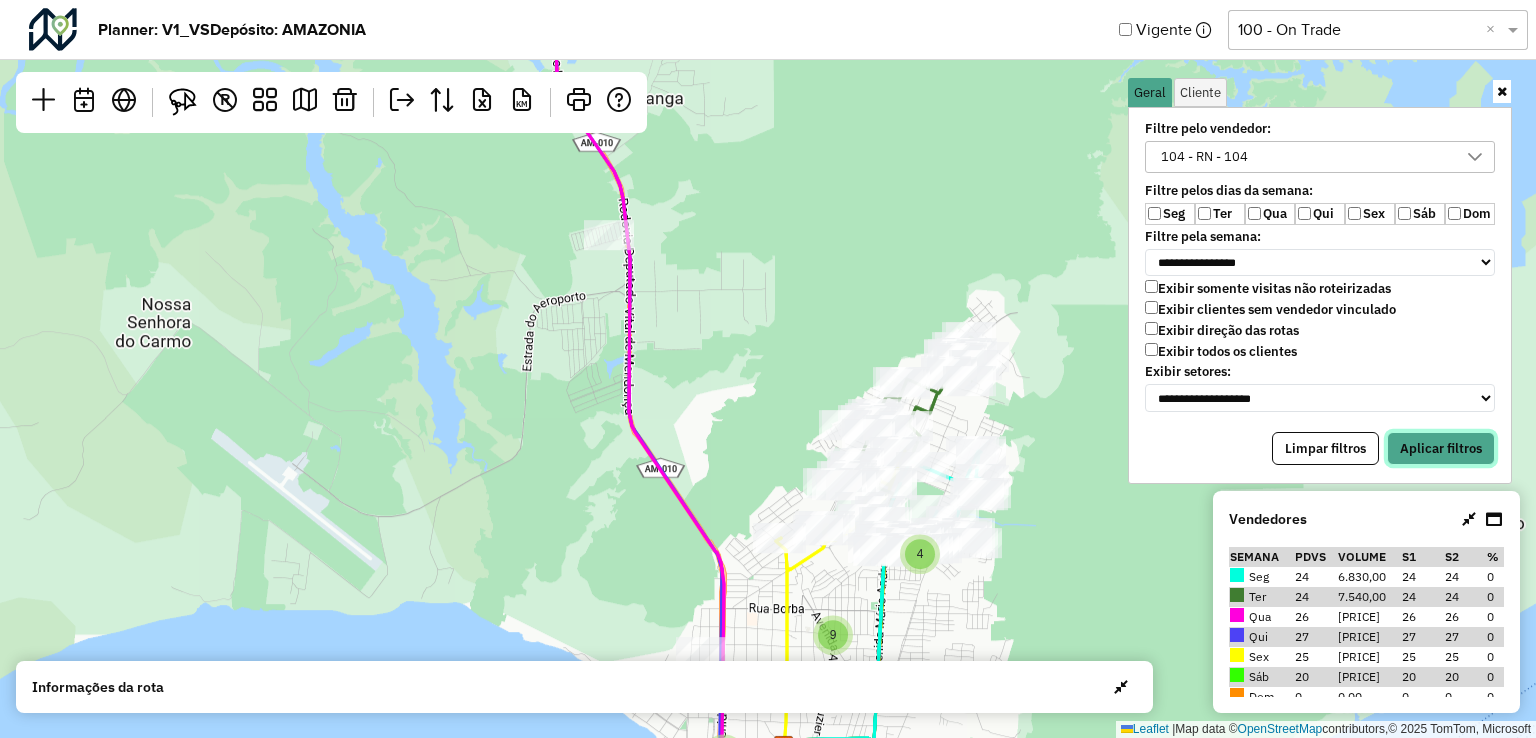 click on "Aplicar filtros" at bounding box center (1441, 449) 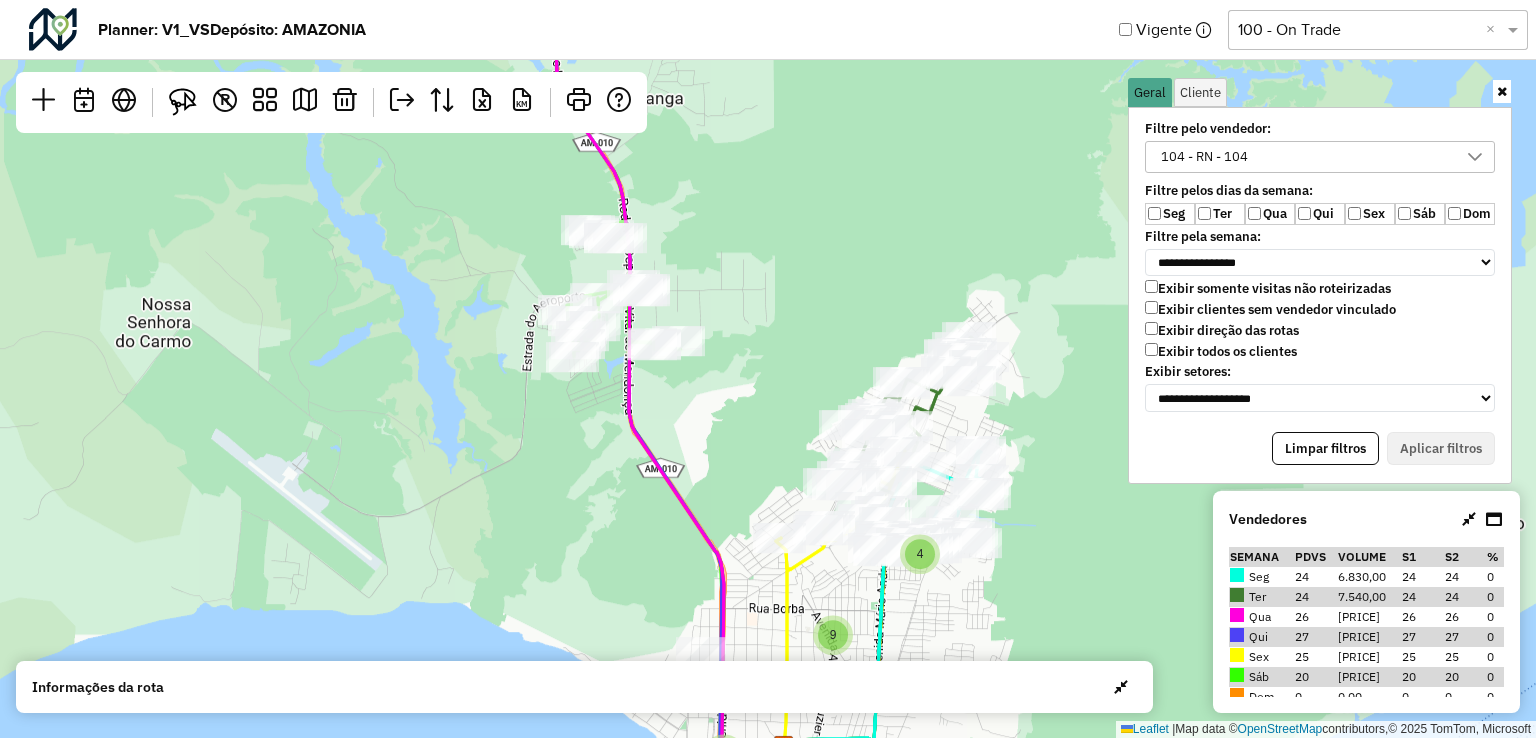 click on "104 - RN - 104" at bounding box center (1305, 157) 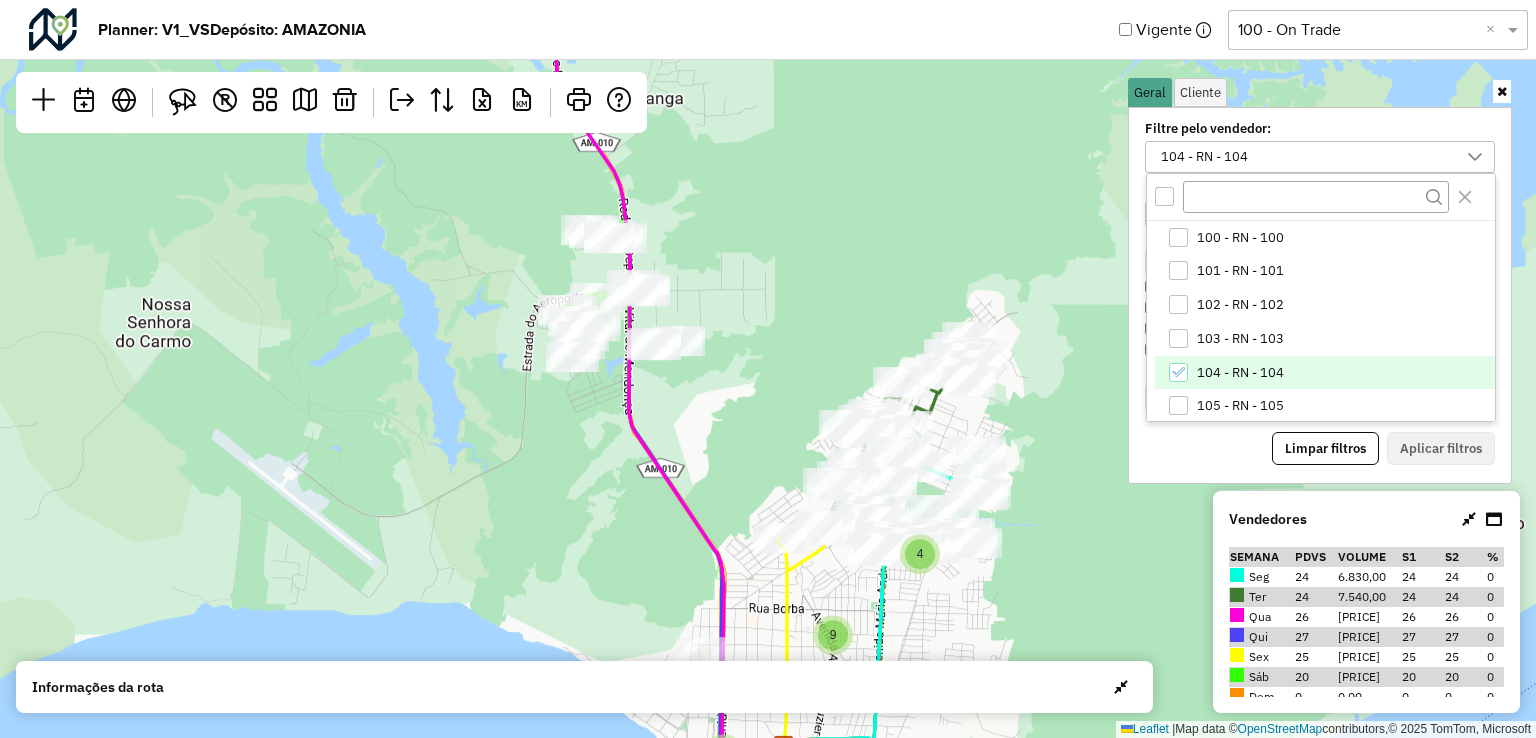 click 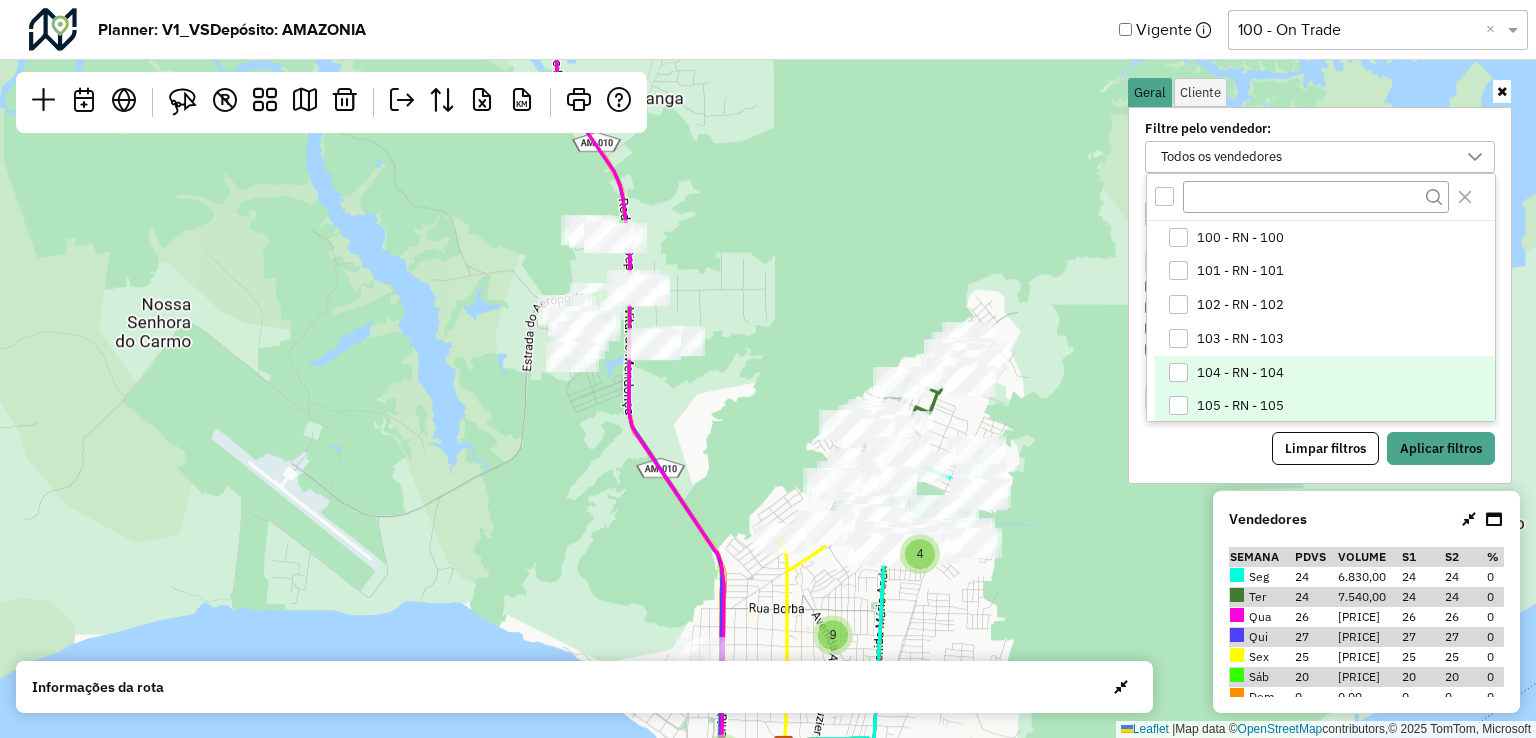 click at bounding box center (1178, 405) 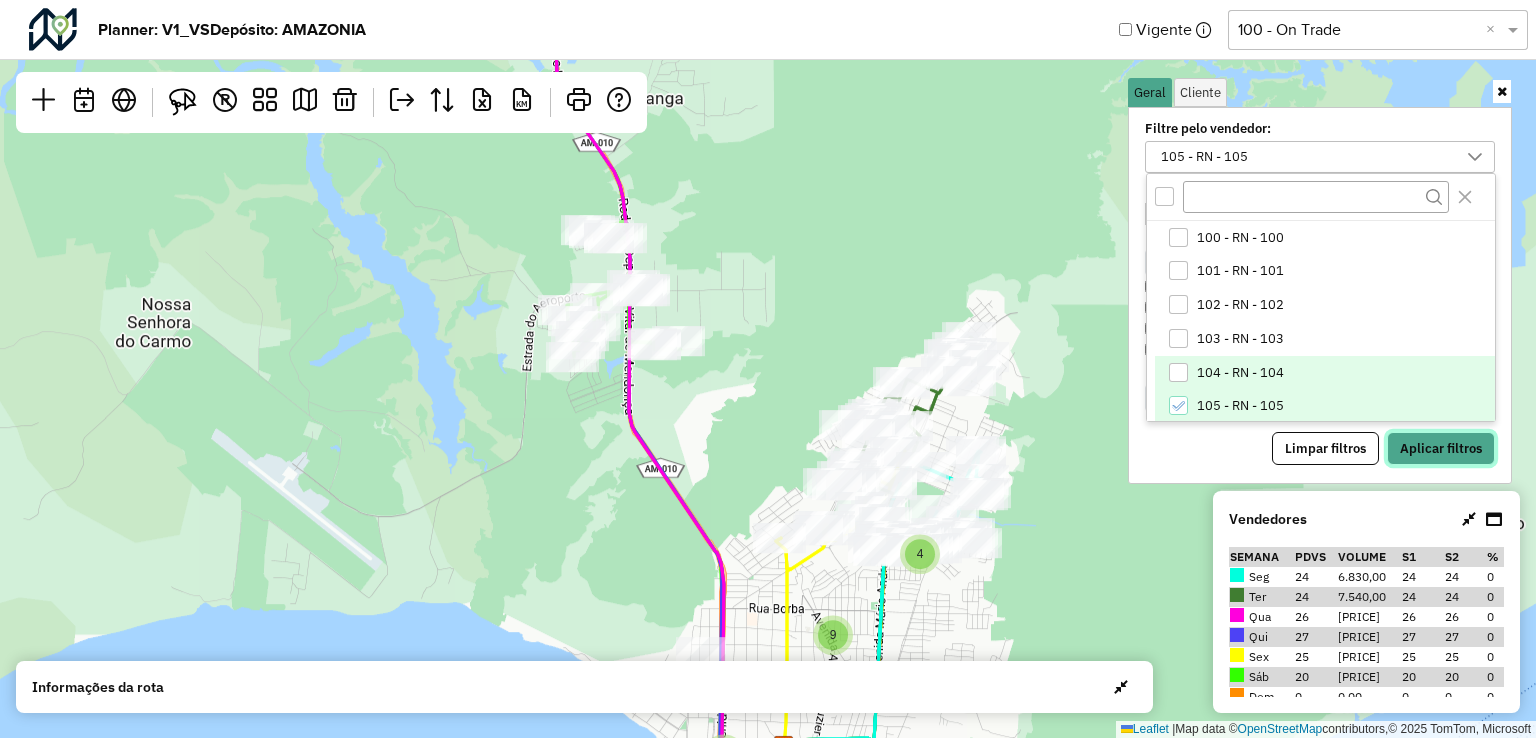 click on "Aplicar filtros" at bounding box center (1441, 449) 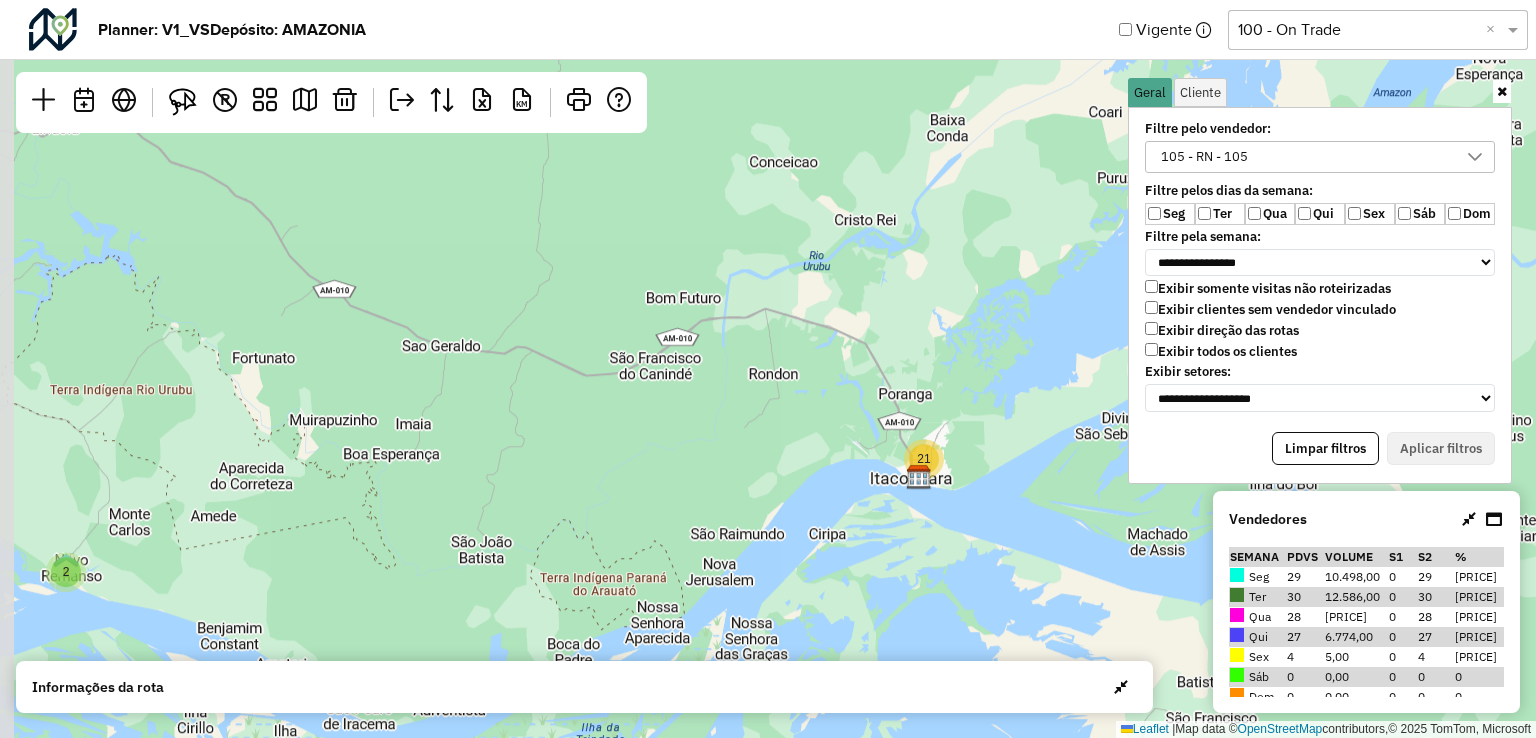 drag, startPoint x: 524, startPoint y: 277, endPoint x: 676, endPoint y: 393, distance: 191.2067 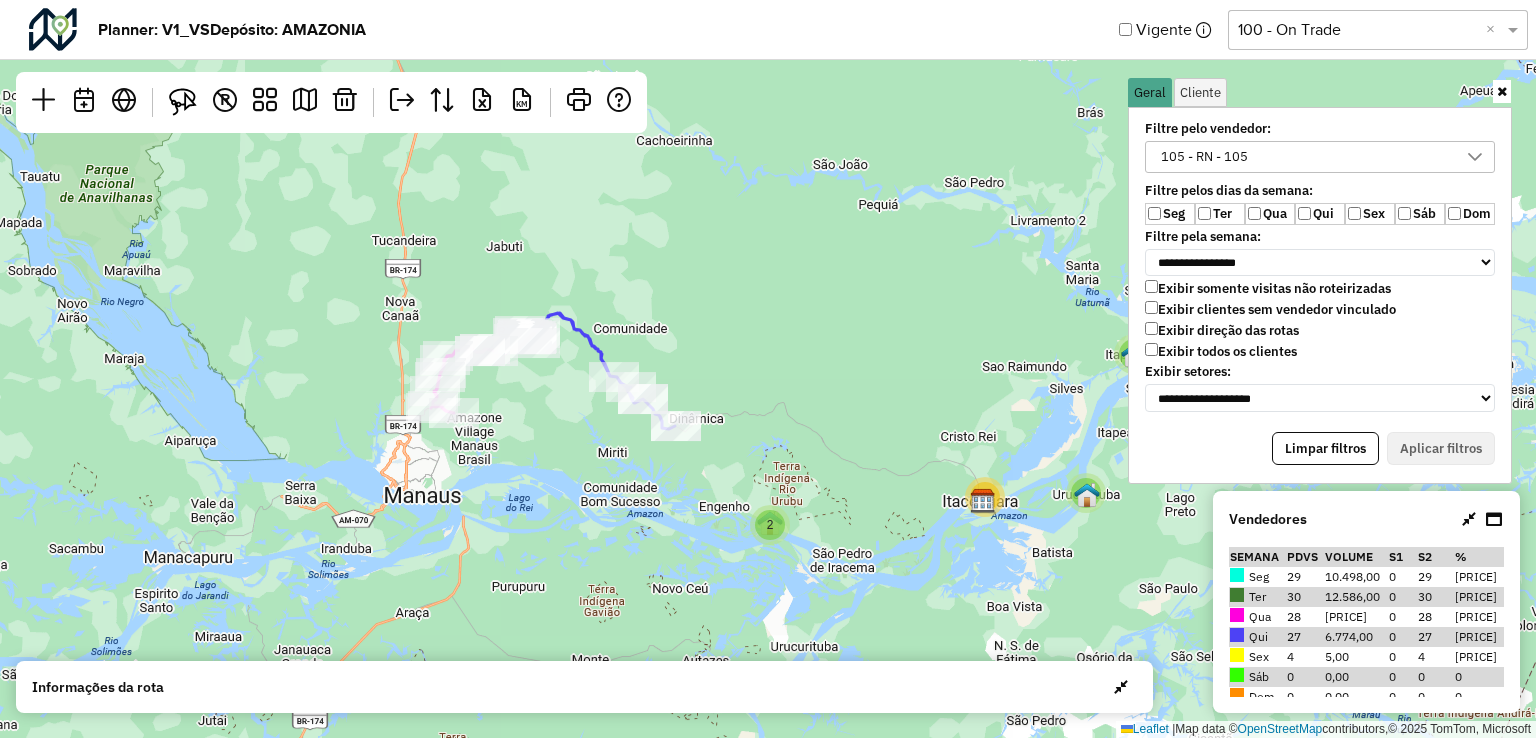 drag, startPoint x: 420, startPoint y: 305, endPoint x: 708, endPoint y: 411, distance: 306.8876 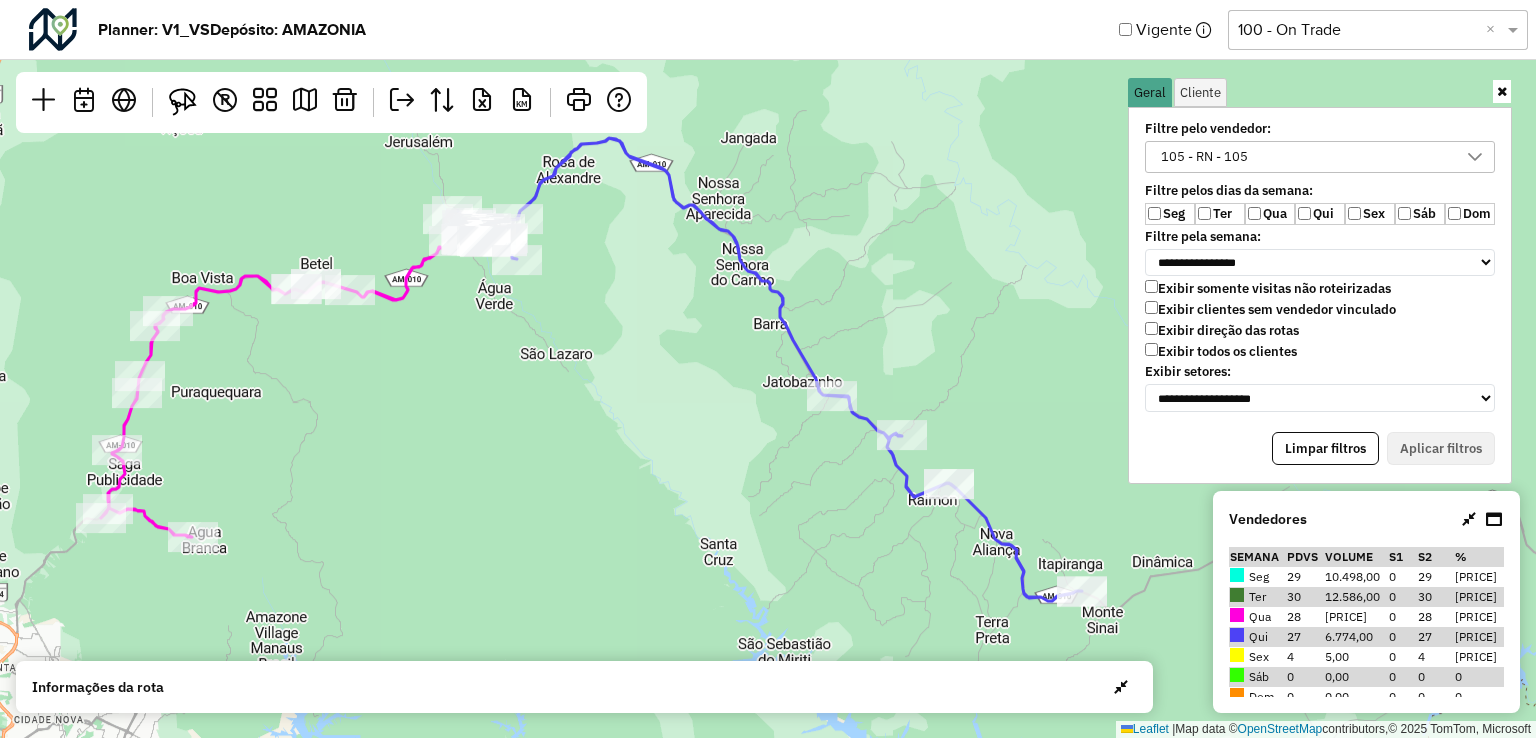 drag, startPoint x: 592, startPoint y: 394, endPoint x: 607, endPoint y: 476, distance: 83.360664 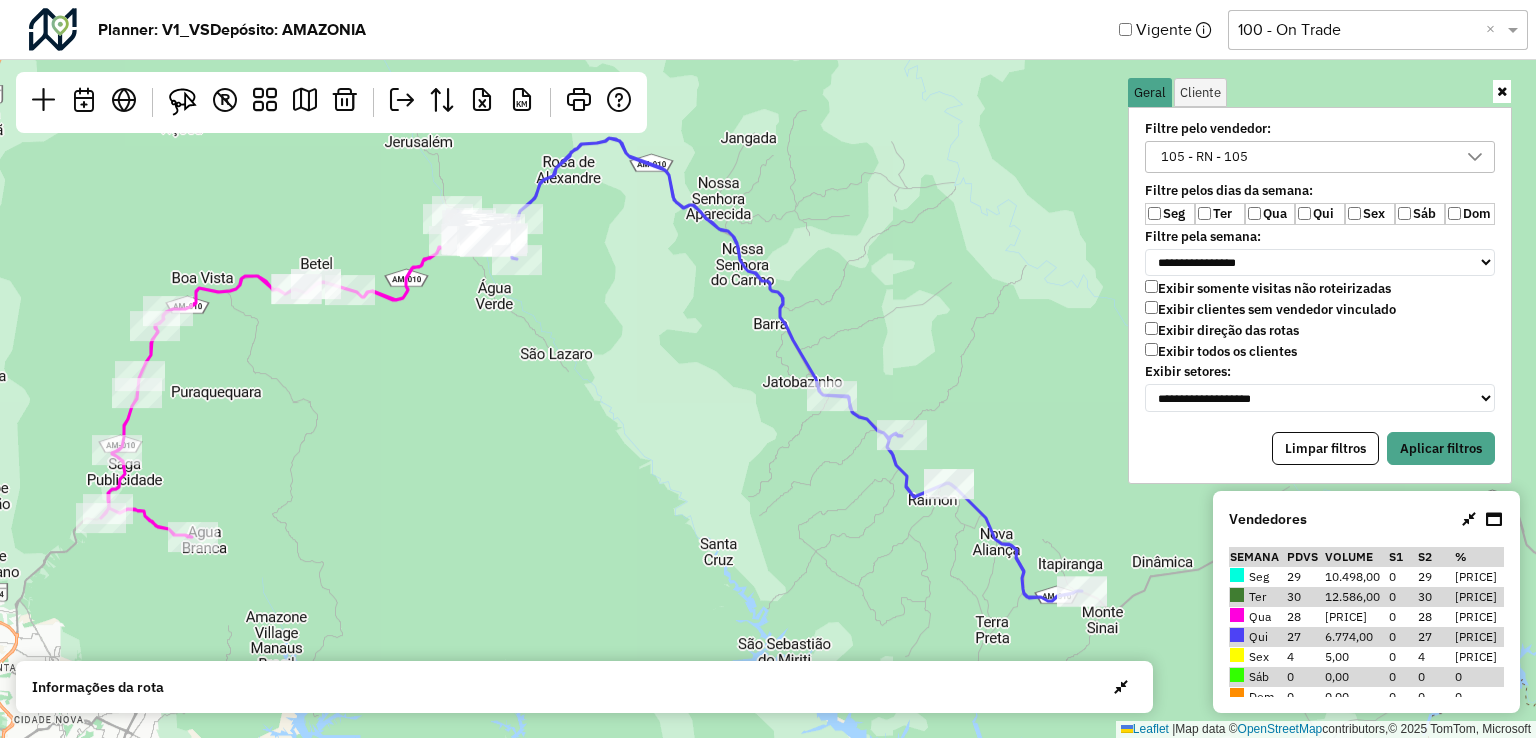click on "Seg   Ter   Qua   Qui   Sex   Sáb   Dom" at bounding box center (1320, 214) 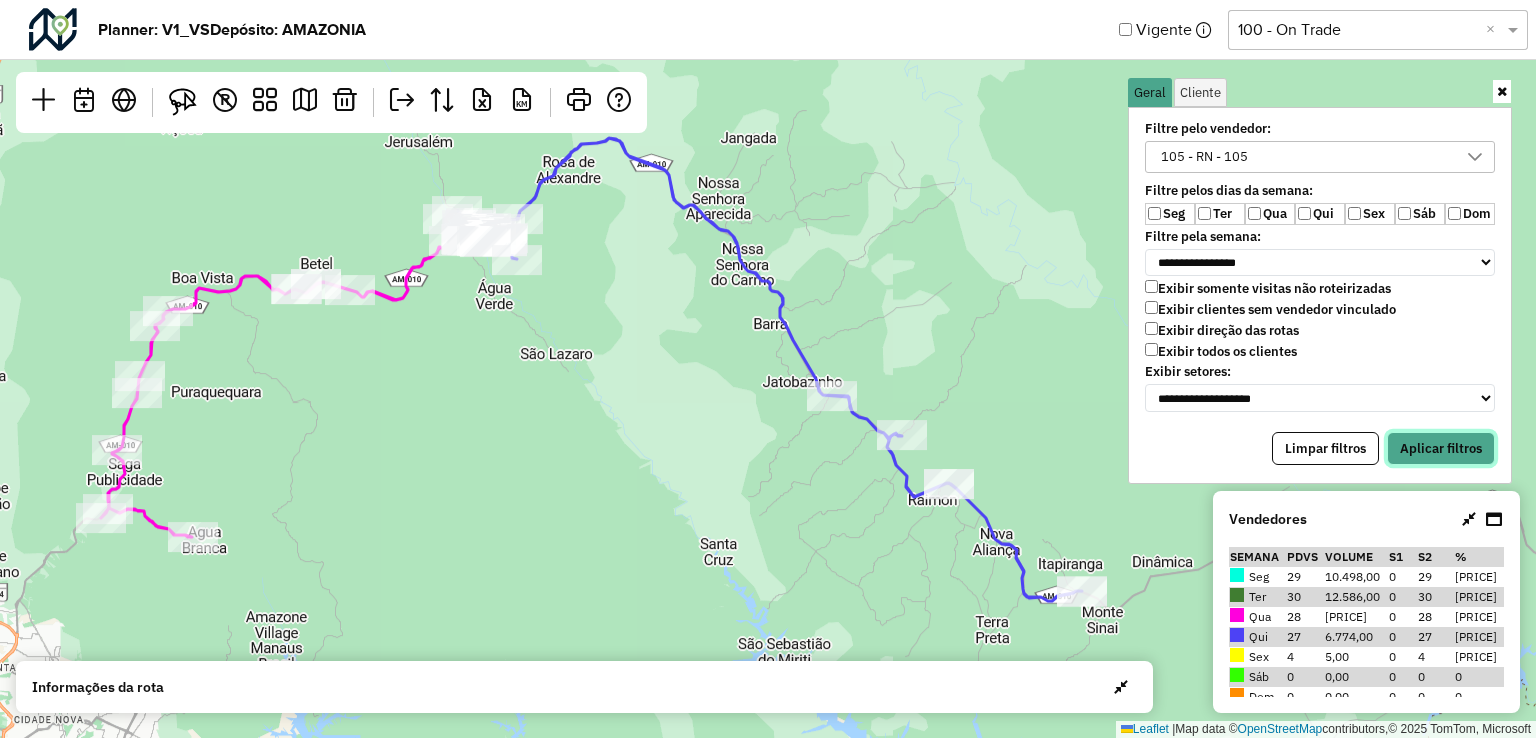 click on "Aplicar filtros" at bounding box center [1441, 449] 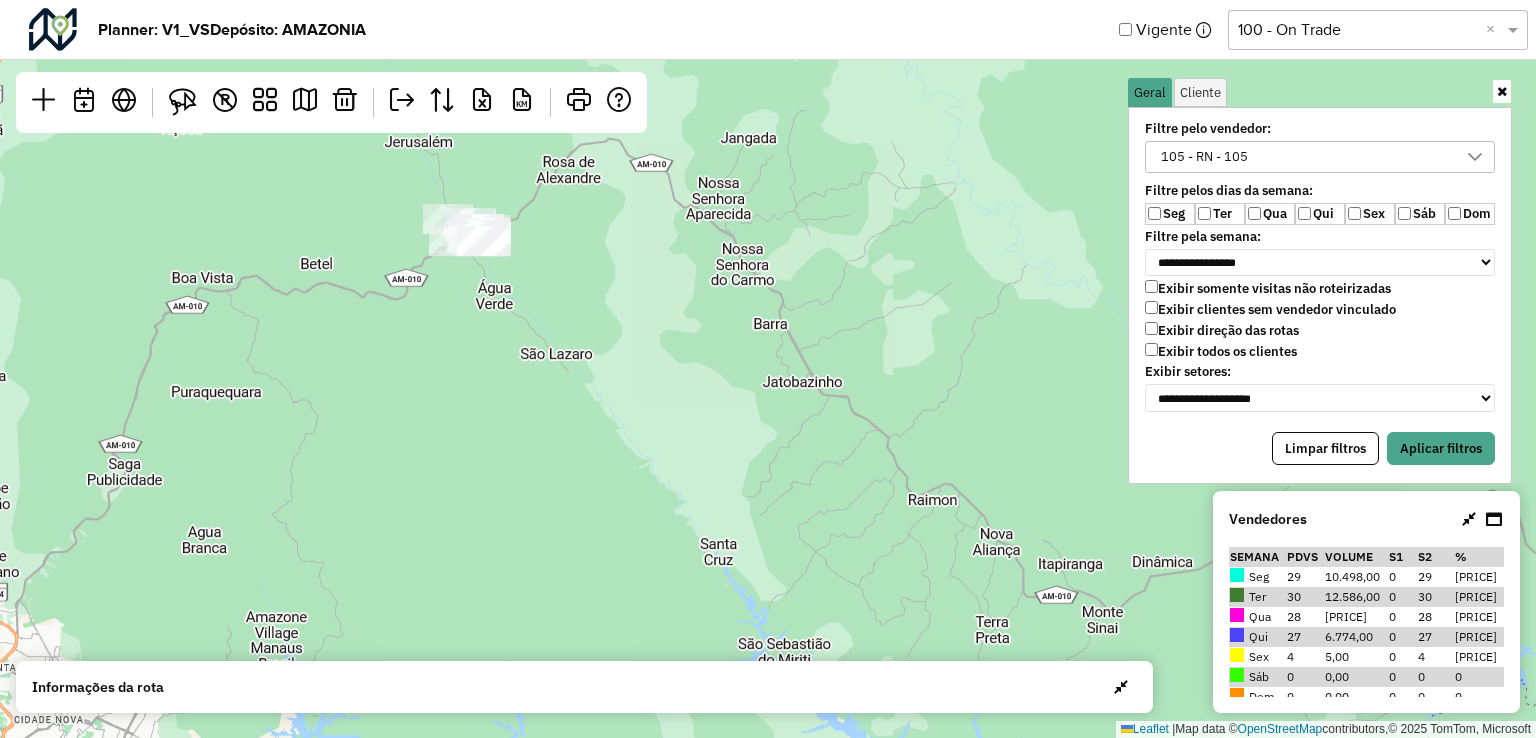click on "Seg" at bounding box center [1170, 214] 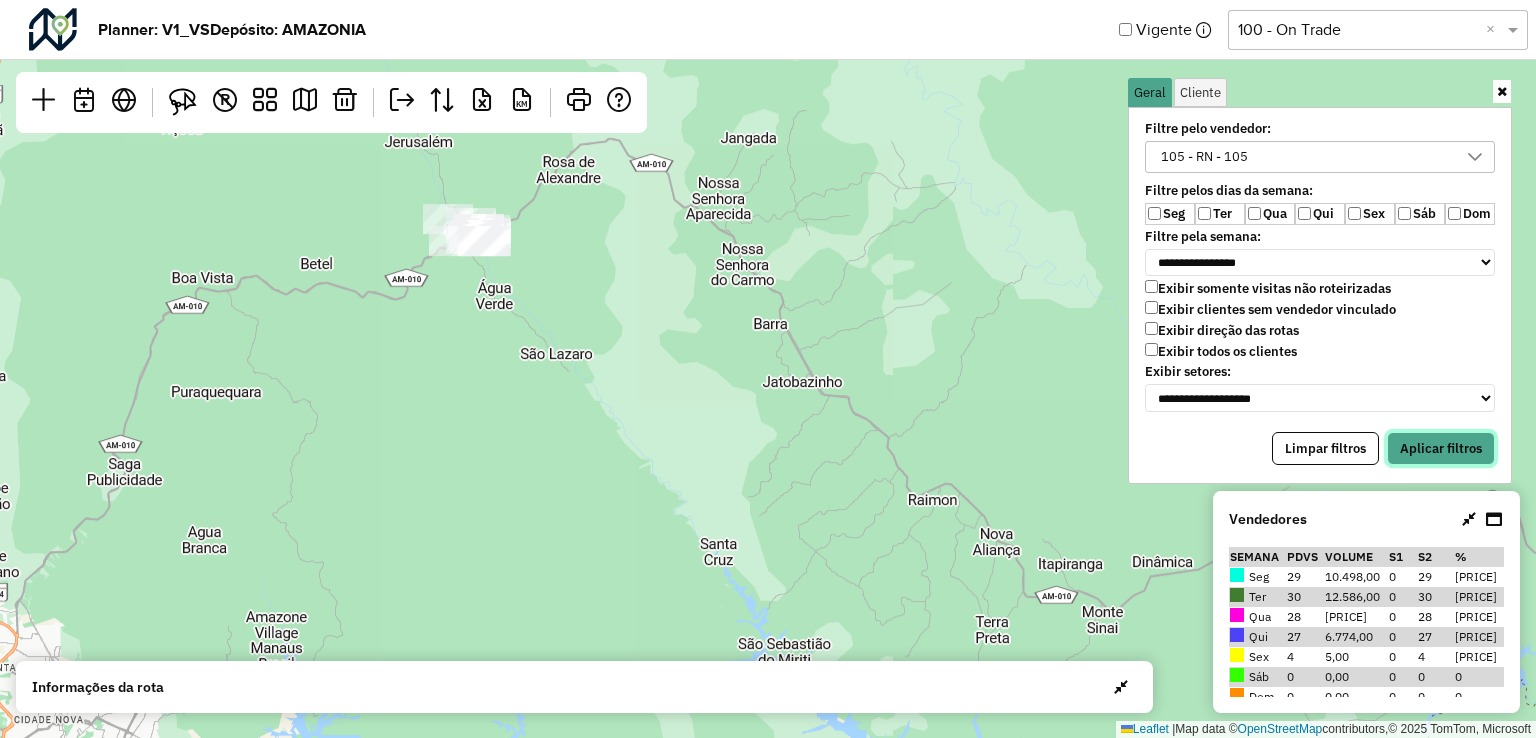 click on "Aplicar filtros" at bounding box center (1441, 449) 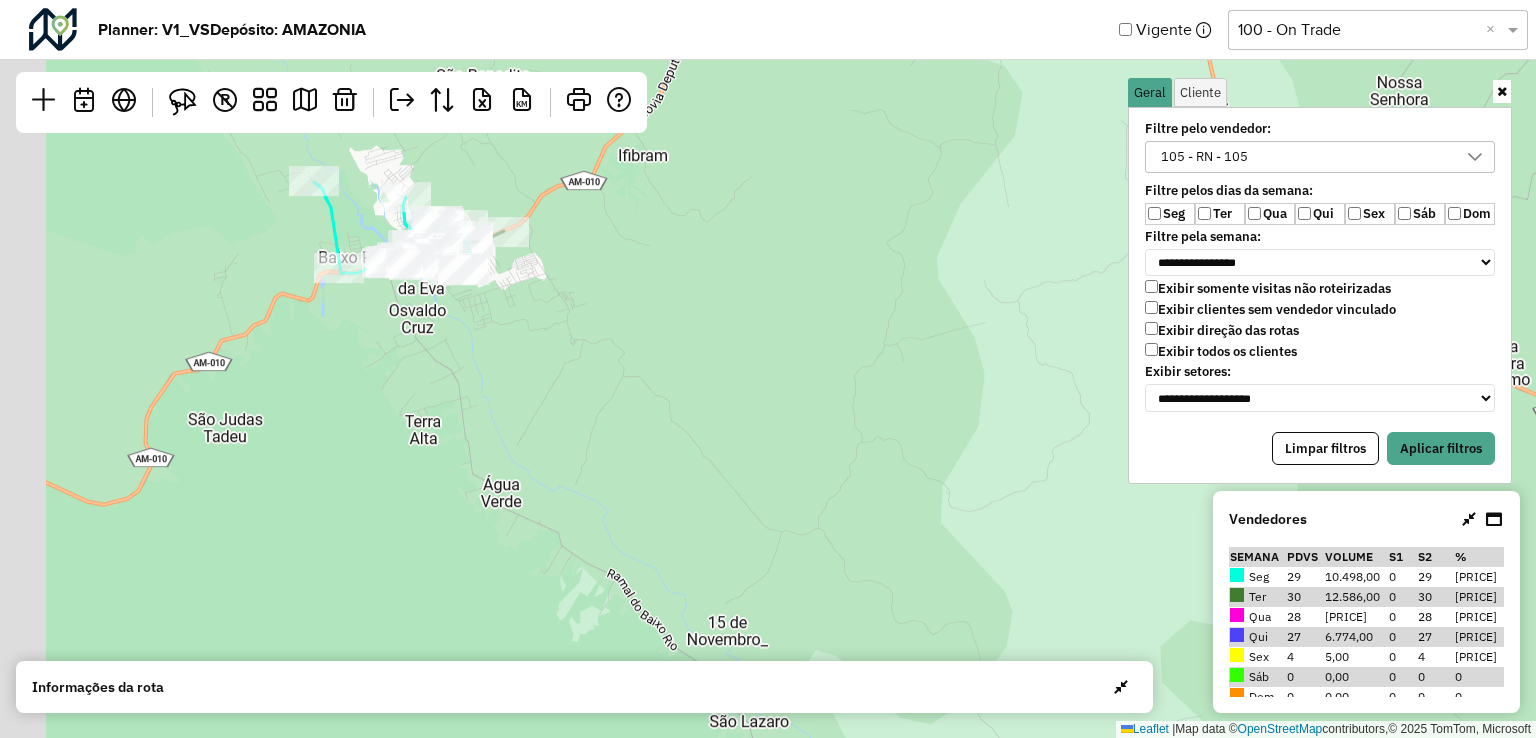 drag, startPoint x: 596, startPoint y: 308, endPoint x: 660, endPoint y: 341, distance: 72.00694 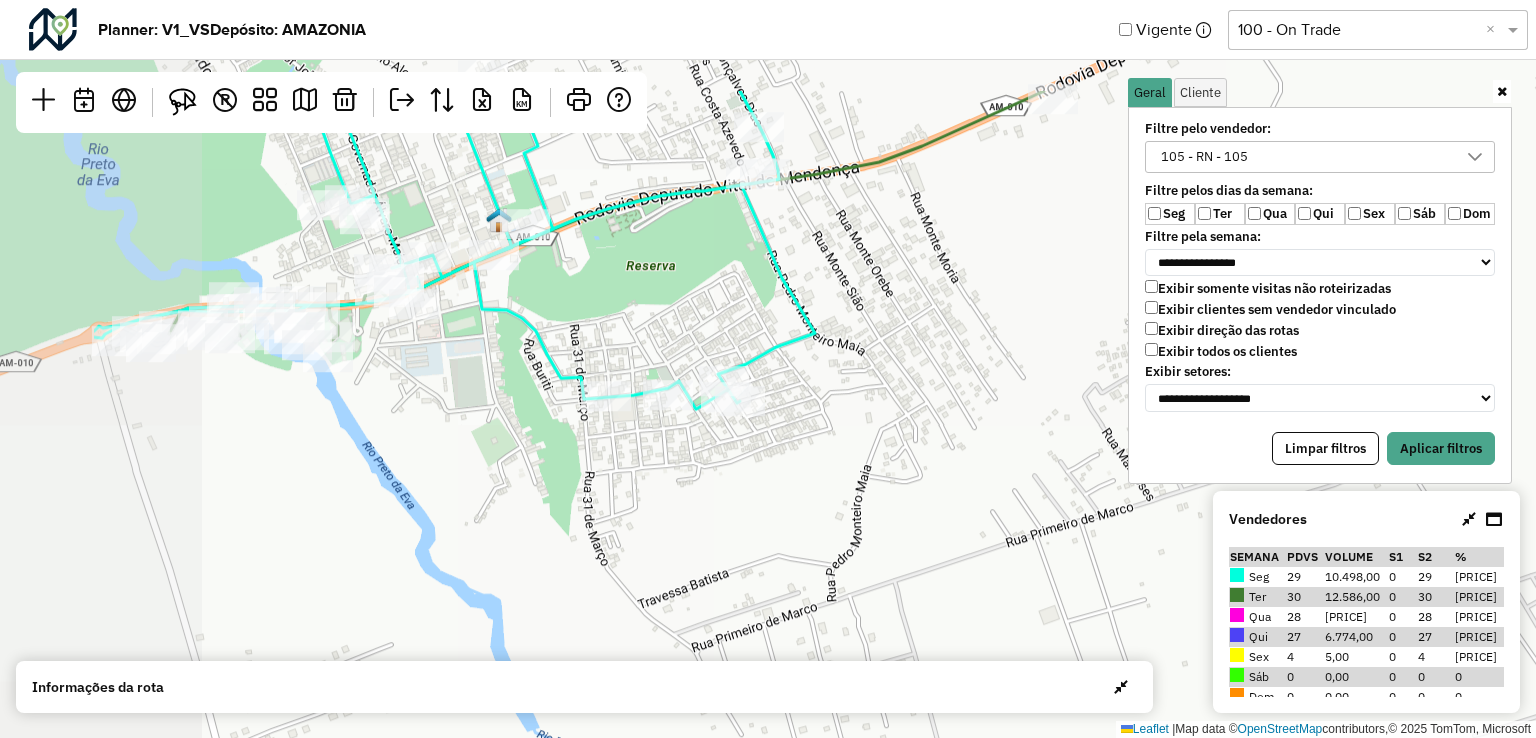 drag, startPoint x: 625, startPoint y: 346, endPoint x: 829, endPoint y: 481, distance: 244.6242 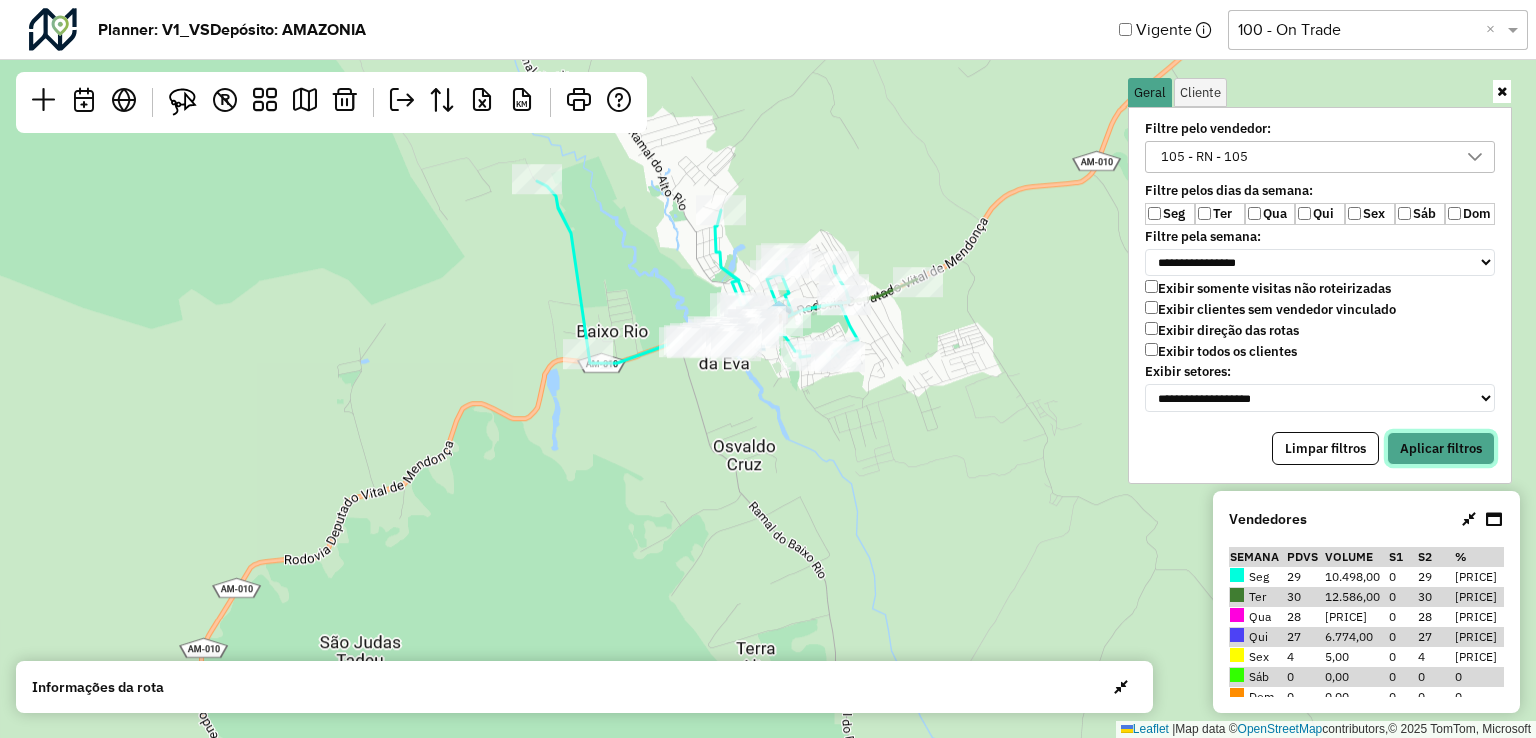 click on "Aplicar filtros" at bounding box center [1441, 449] 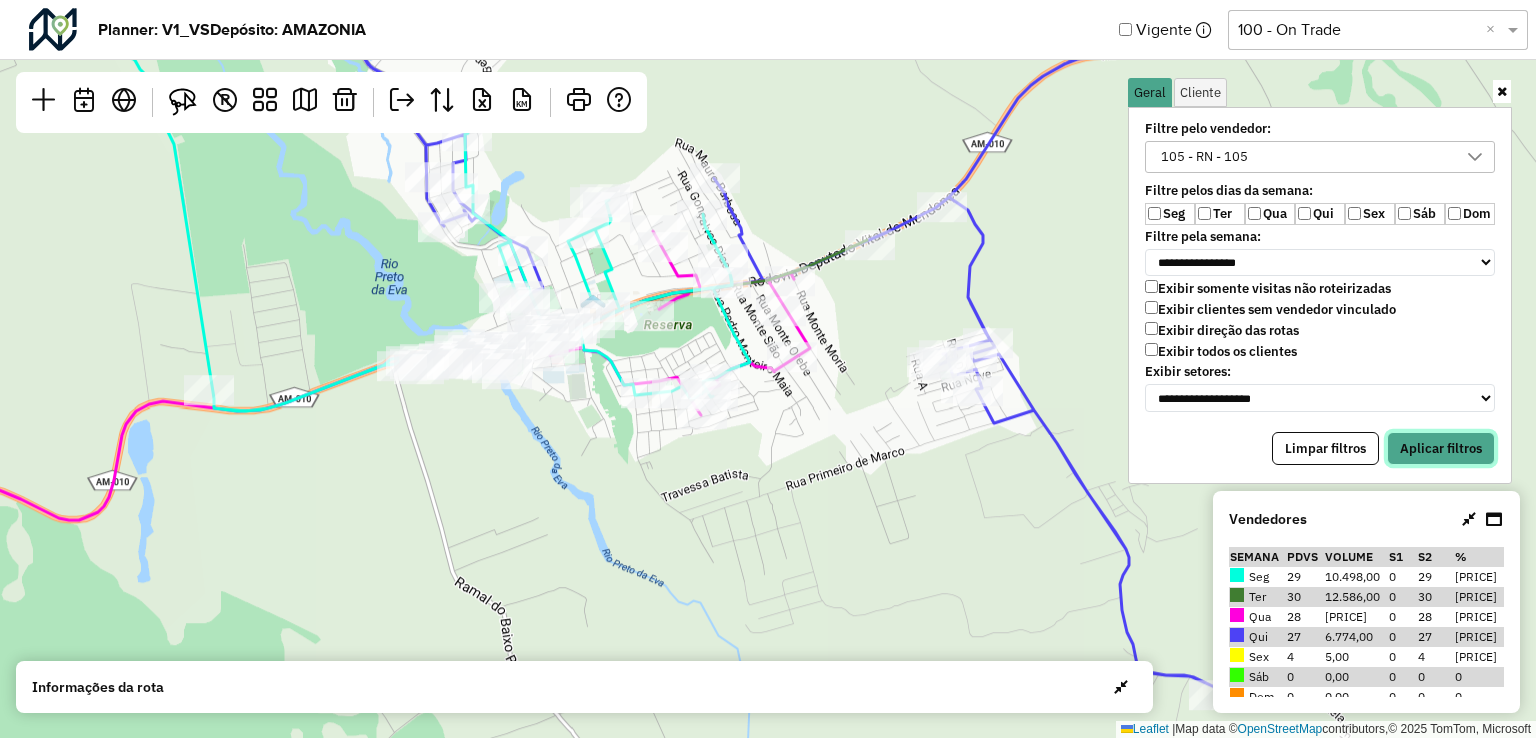 click on "Aplicar filtros" at bounding box center [1441, 449] 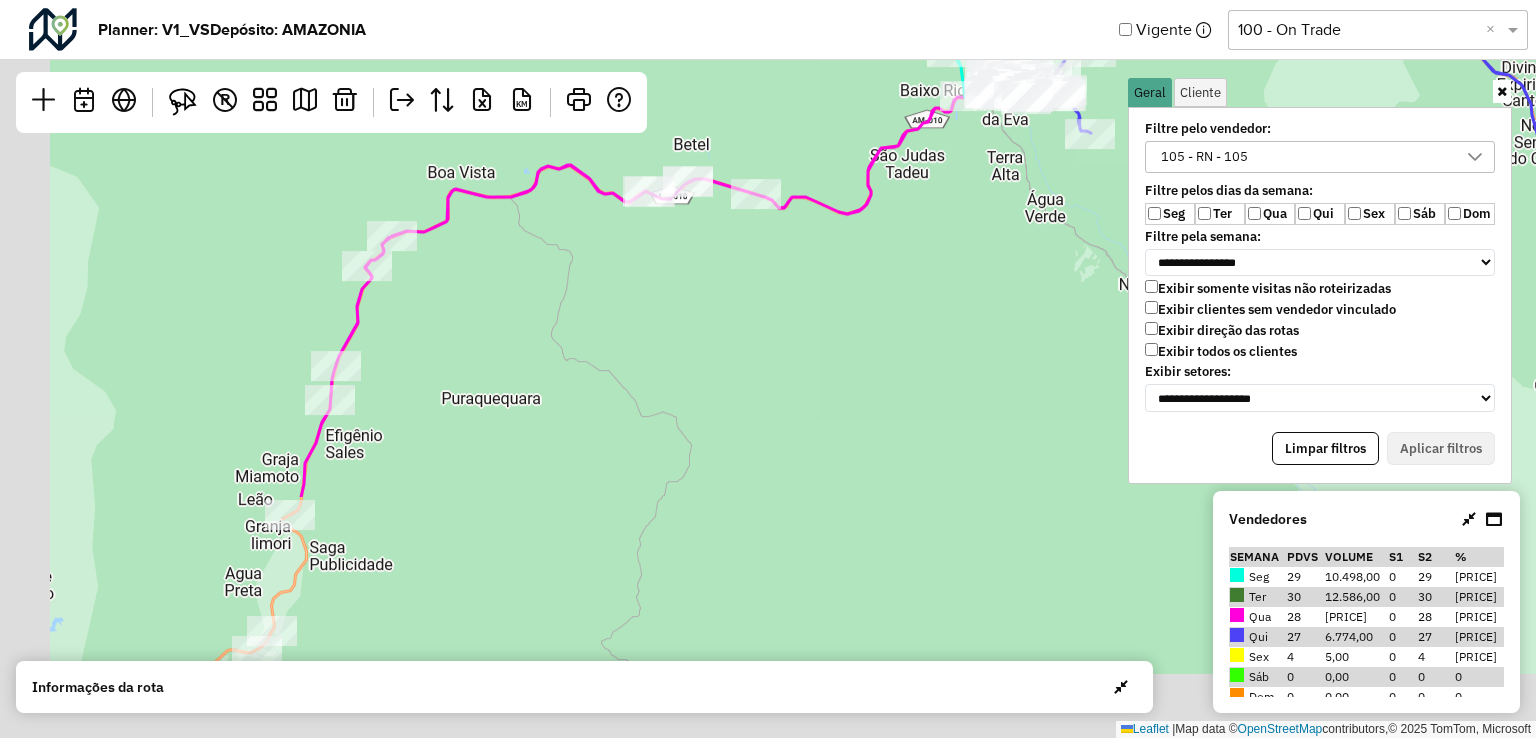 drag, startPoint x: 933, startPoint y: 500, endPoint x: 1064, endPoint y: 171, distance: 354.12146 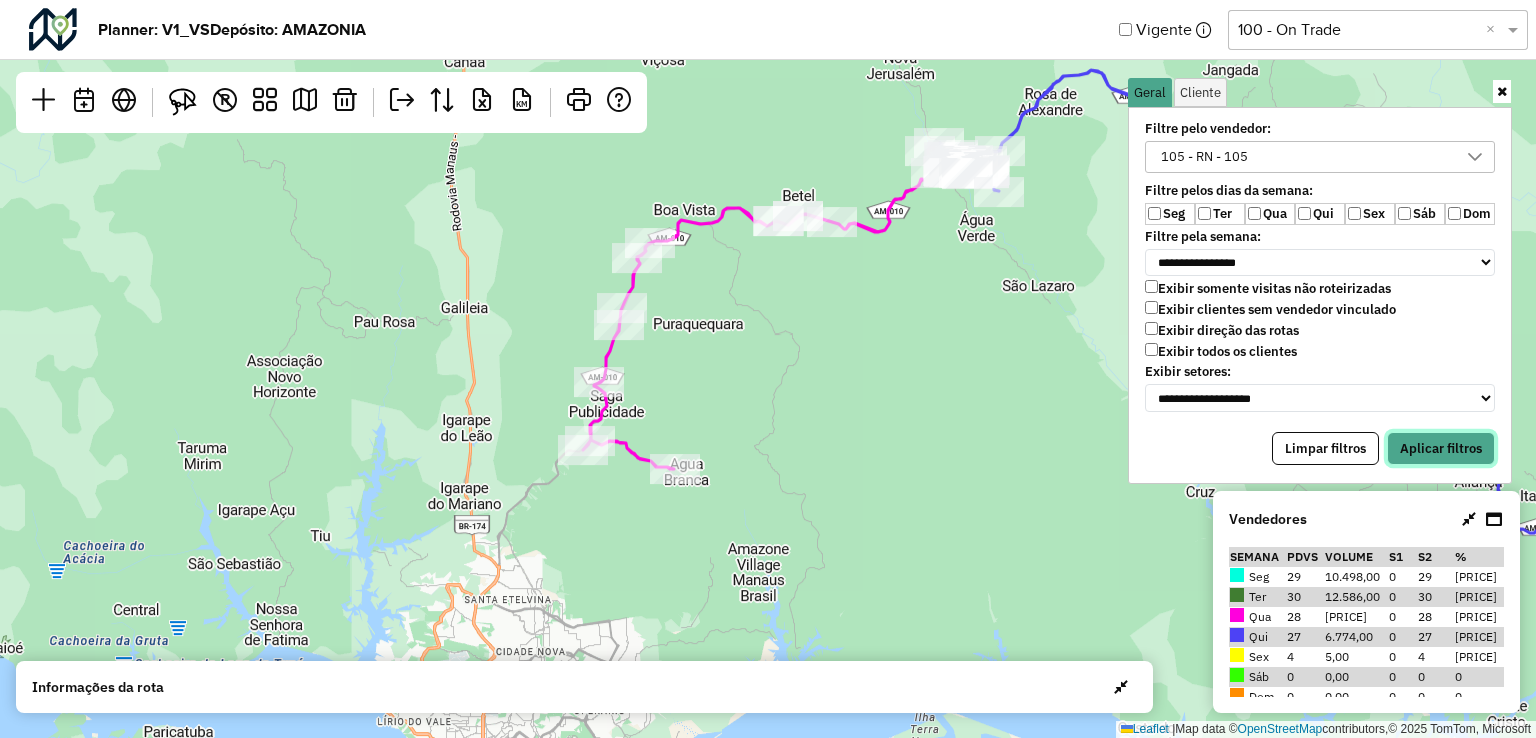 click on "Aplicar filtros" at bounding box center [1441, 449] 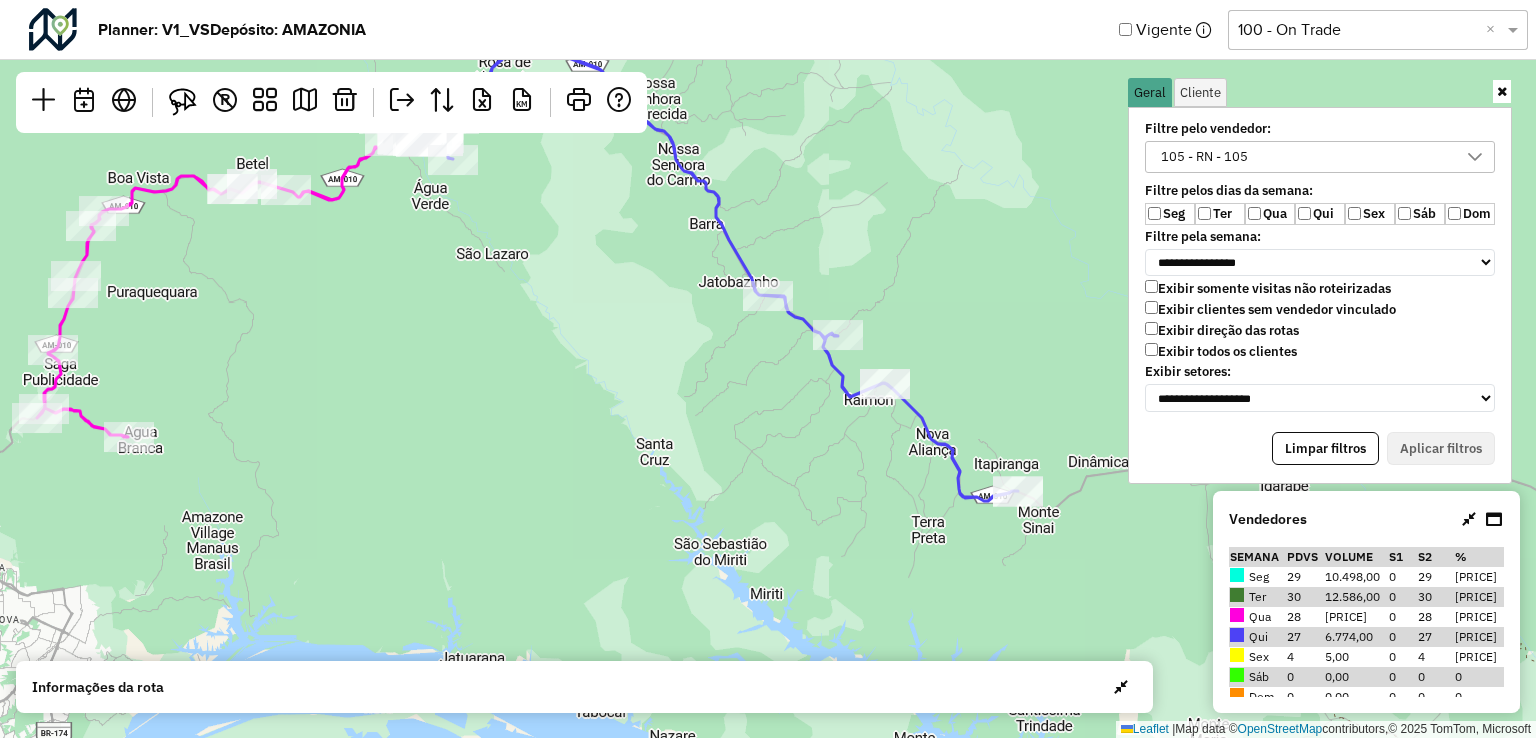 drag, startPoint x: 995, startPoint y: 349, endPoint x: 444, endPoint y: 316, distance: 551.9873 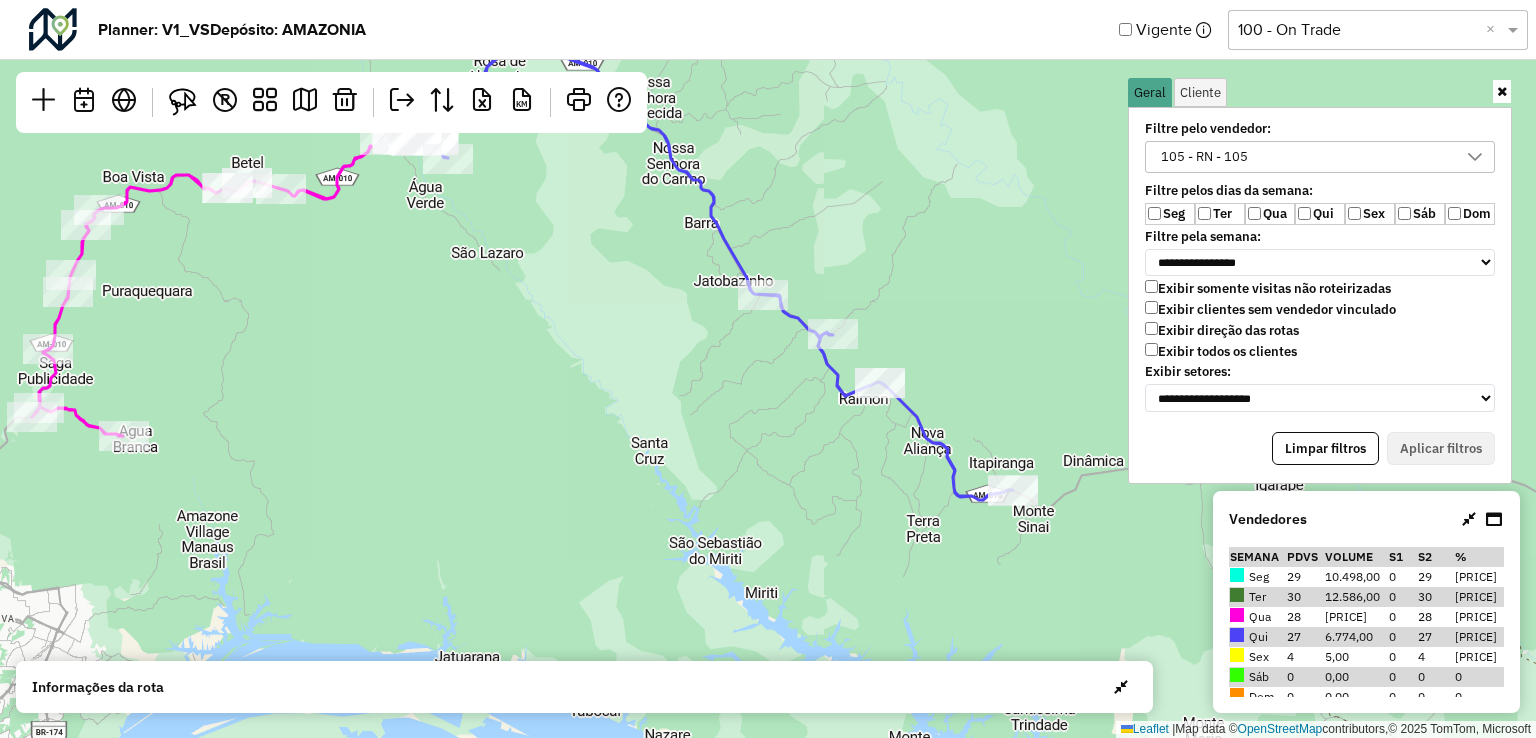 click at bounding box center (1502, 91) 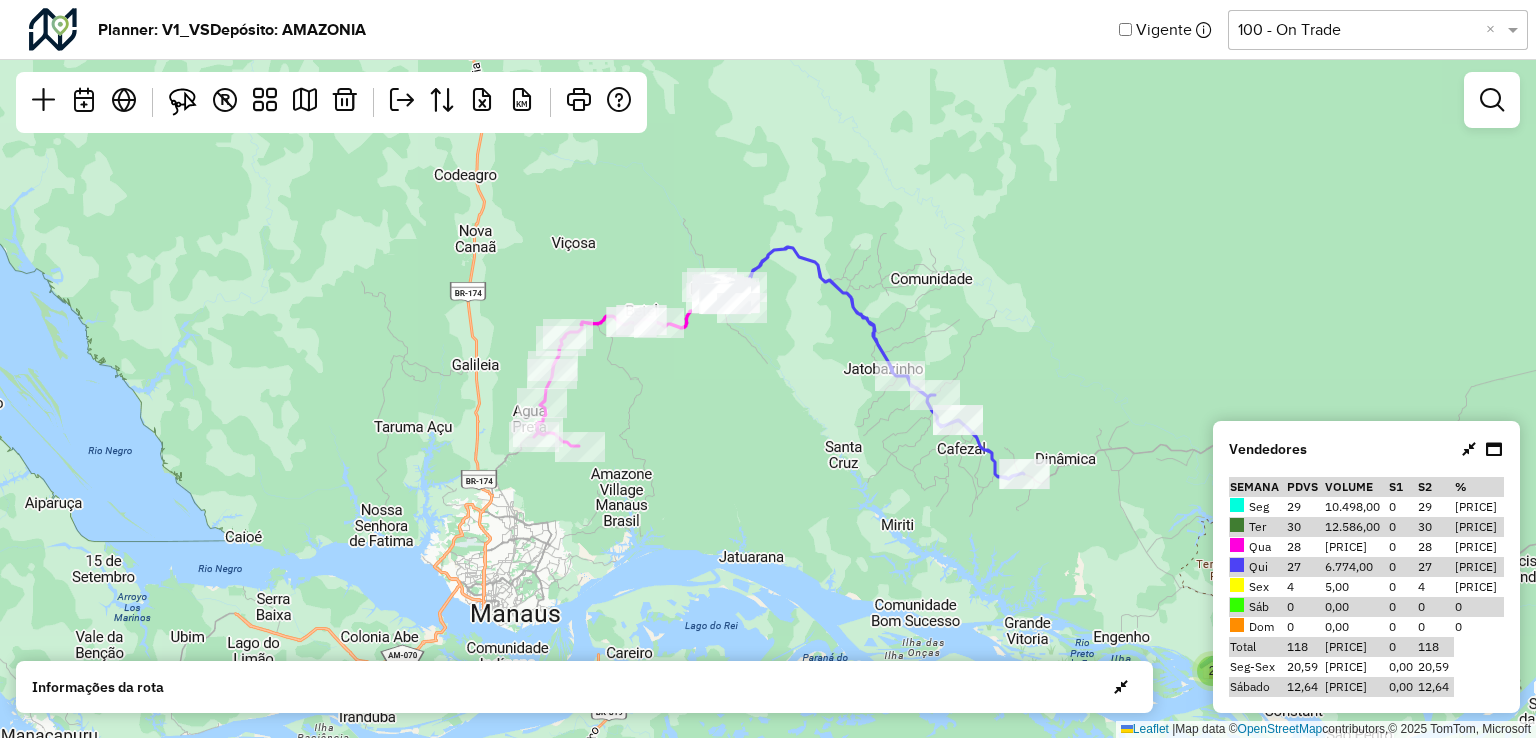 click at bounding box center [1492, 100] 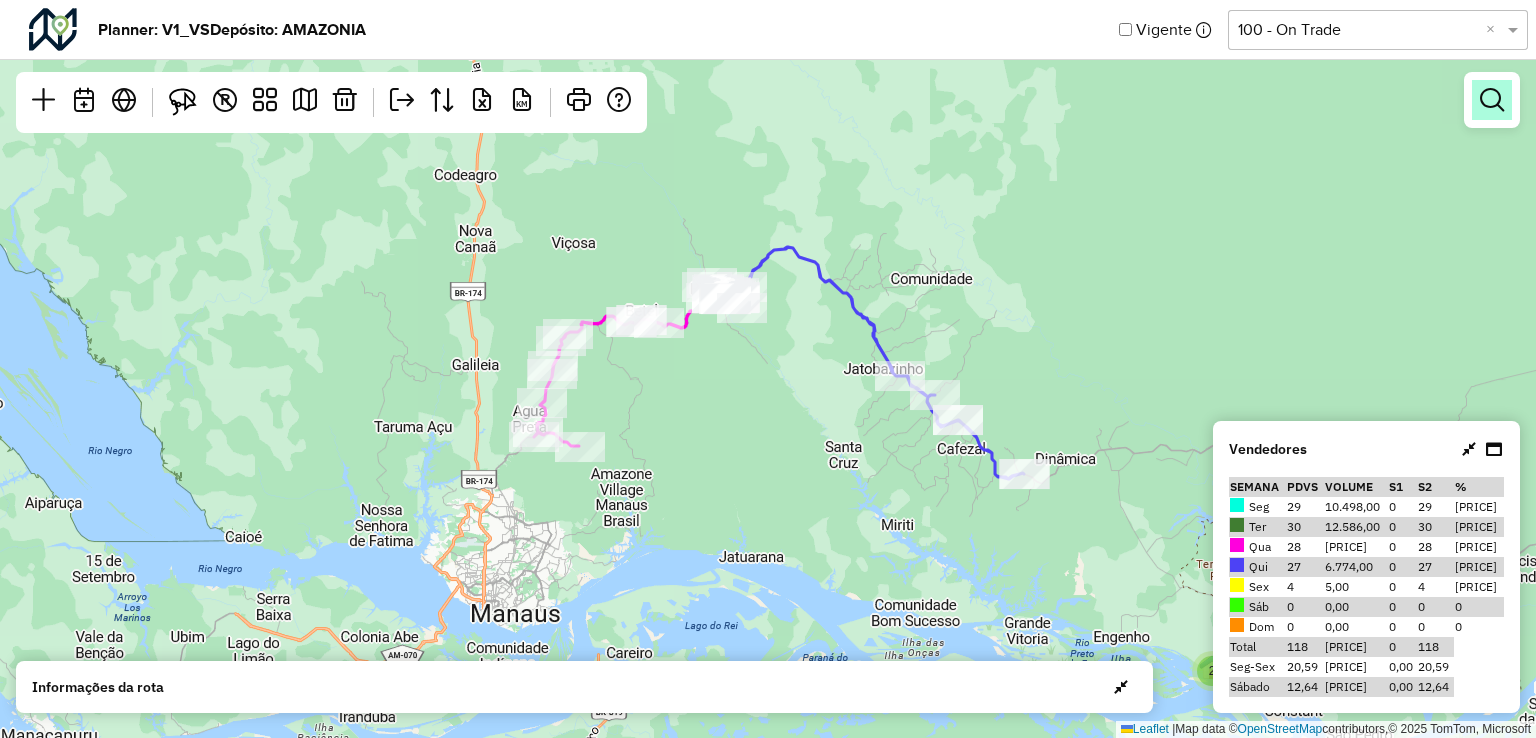 click at bounding box center (1492, 100) 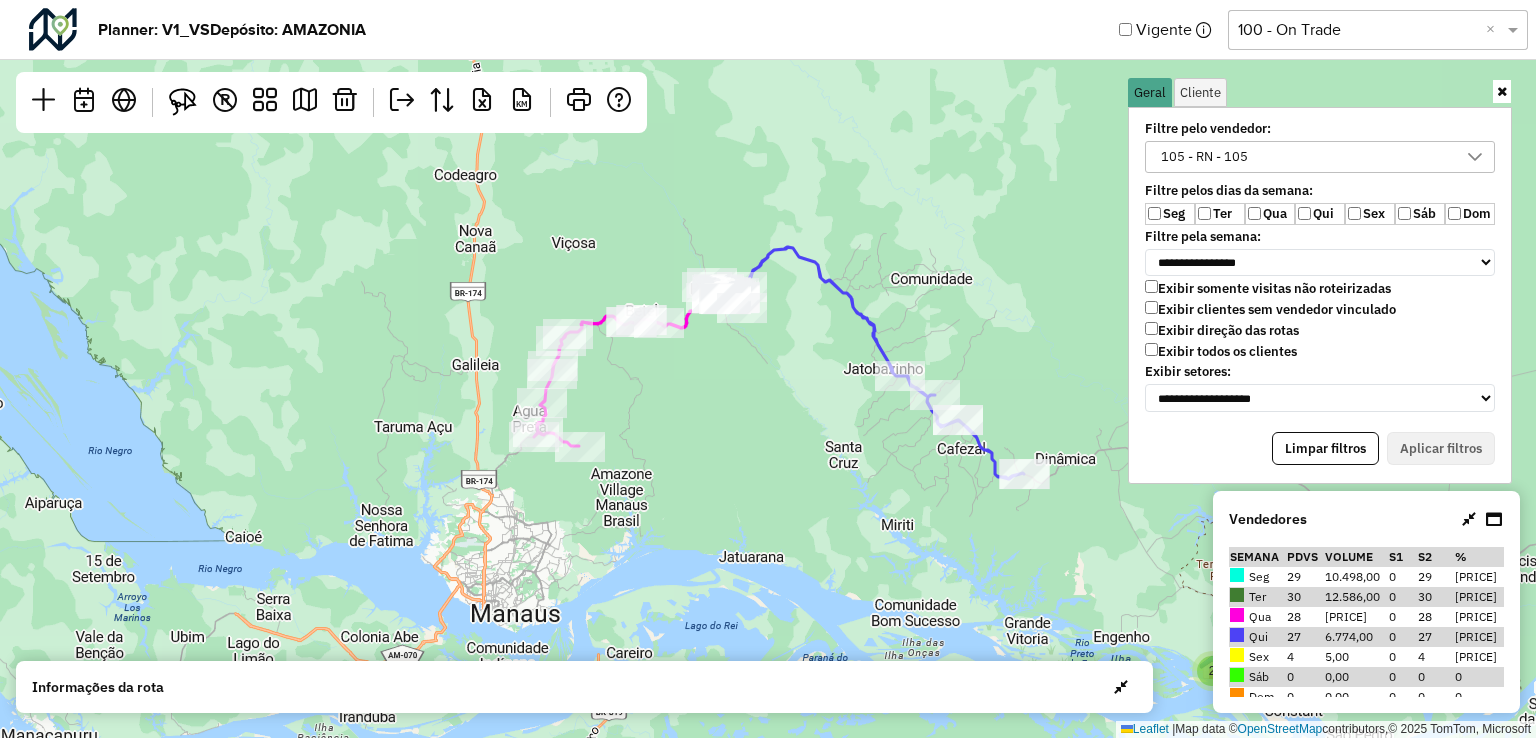 click on "105 - RN - 105" at bounding box center (1305, 157) 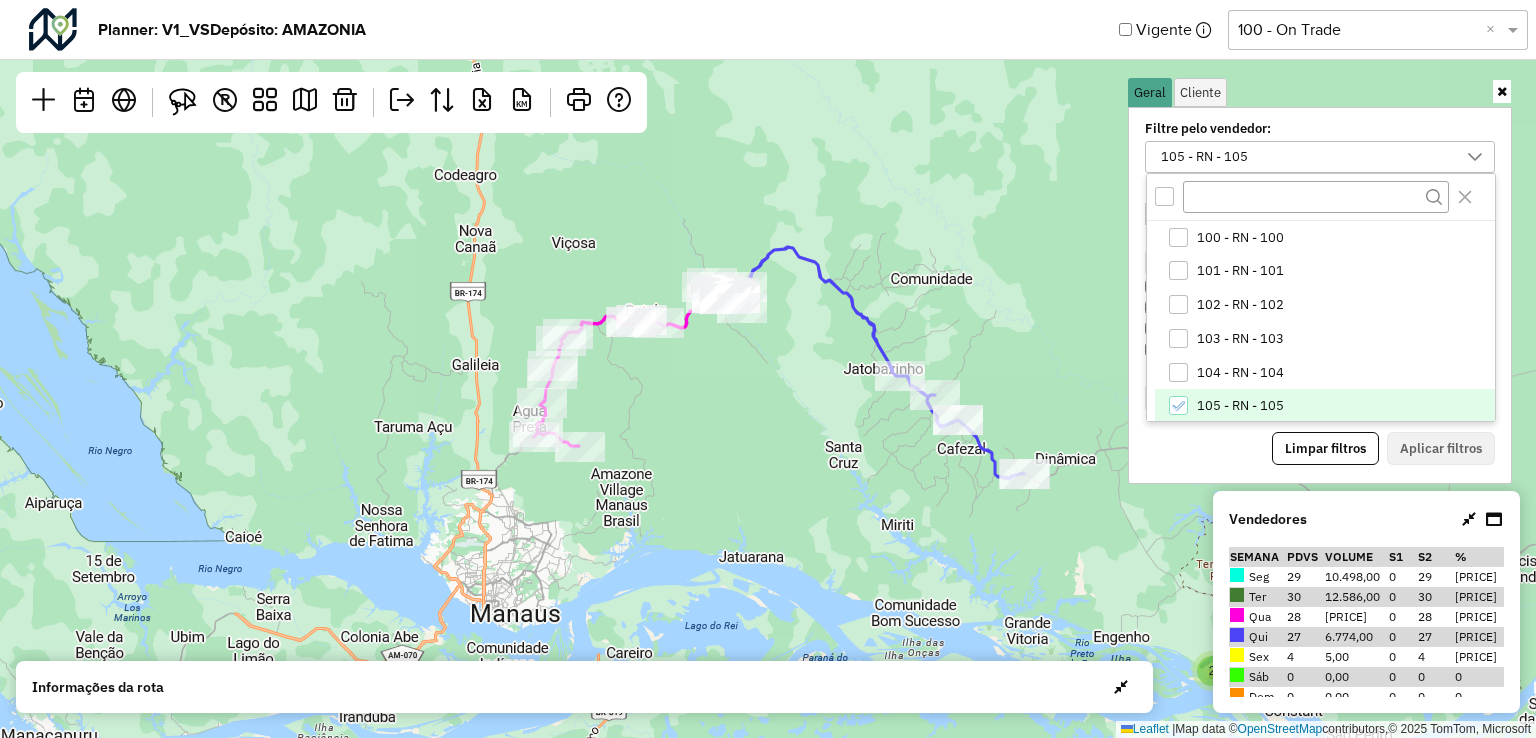 scroll, scrollTop: 10, scrollLeft: 73, axis: both 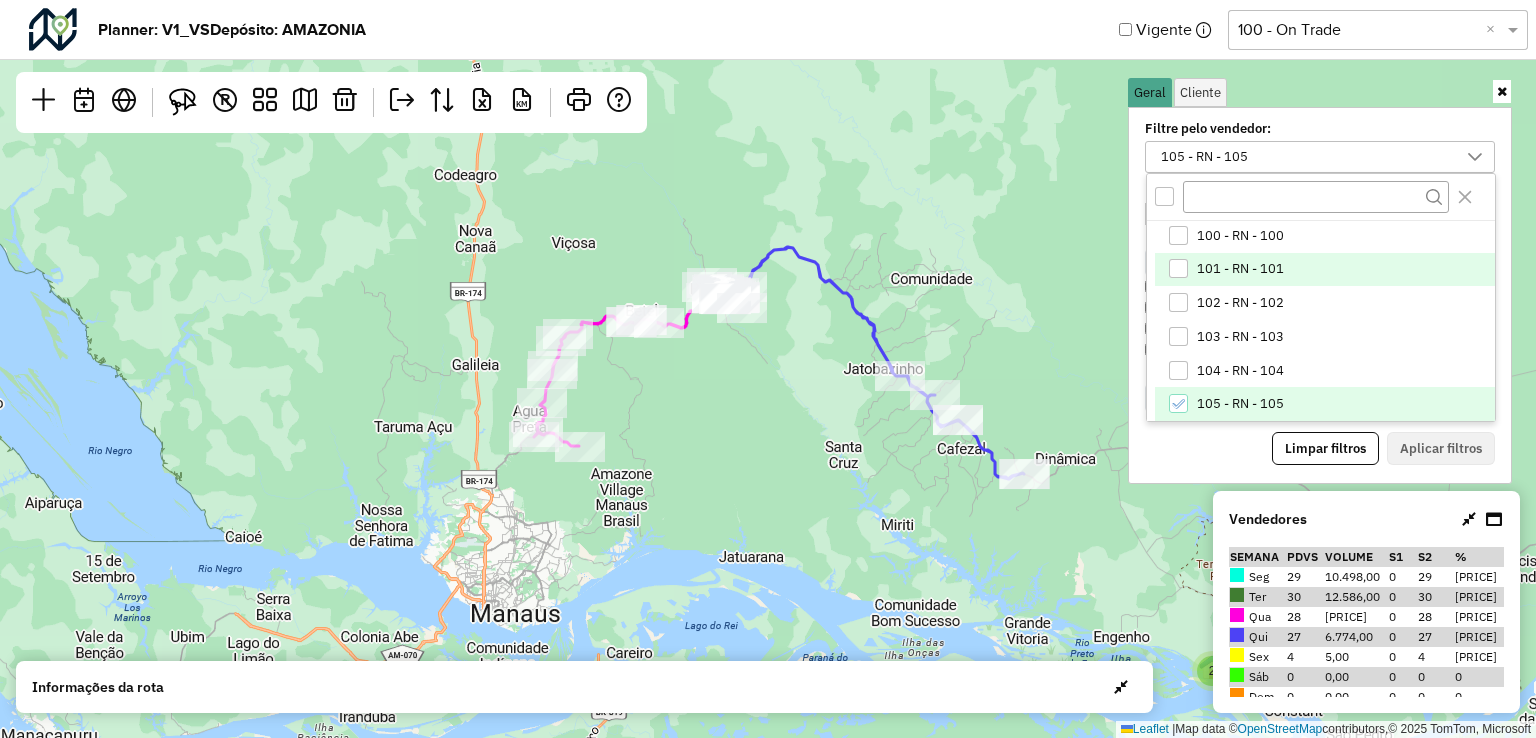 click at bounding box center [1178, 268] 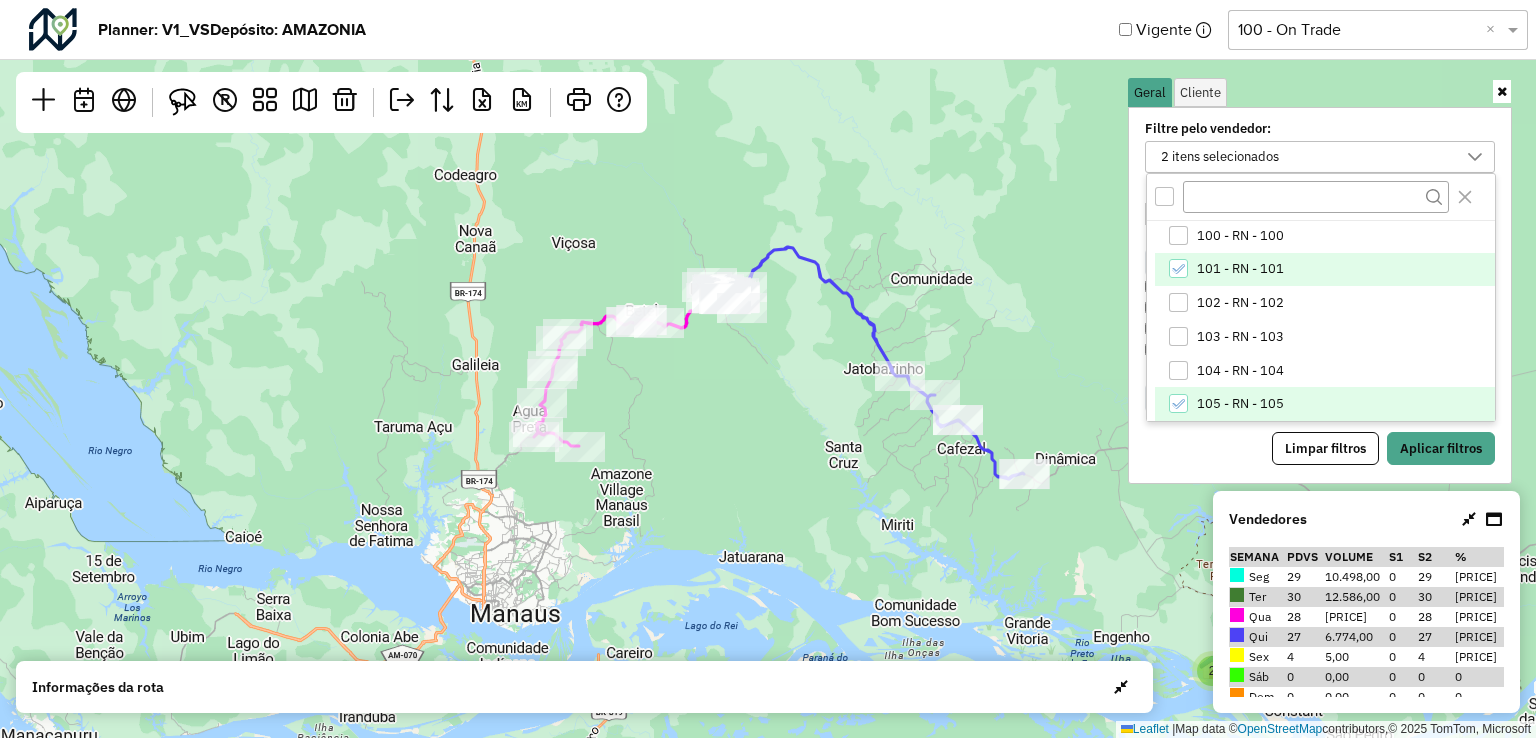click 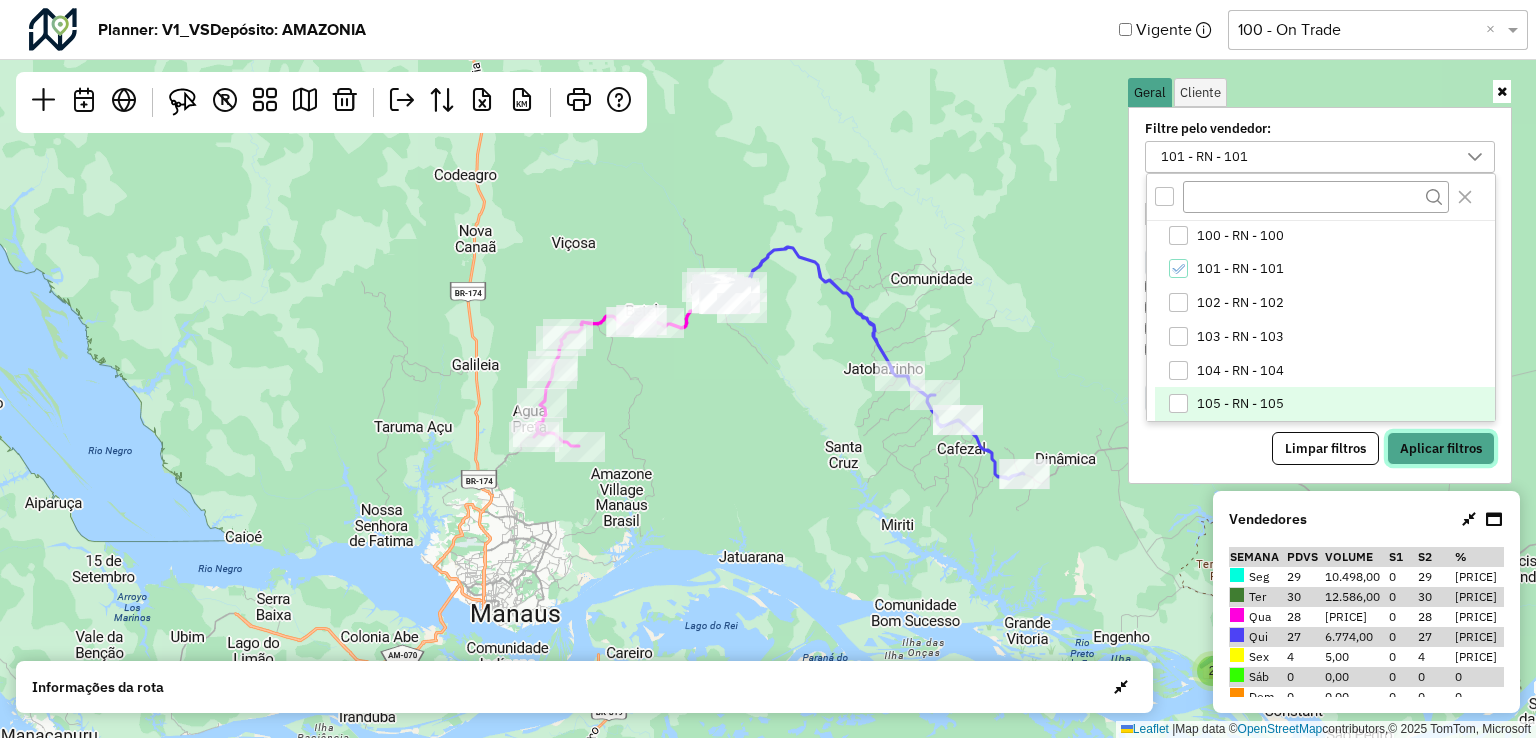 click on "Aplicar filtros" at bounding box center [1441, 449] 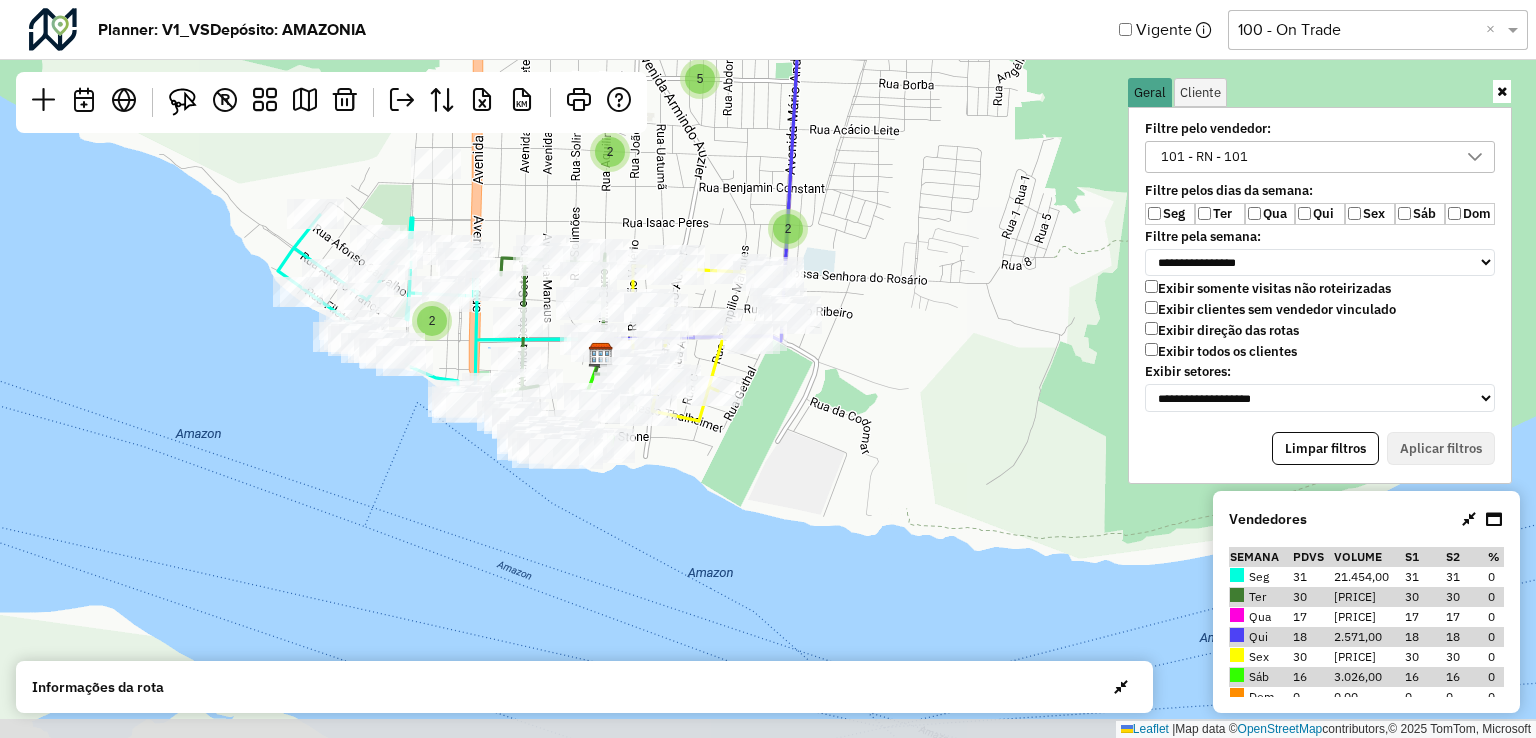 drag, startPoint x: 688, startPoint y: 476, endPoint x: 874, endPoint y: 277, distance: 272.39127 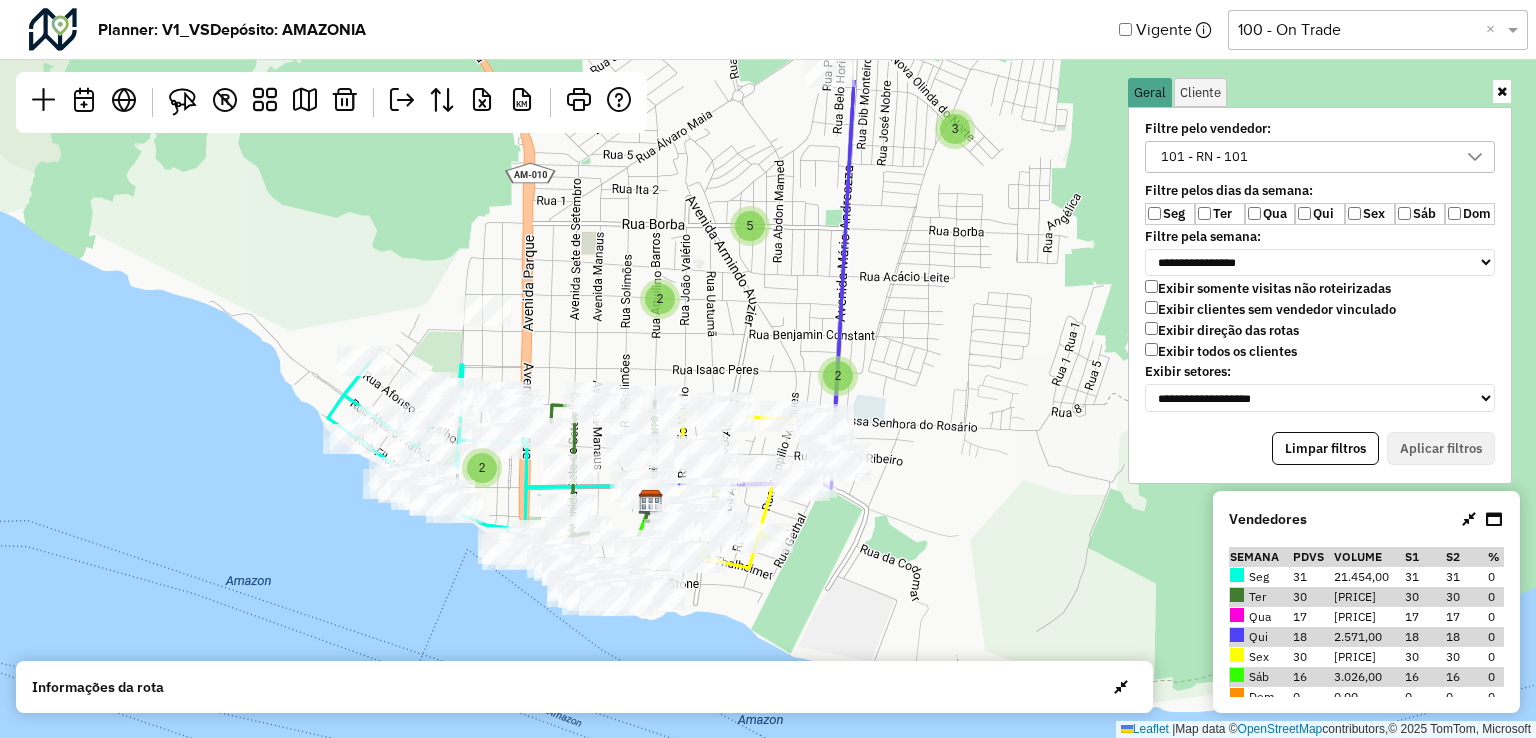 drag, startPoint x: 890, startPoint y: 281, endPoint x: 903, endPoint y: 409, distance: 128.65846 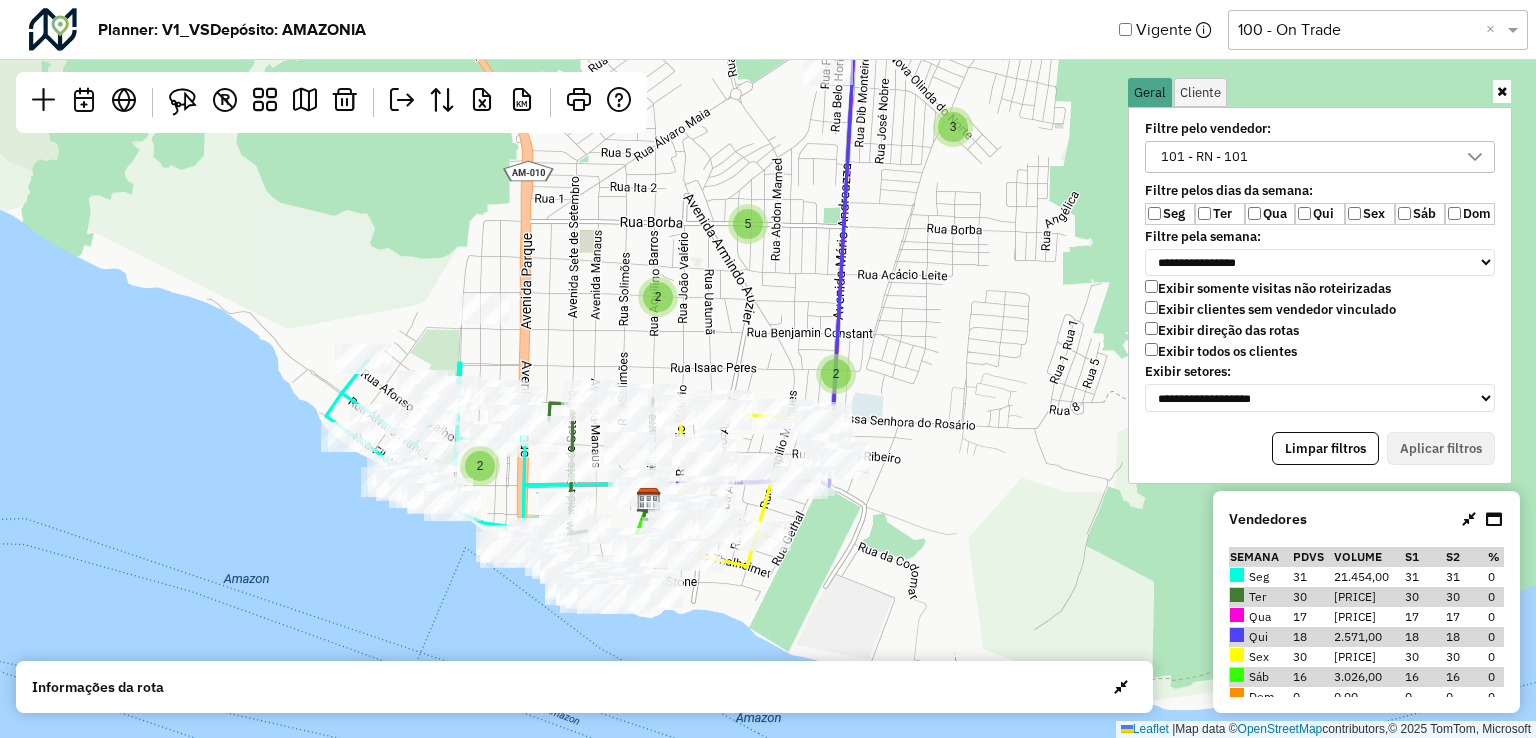 click on "101 - RN - 101" at bounding box center (1305, 157) 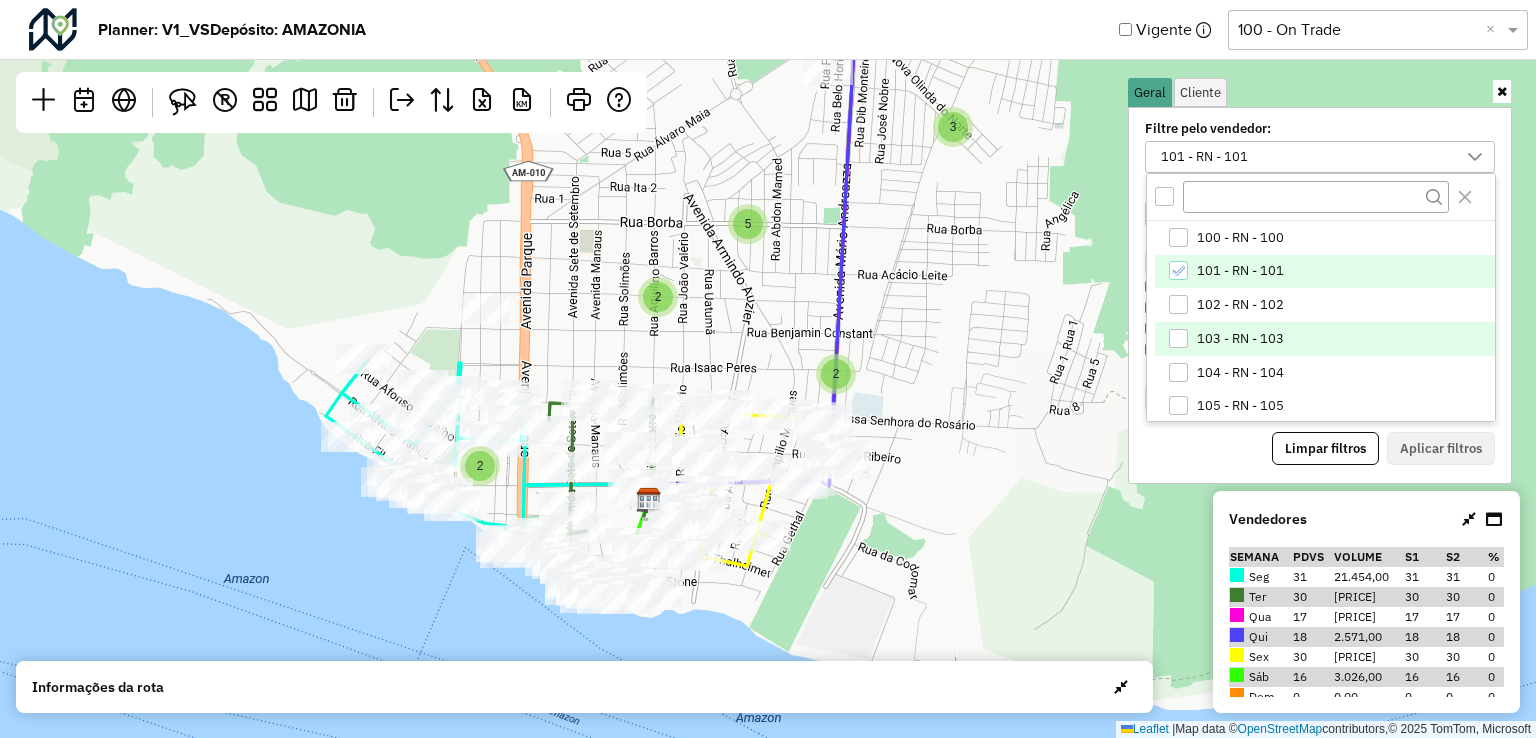 click at bounding box center [1178, 338] 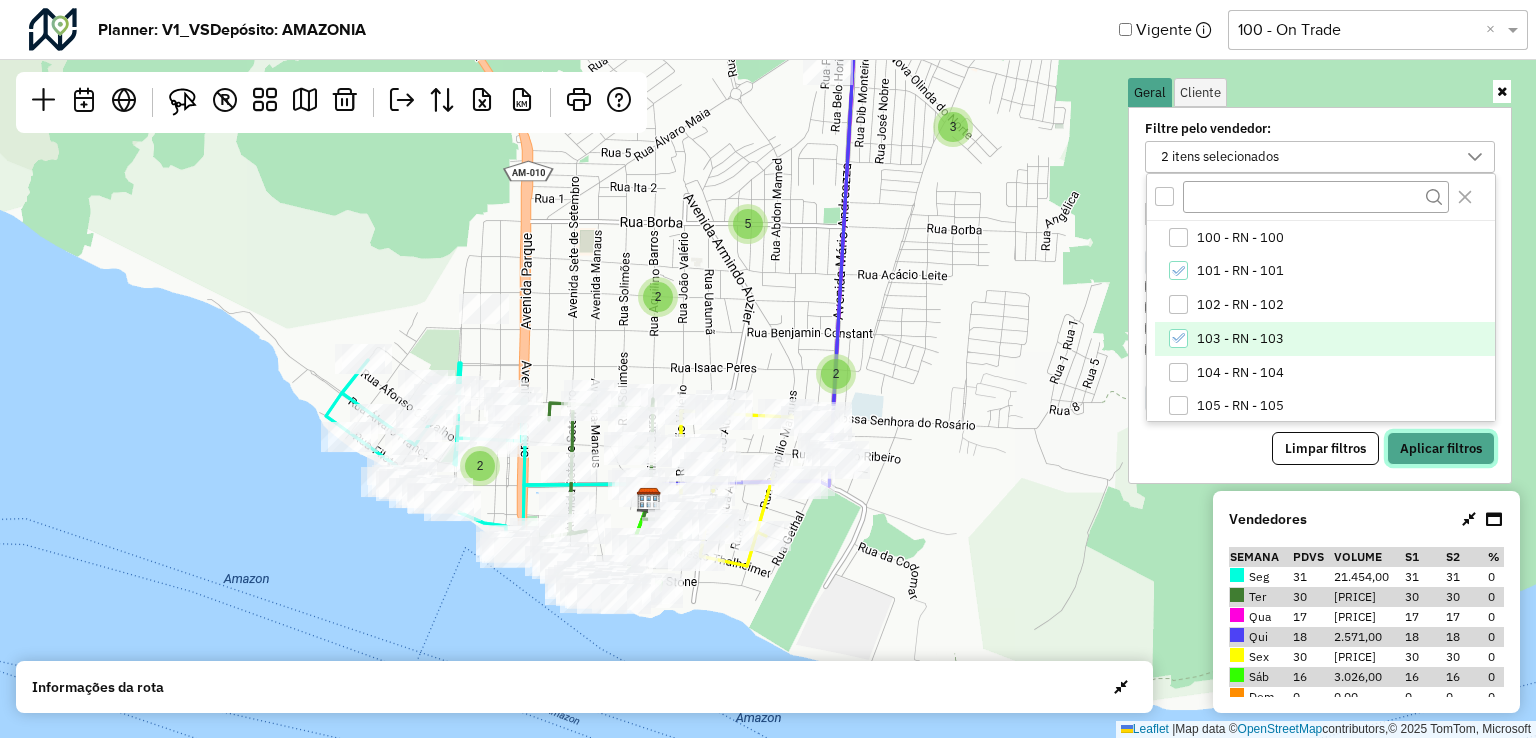 click on "Aplicar filtros" at bounding box center (1441, 449) 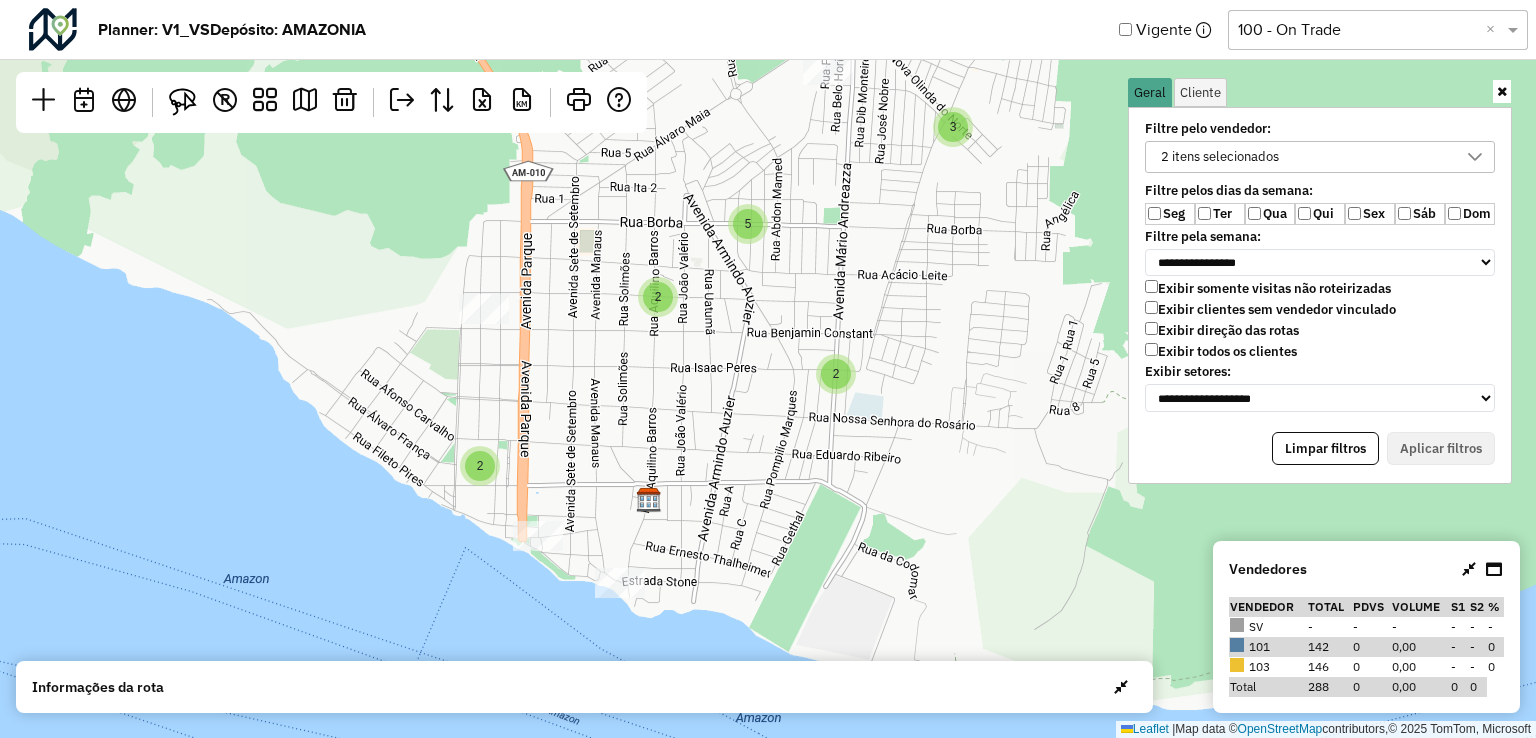 click on "2 itens selecionados" at bounding box center (1220, 157) 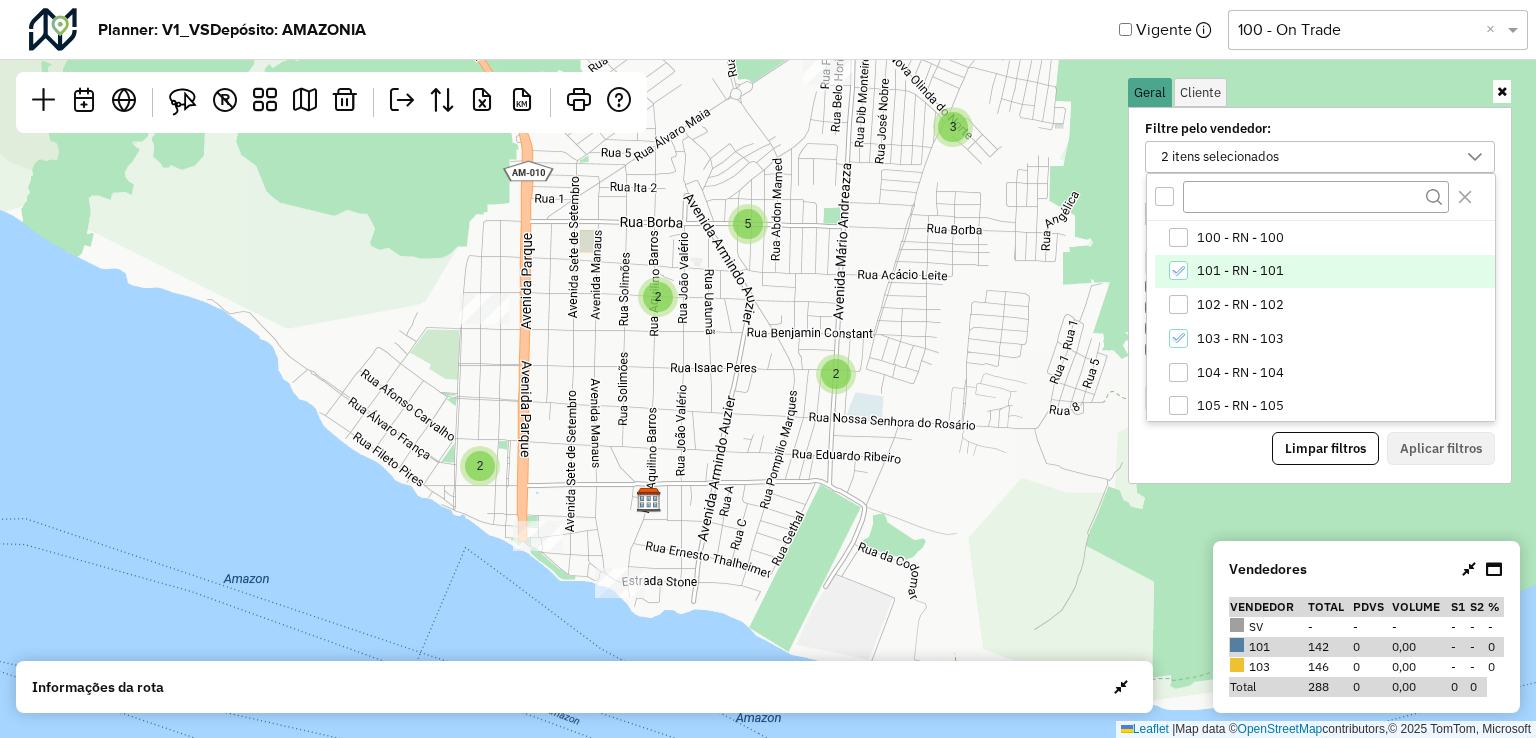 click on "2 5 2 3 2  Leaflet   |  Map data ©  OpenStreetMap  contributors,© 2025 TomTom, Microsoft" 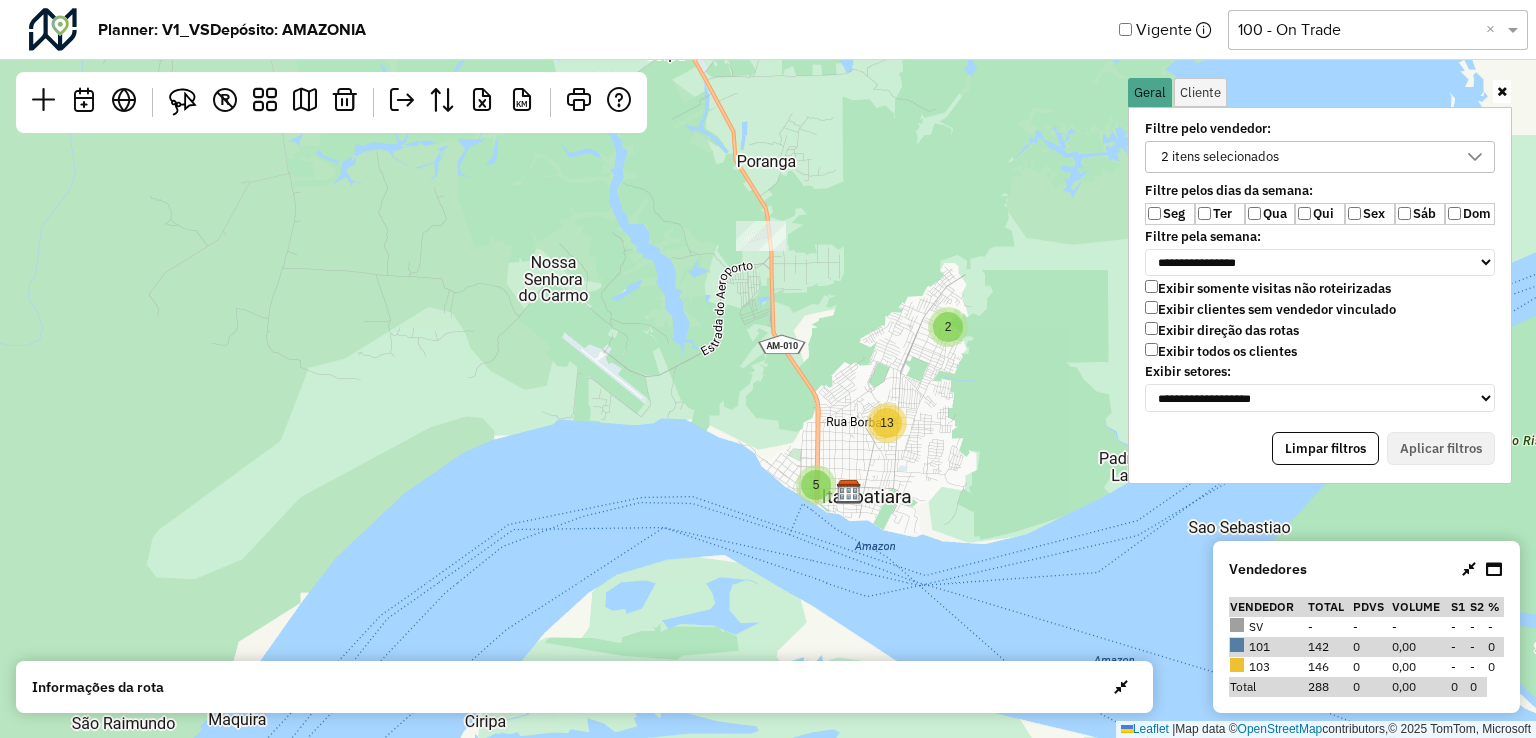 click on "2 itens selecionados" at bounding box center (1220, 157) 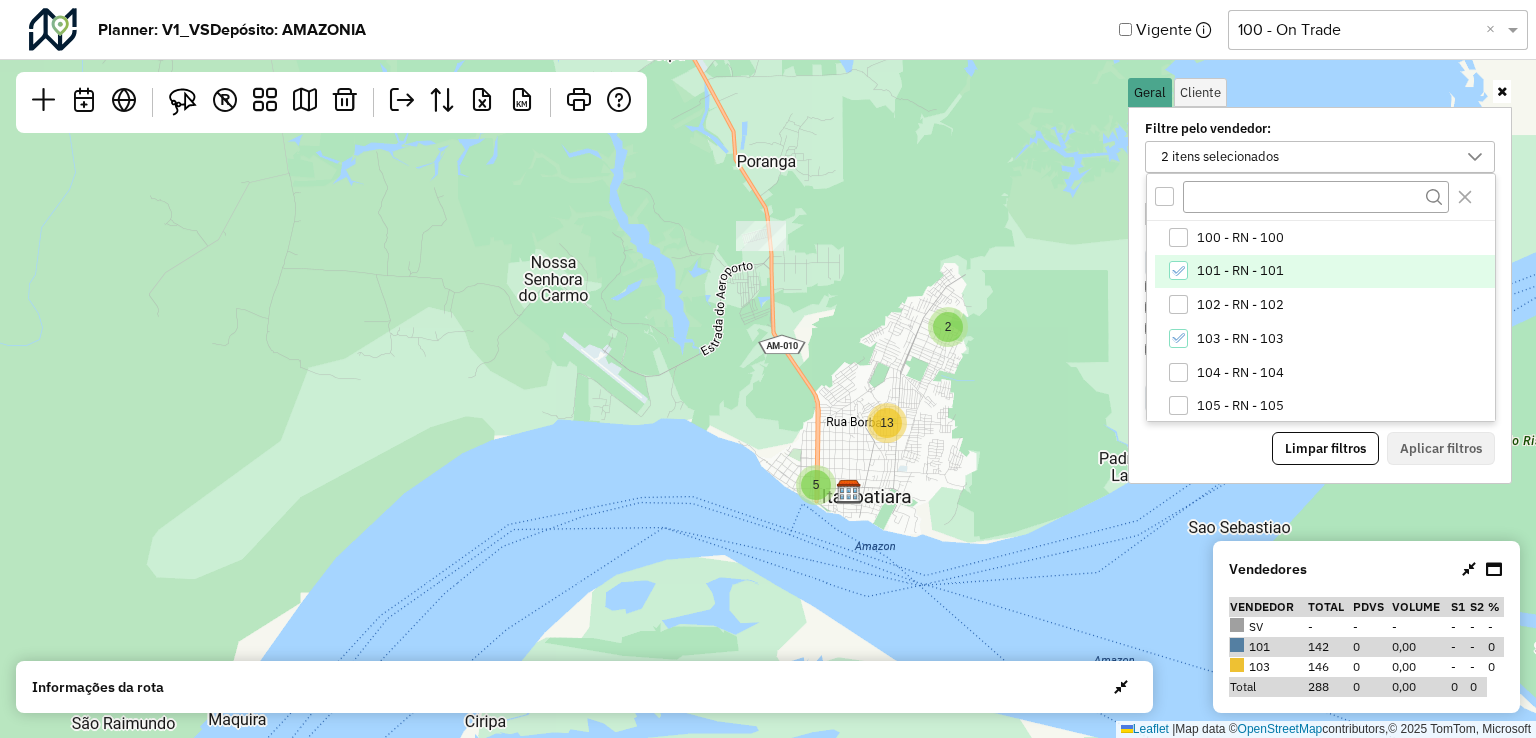 click 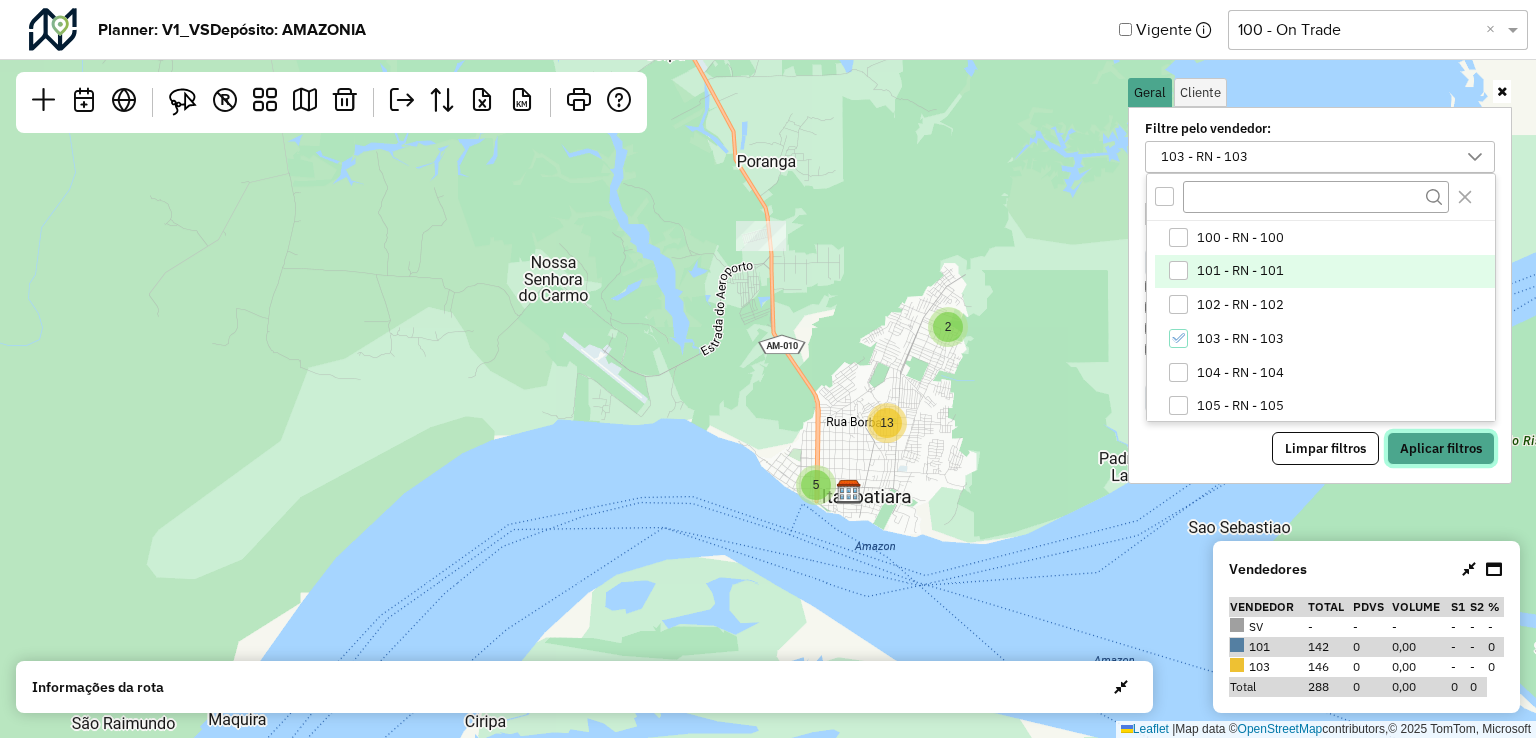 click on "Aplicar filtros" at bounding box center (1441, 449) 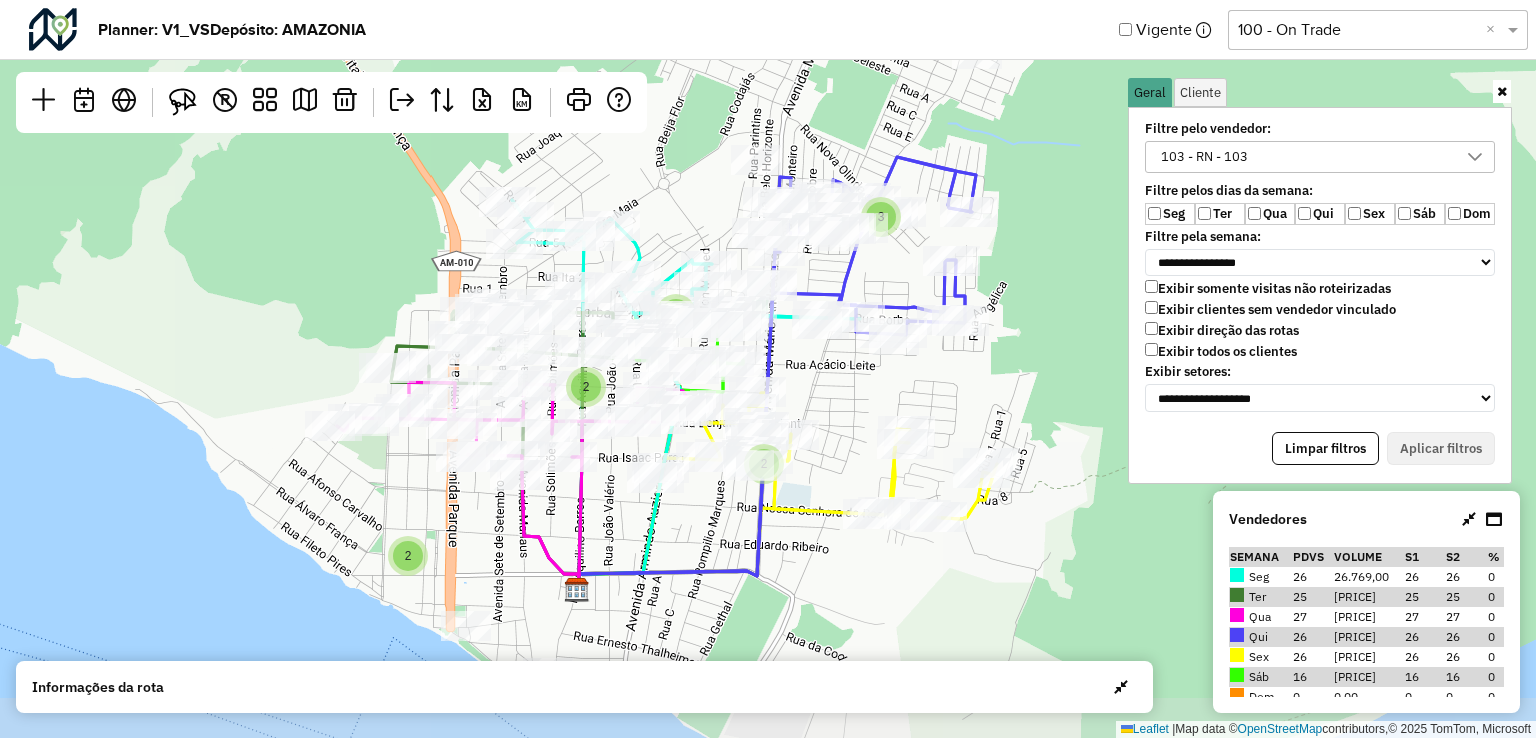 drag, startPoint x: 1013, startPoint y: 457, endPoint x: 1028, endPoint y: 357, distance: 101.118744 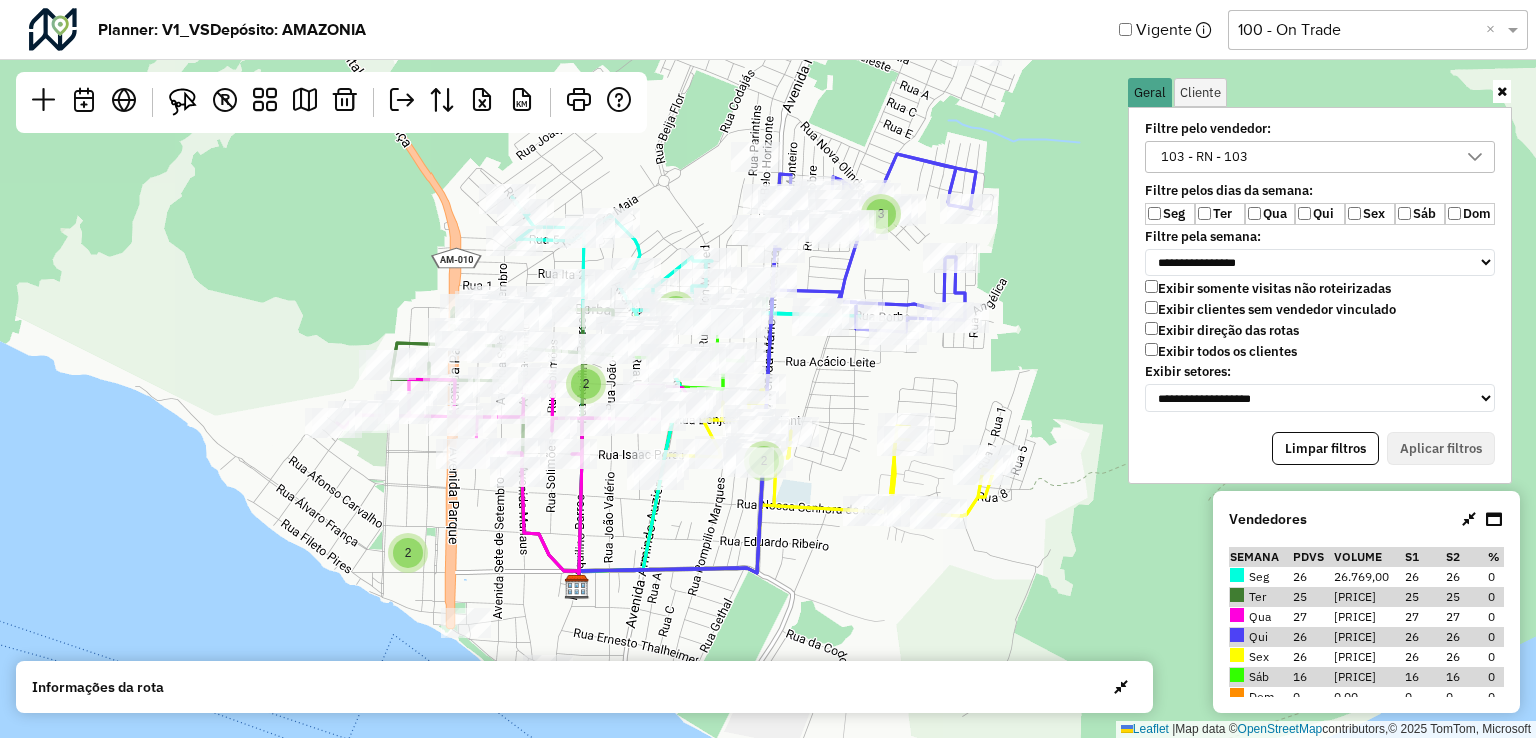 click on "103 - RN - 103" at bounding box center (1204, 157) 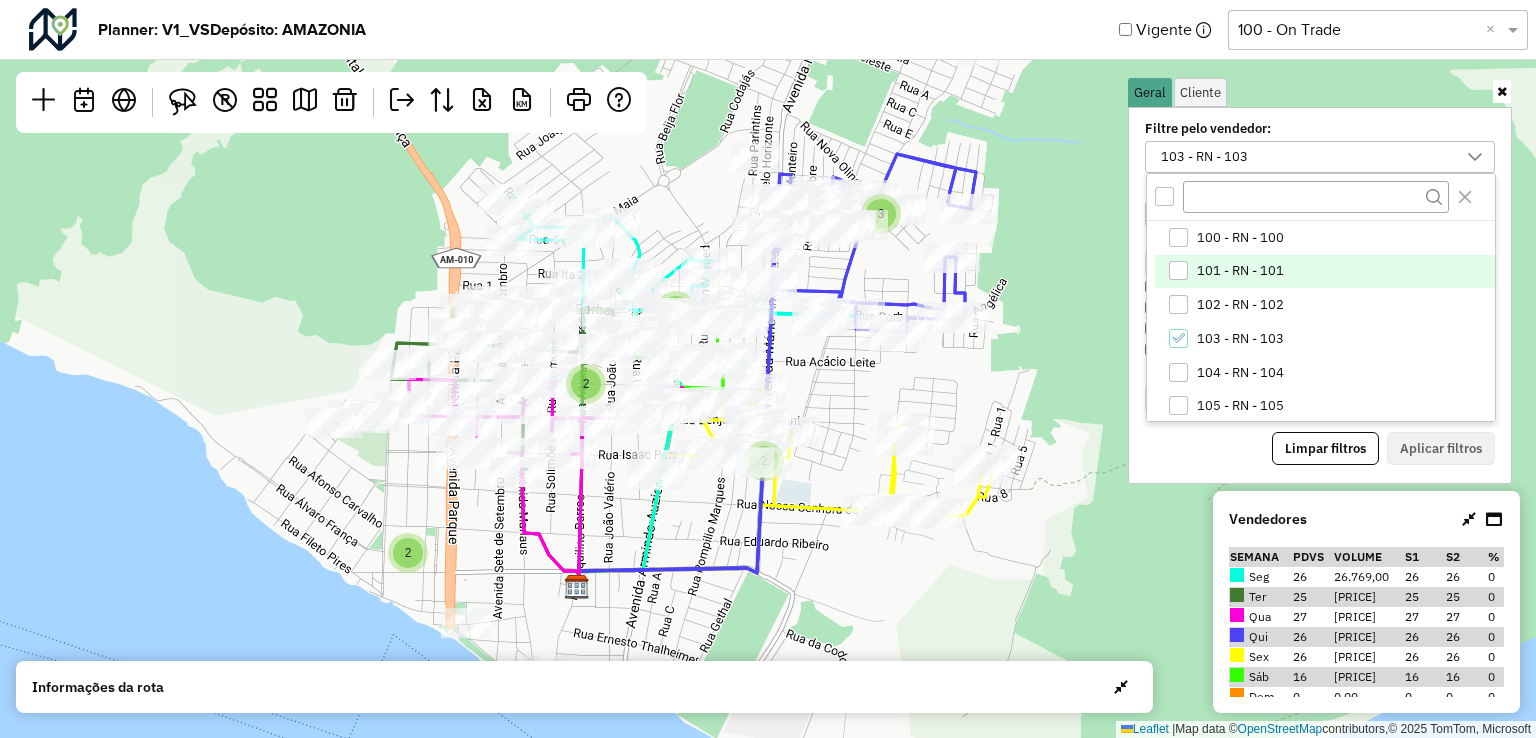 click at bounding box center [1178, 270] 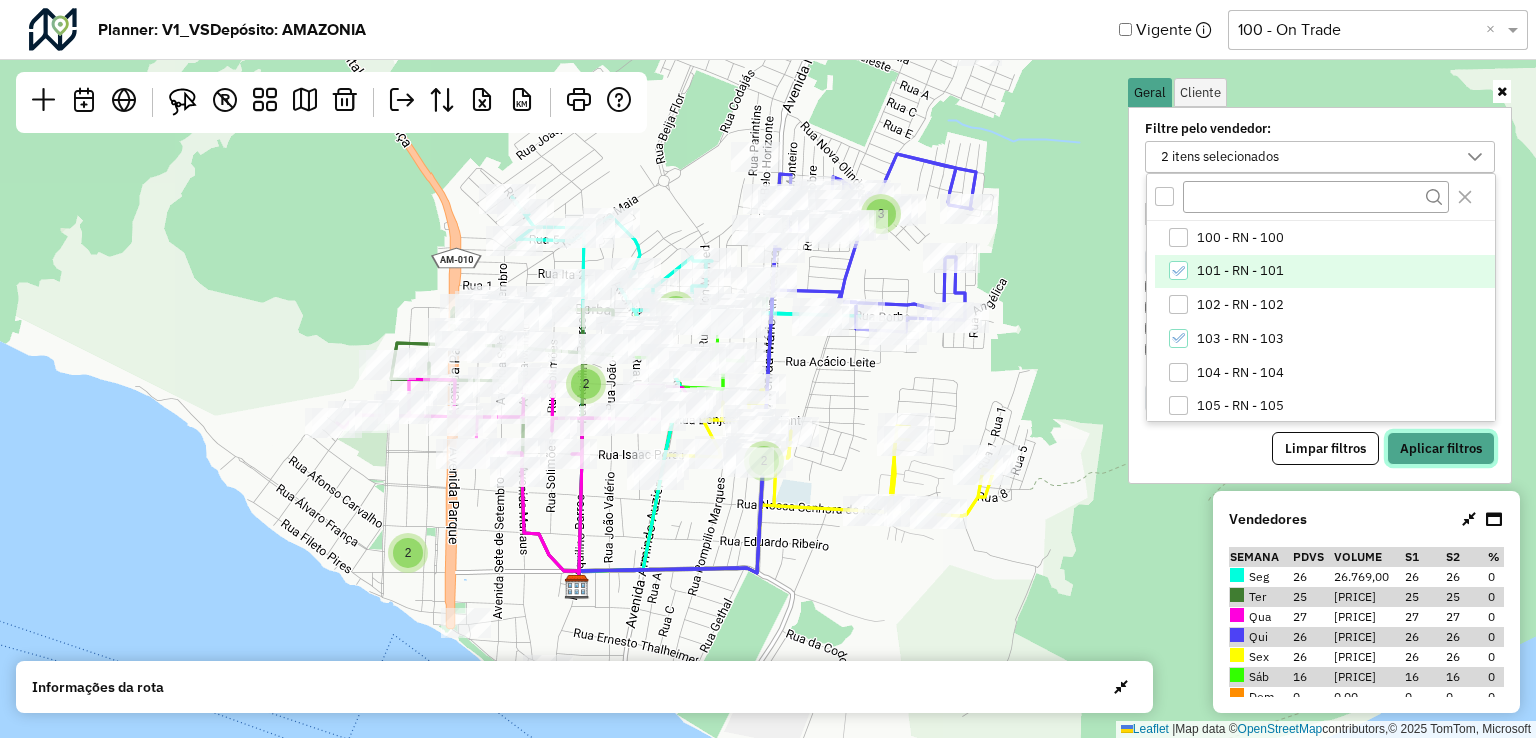 click on "Aplicar filtros" at bounding box center [1441, 449] 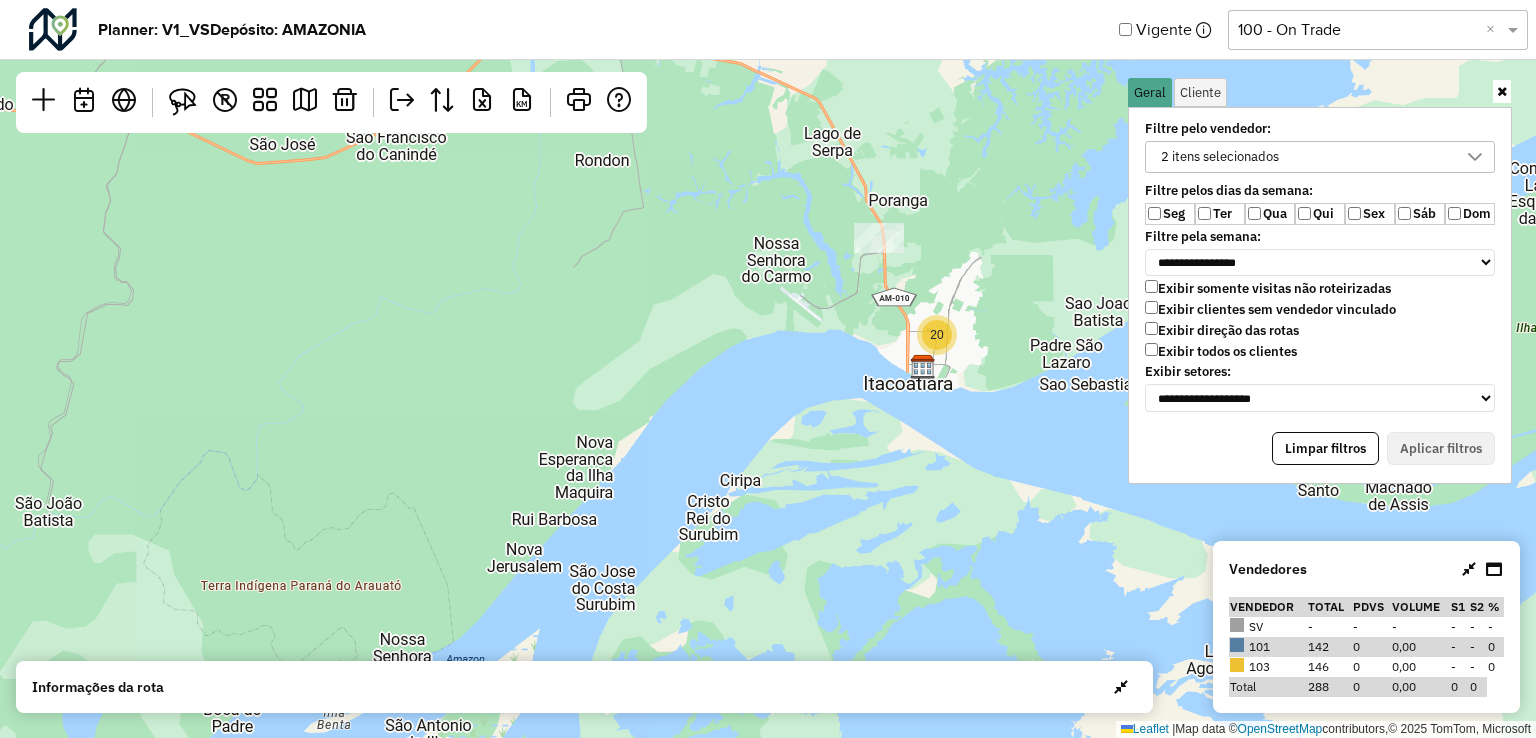 click on "2 itens selecionados" at bounding box center (1220, 157) 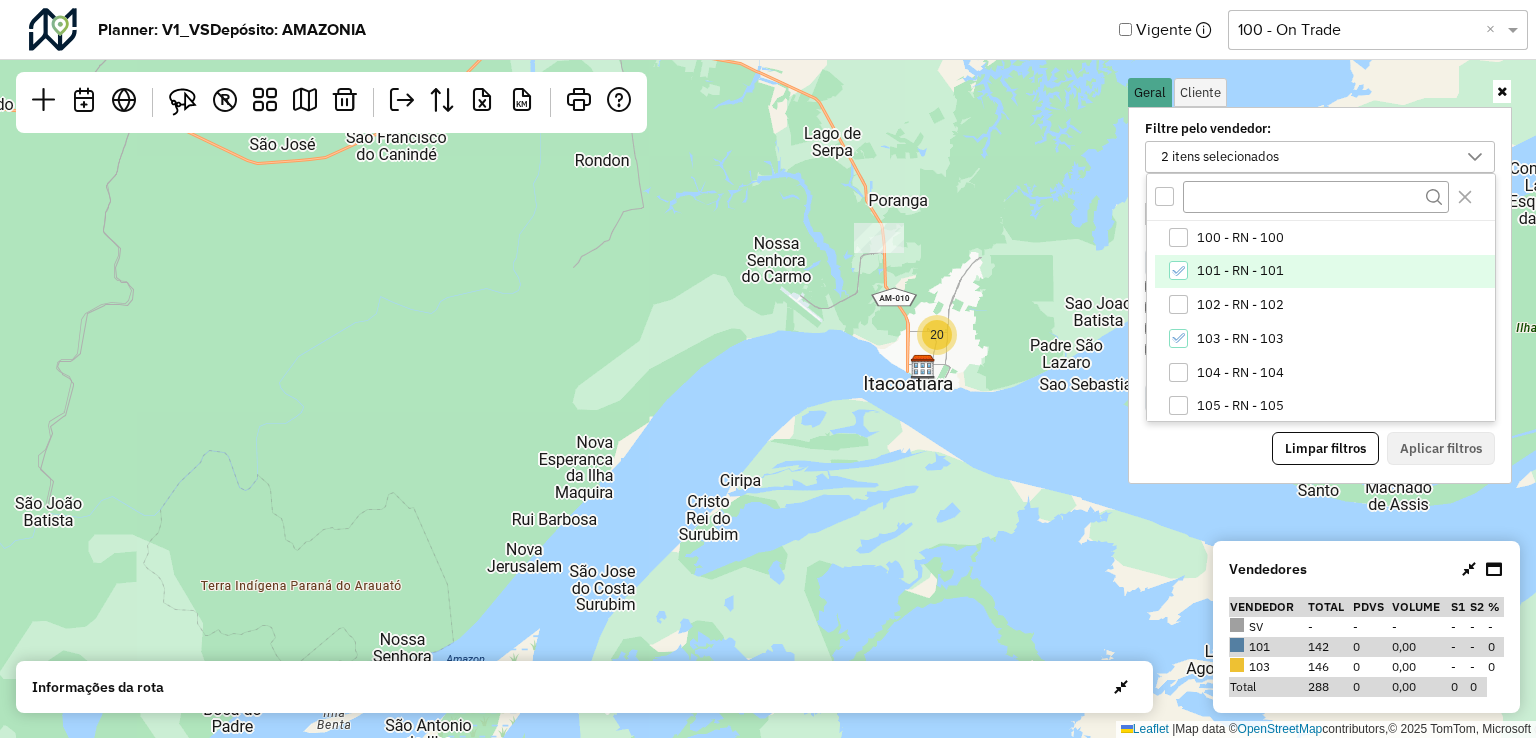 click 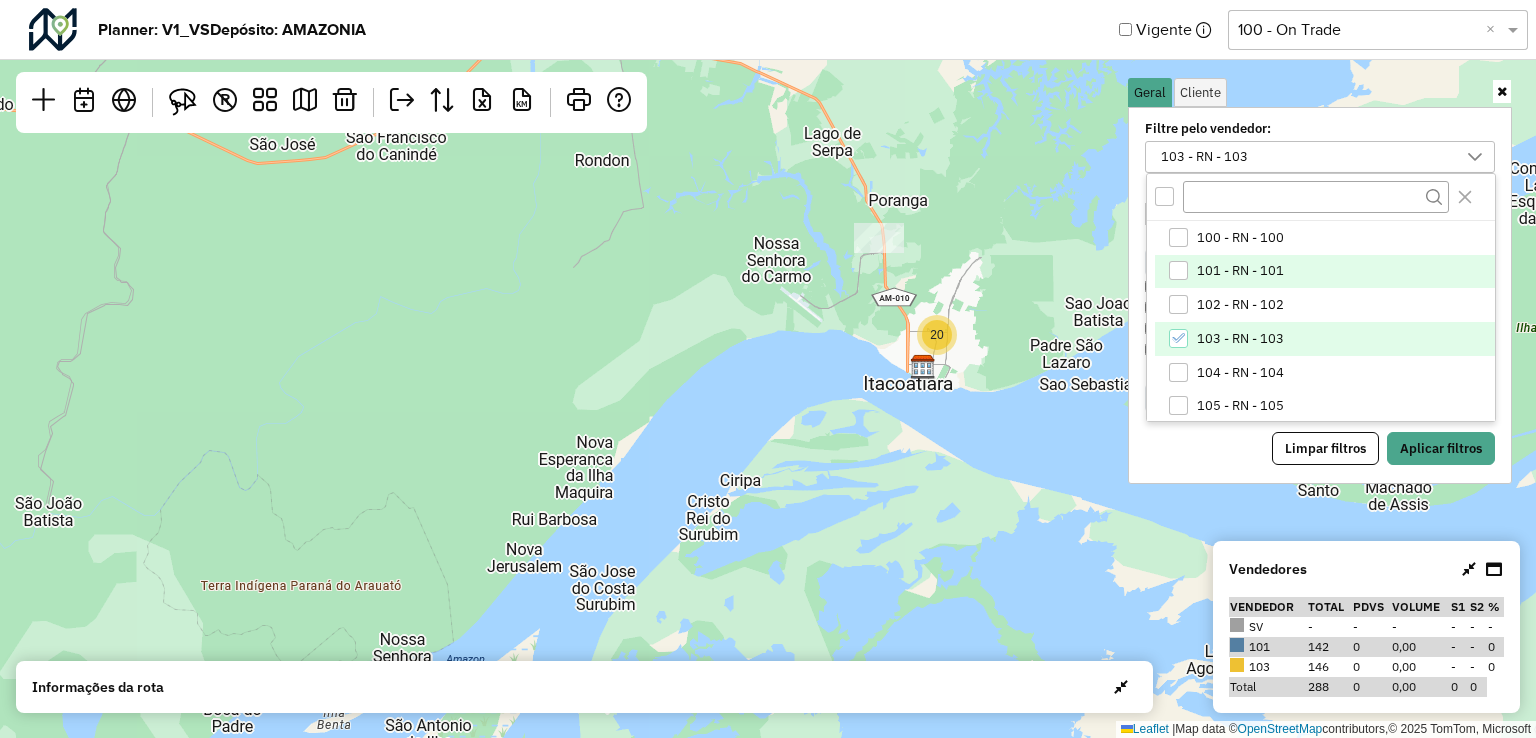 click 